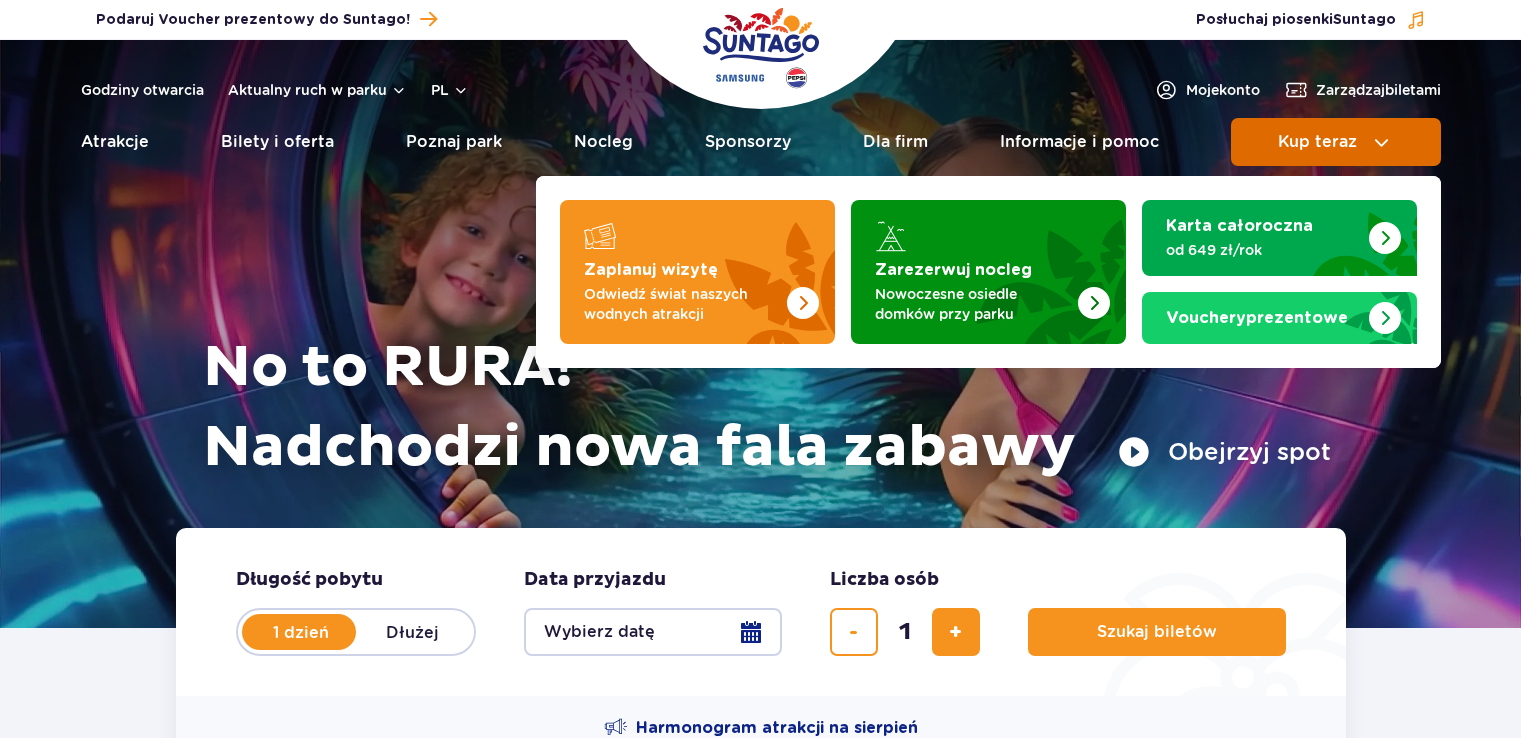 scroll, scrollTop: 0, scrollLeft: 0, axis: both 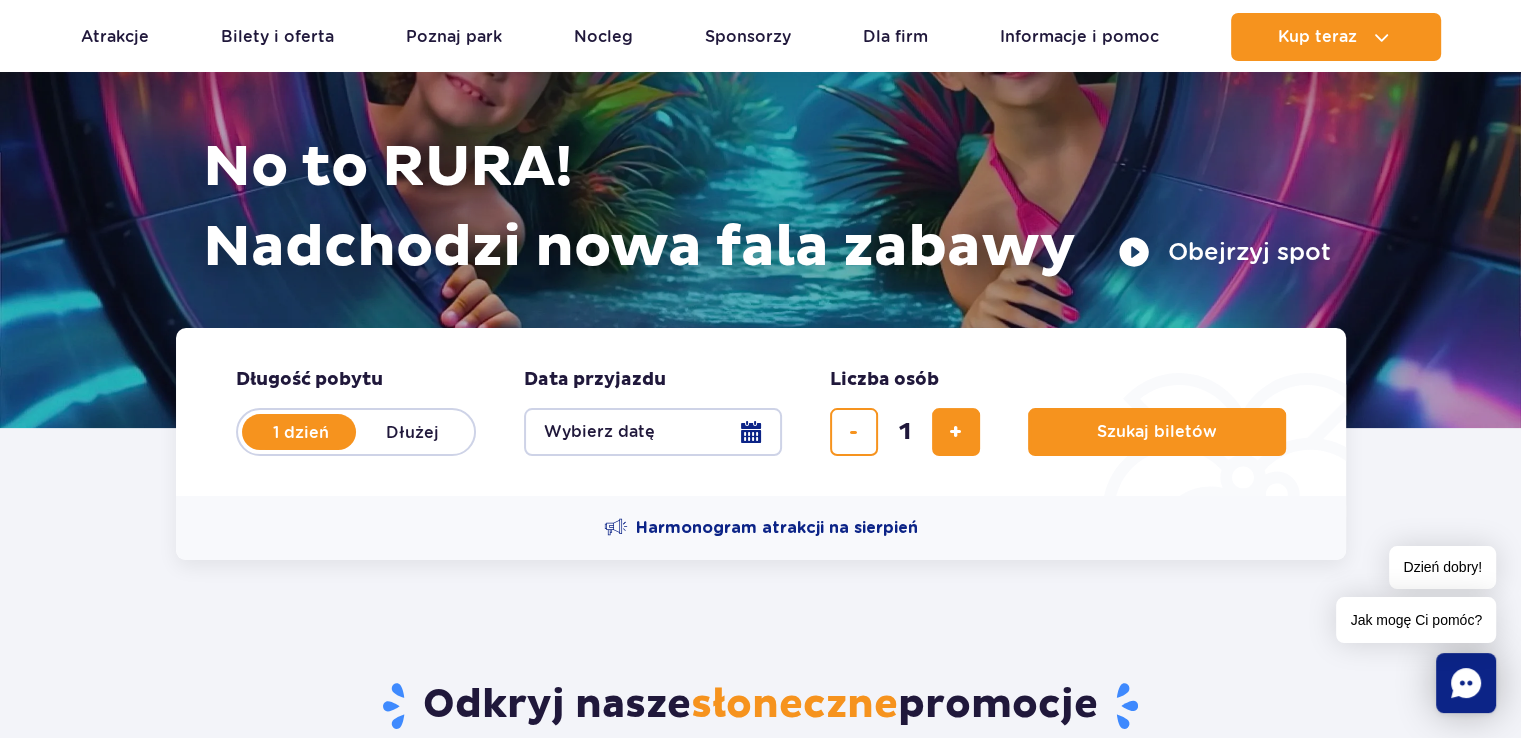 click on "Wybierz datę" at bounding box center [653, 432] 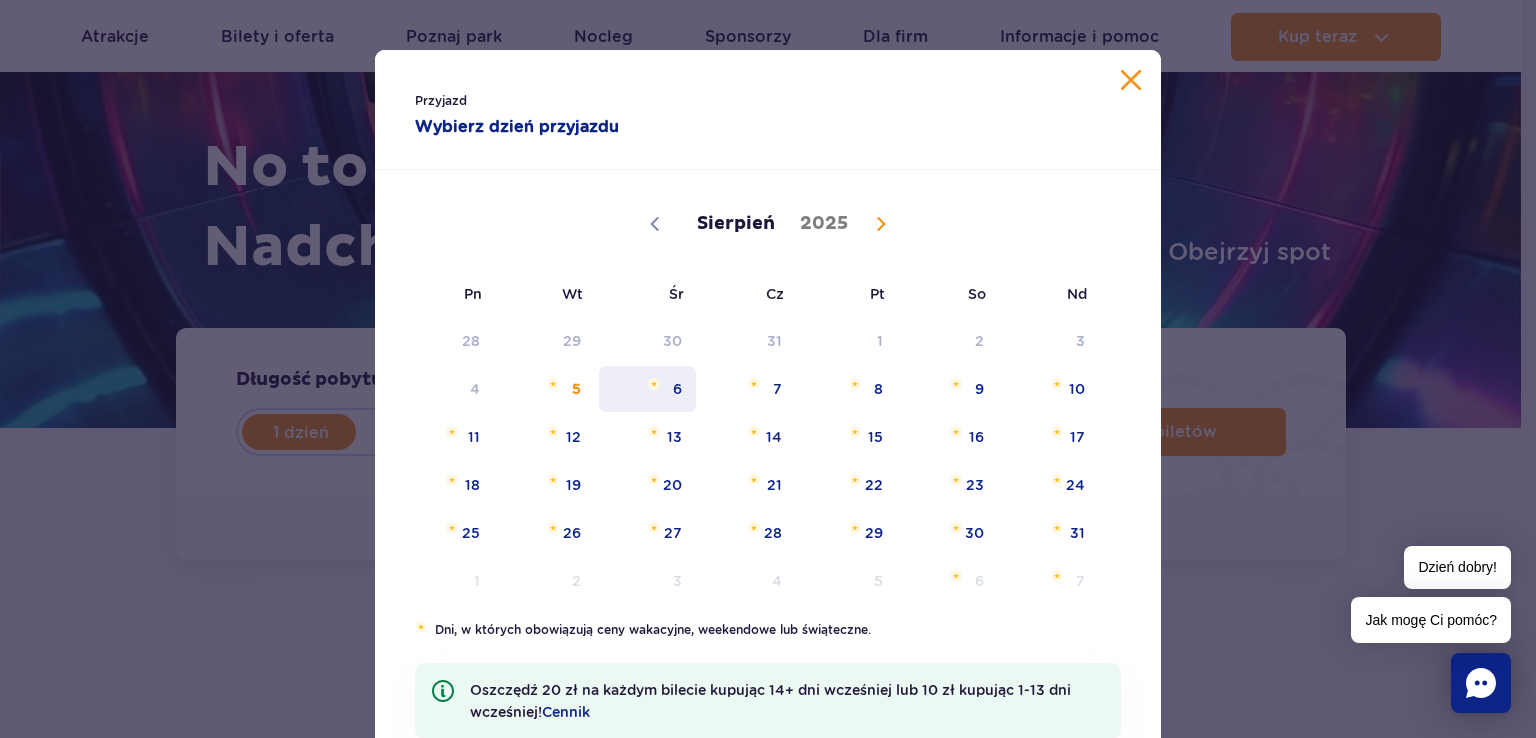 click on "6" at bounding box center (647, 389) 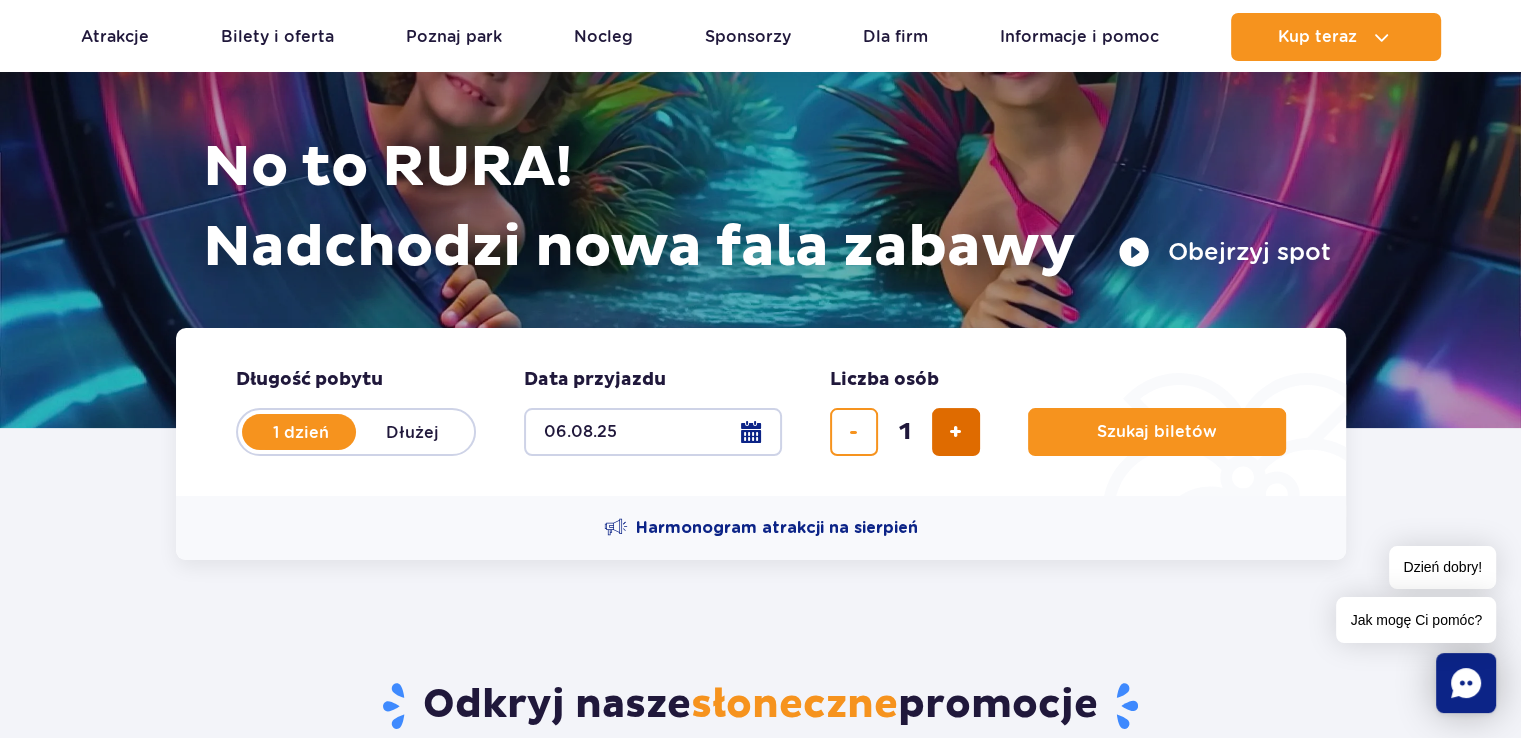 click at bounding box center (955, 432) 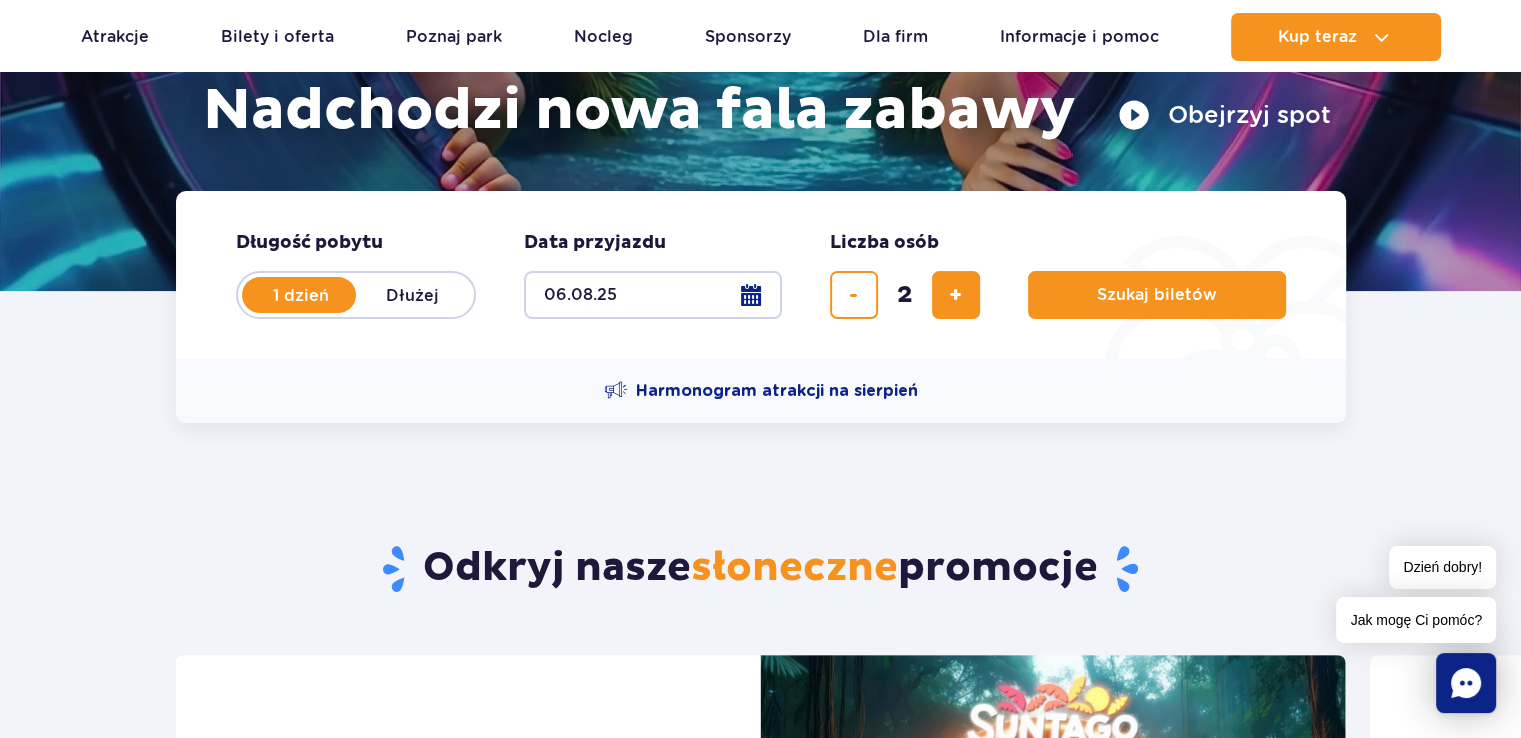 scroll, scrollTop: 500, scrollLeft: 0, axis: vertical 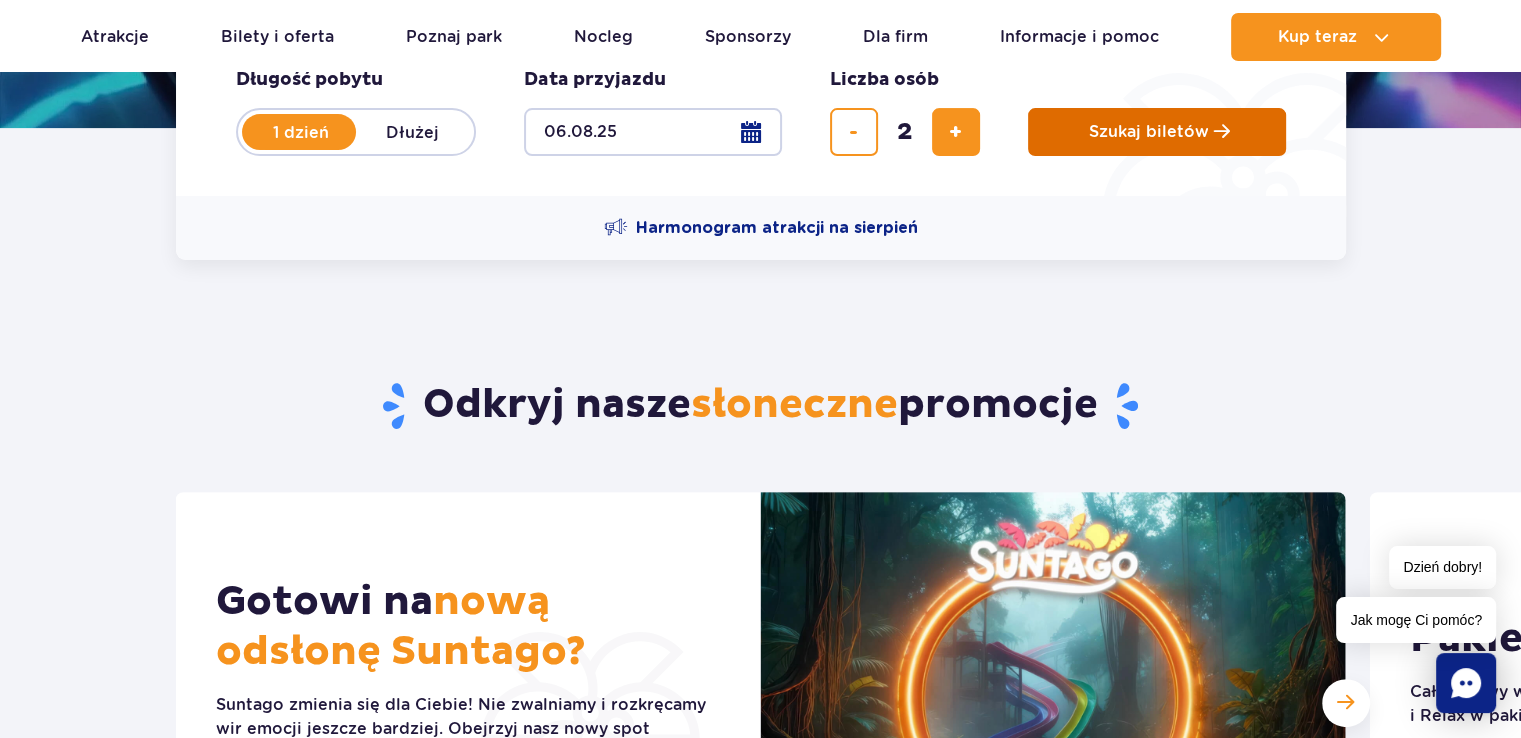 click on "Szukaj biletów" at bounding box center [1149, 132] 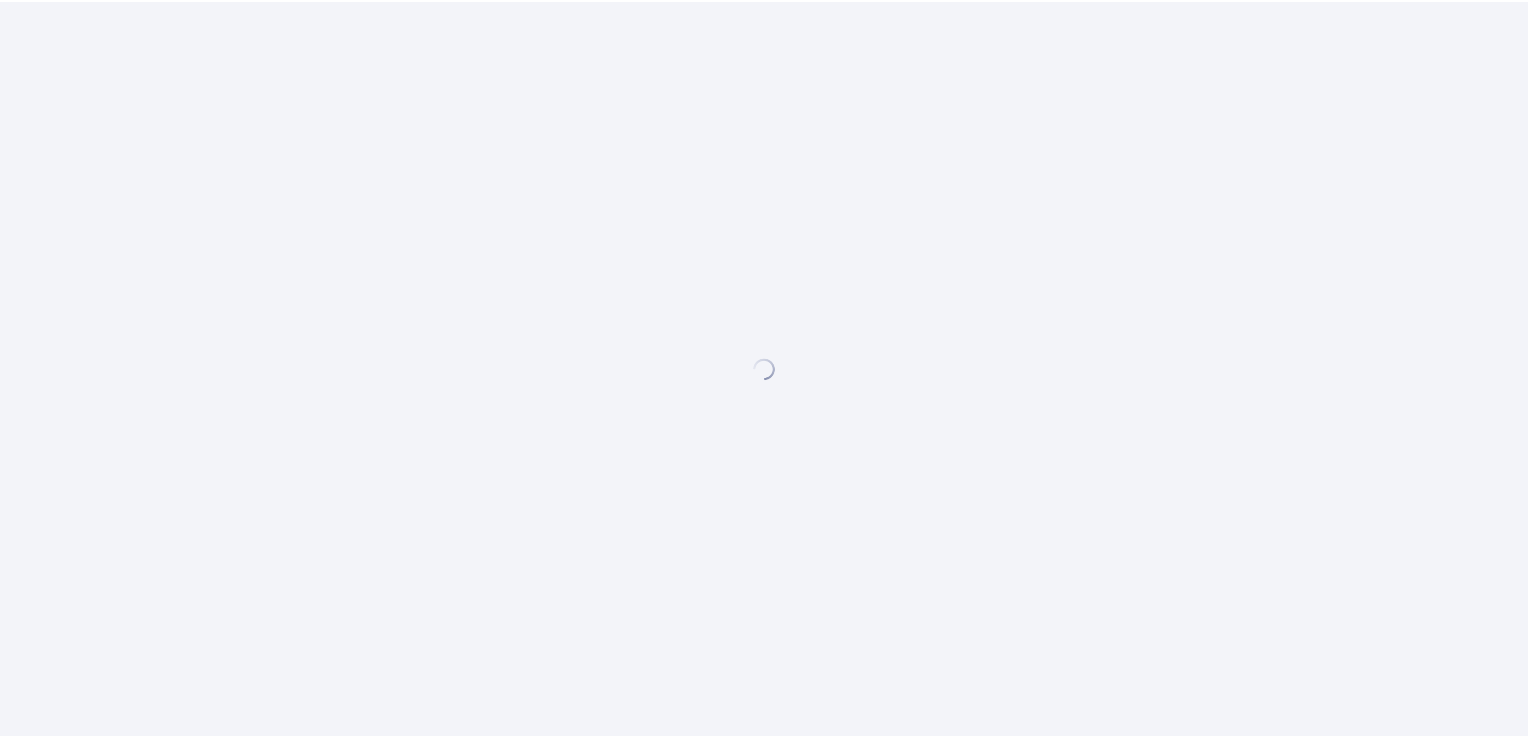 scroll, scrollTop: 0, scrollLeft: 0, axis: both 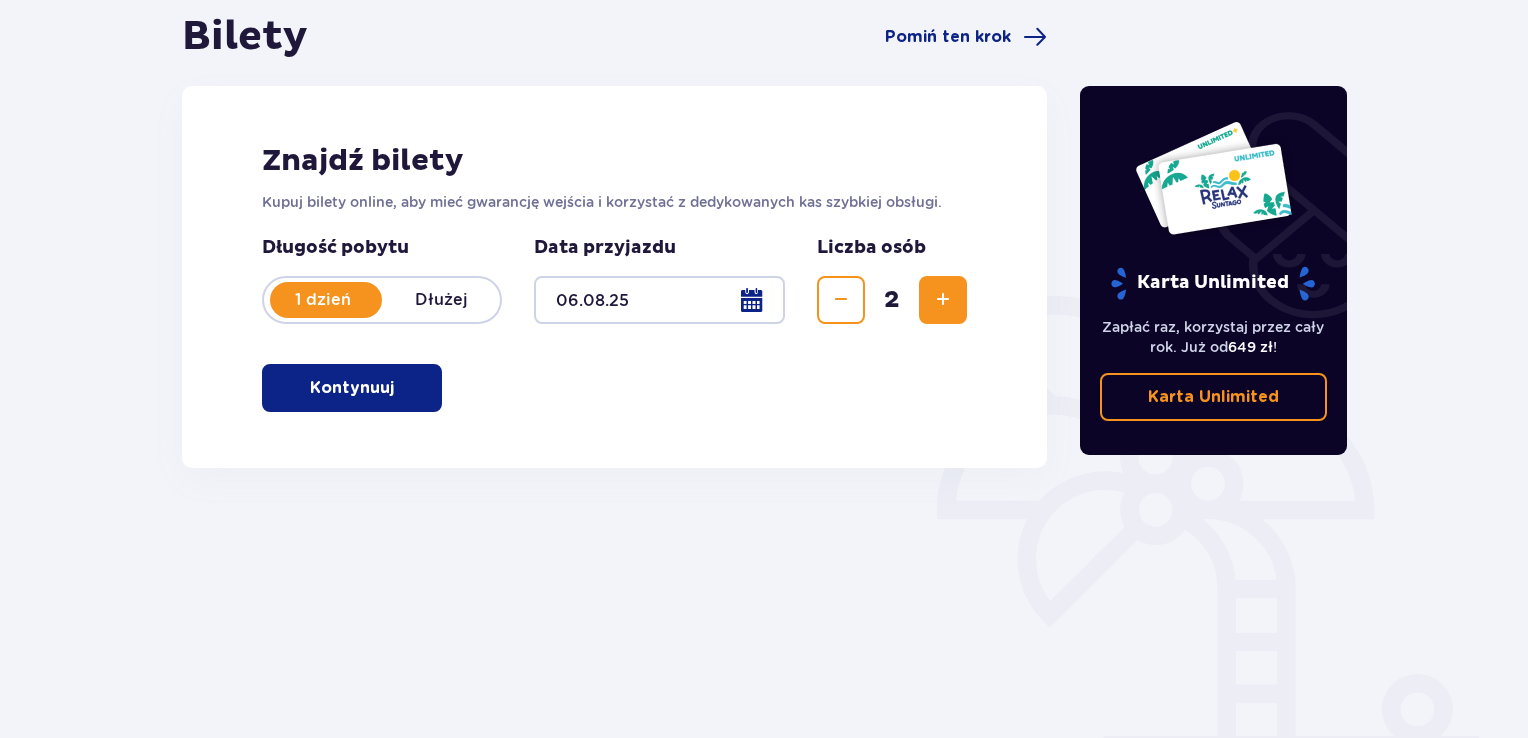 click on "Kontynuuj" at bounding box center [352, 388] 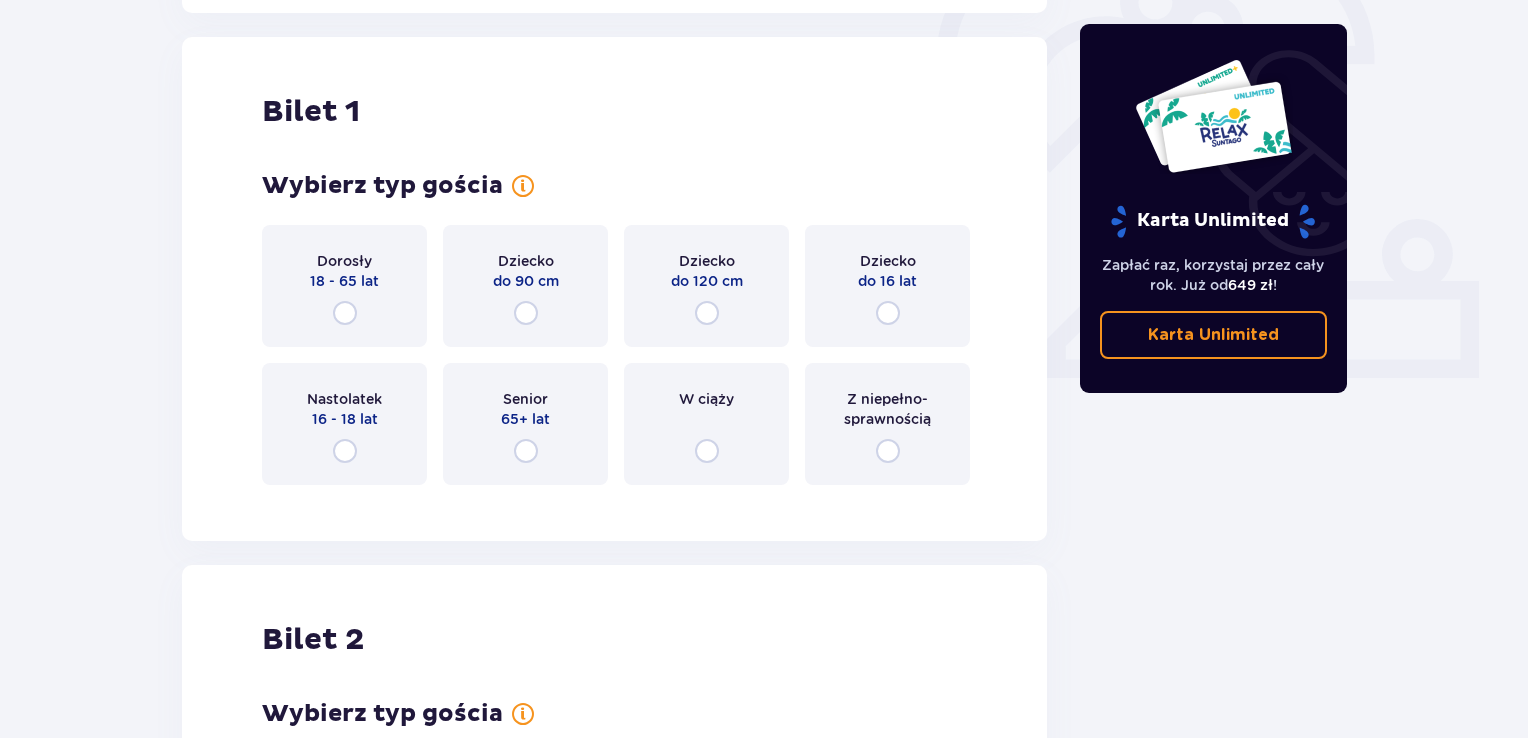 scroll, scrollTop: 668, scrollLeft: 0, axis: vertical 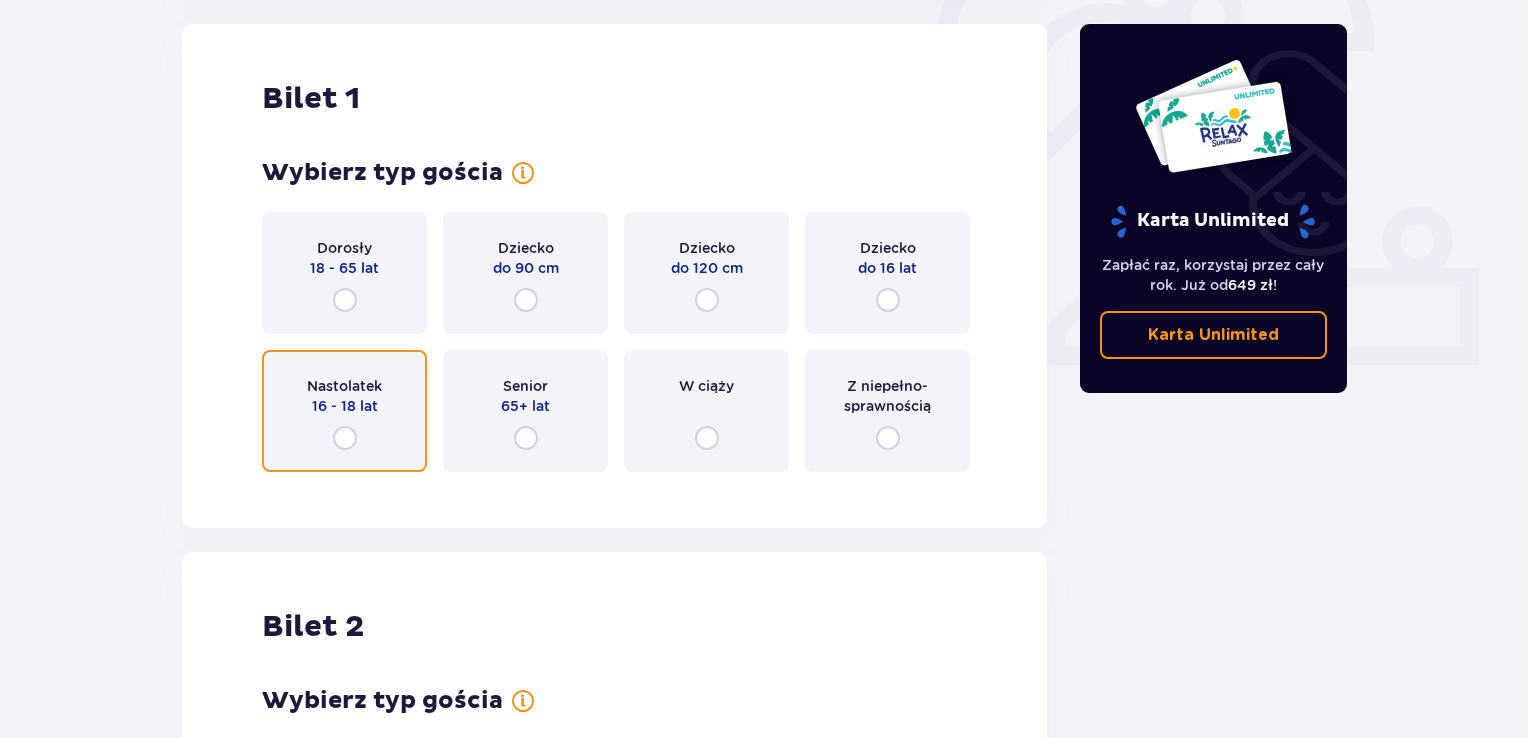 click at bounding box center [345, 438] 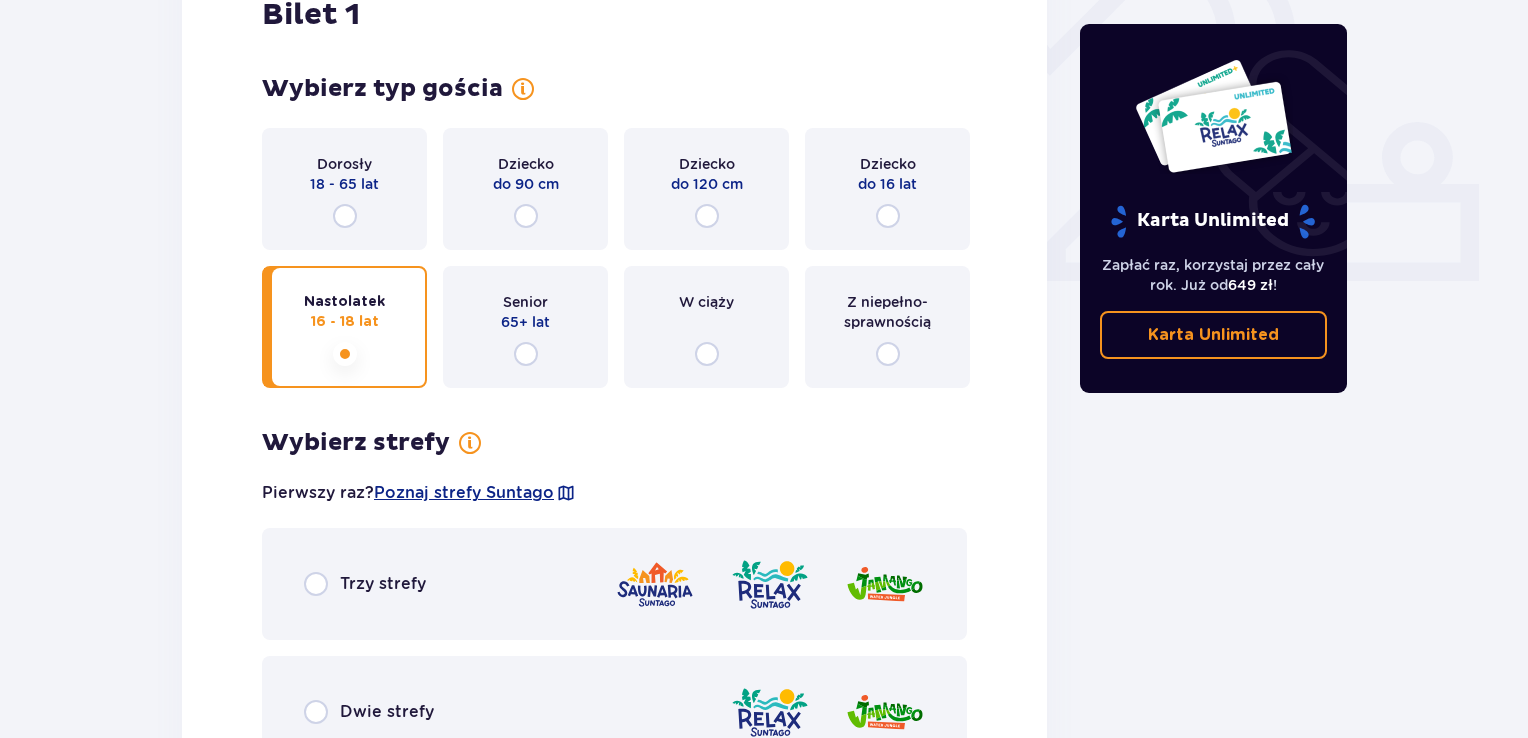 scroll, scrollTop: 656, scrollLeft: 0, axis: vertical 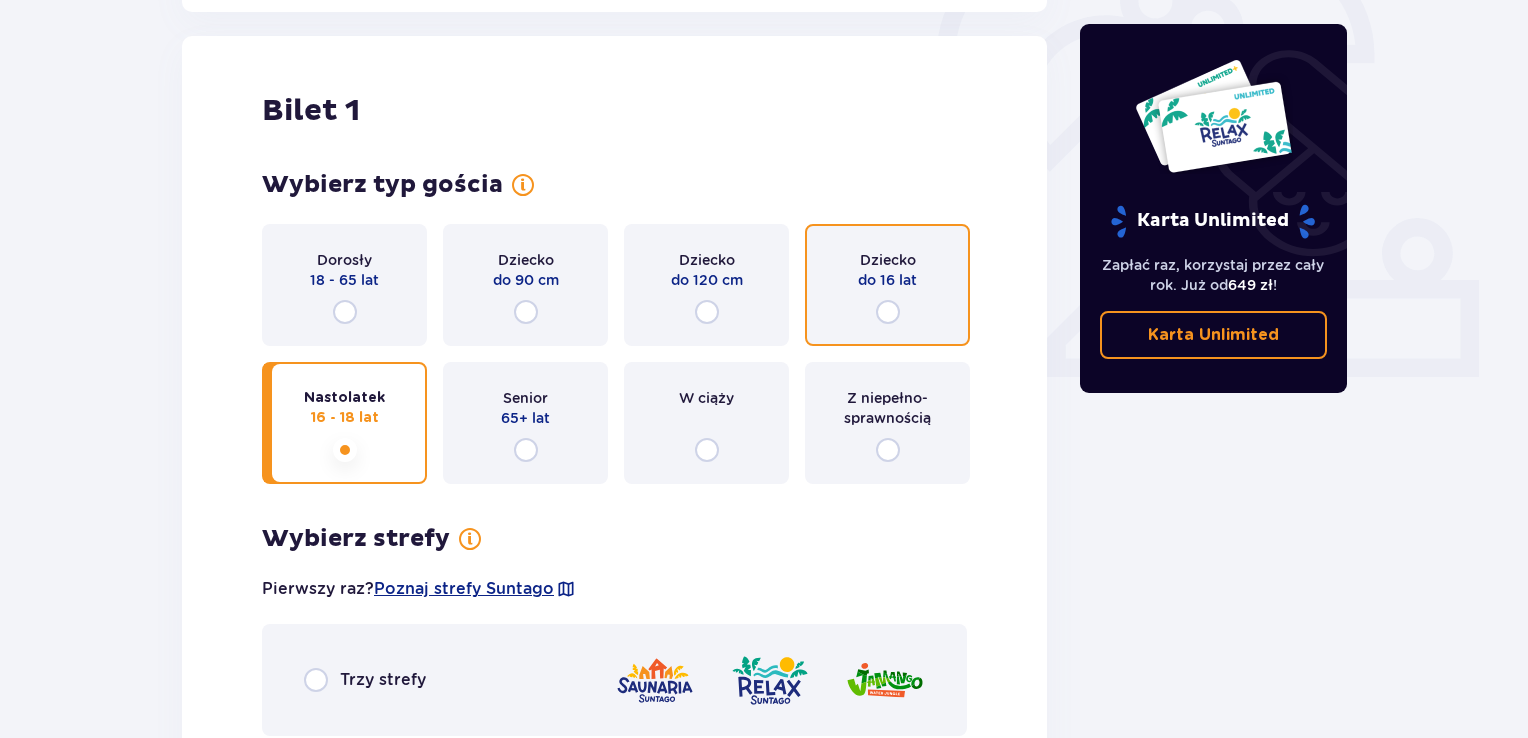 click at bounding box center [888, 312] 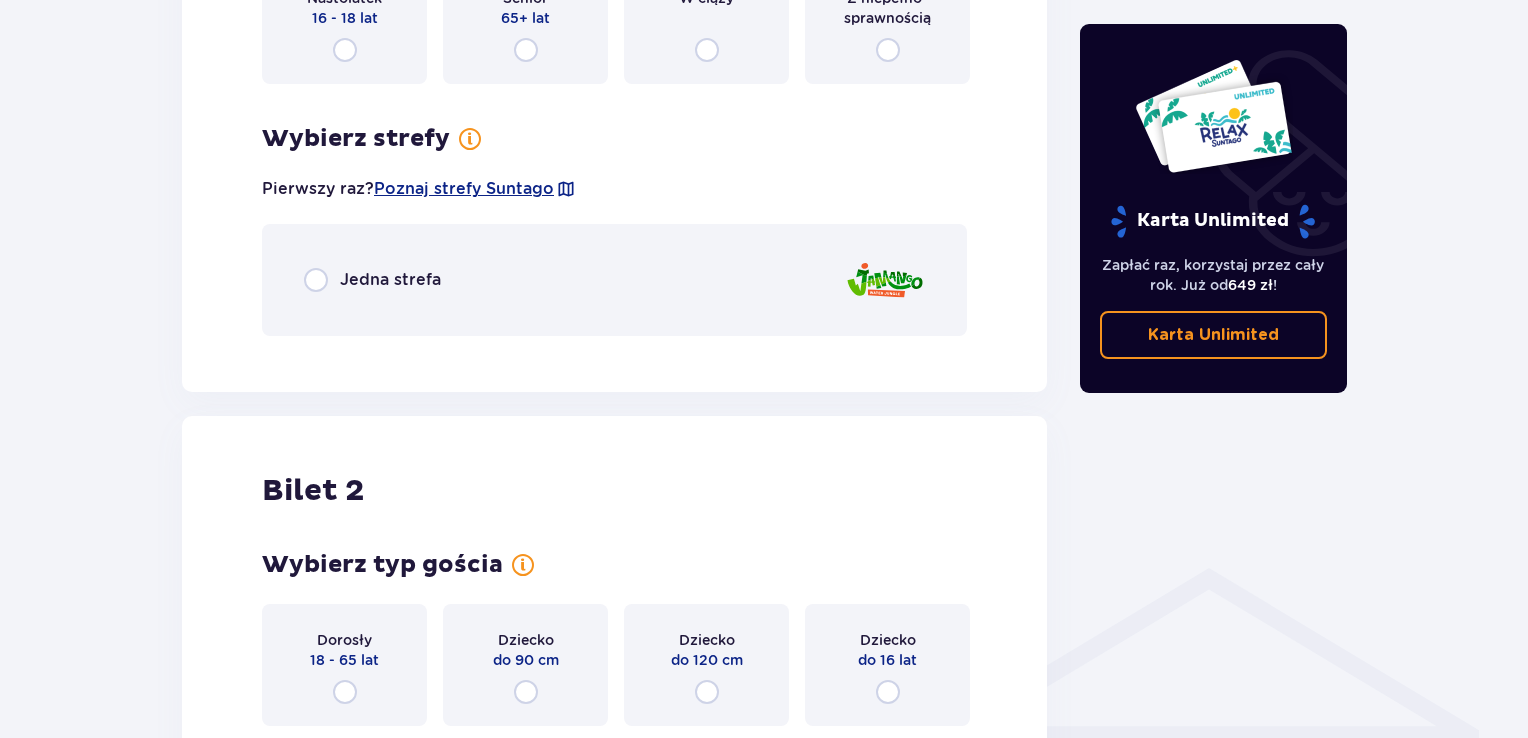 scroll, scrollTop: 856, scrollLeft: 0, axis: vertical 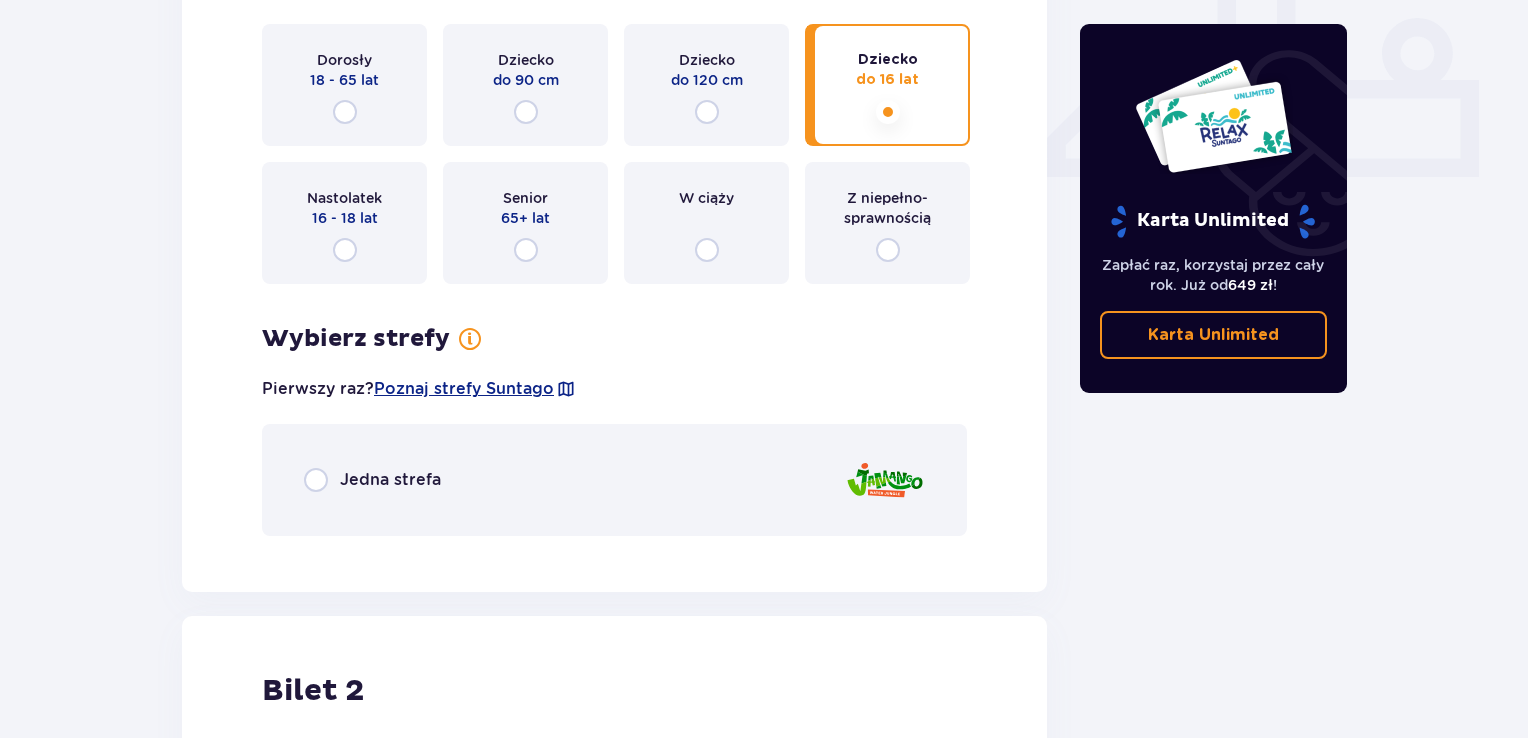 click on "Jedna strefa" at bounding box center (390, 480) 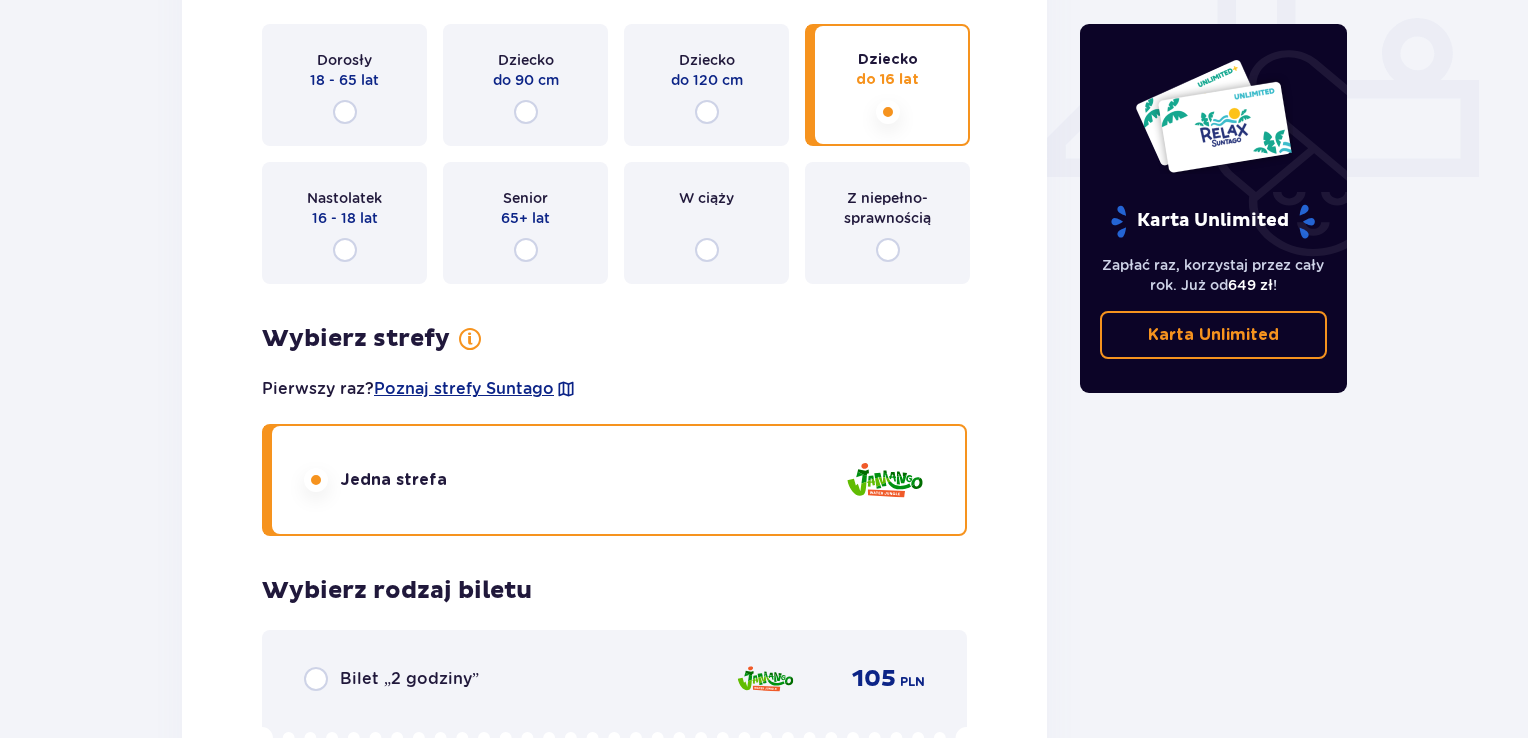 click at bounding box center (316, 480) 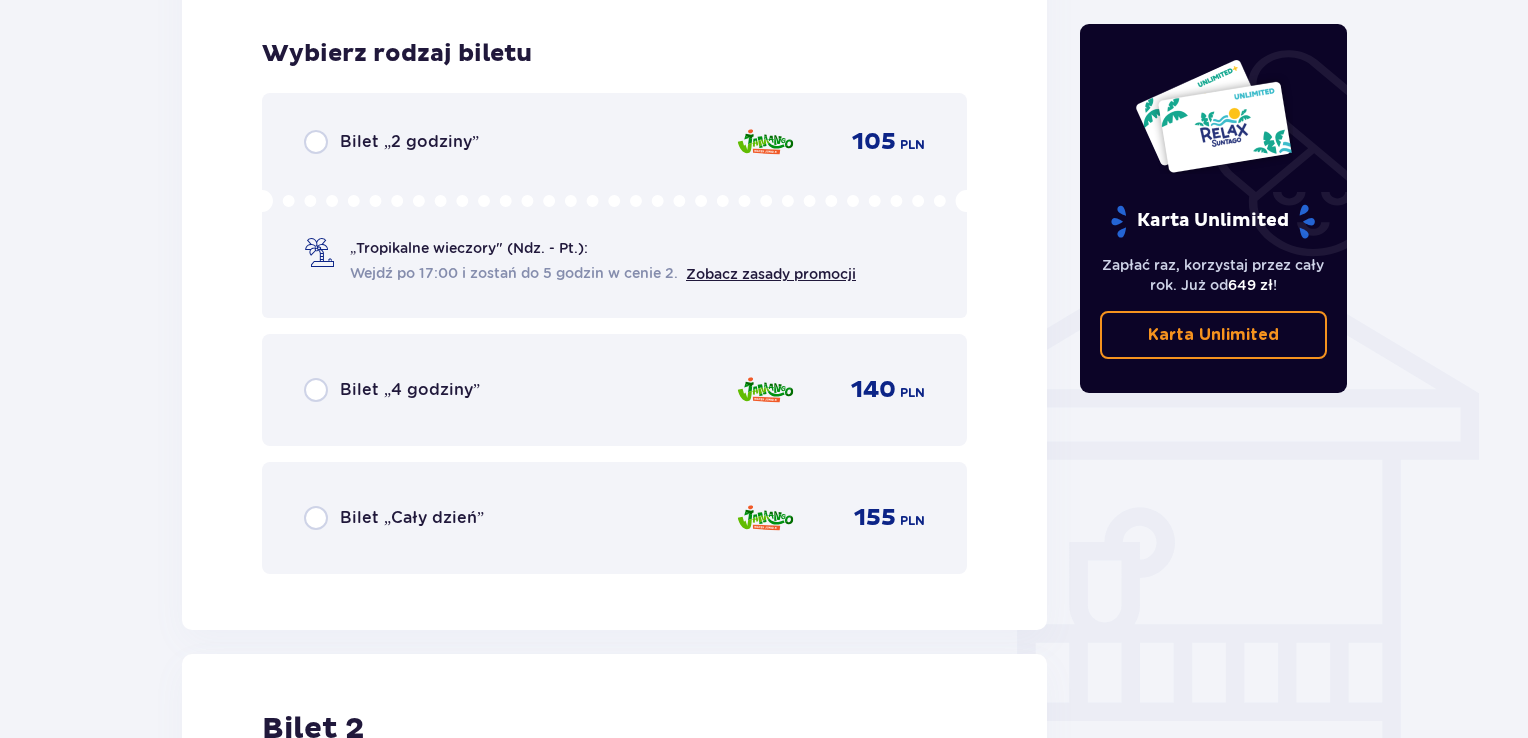 scroll, scrollTop: 1408, scrollLeft: 0, axis: vertical 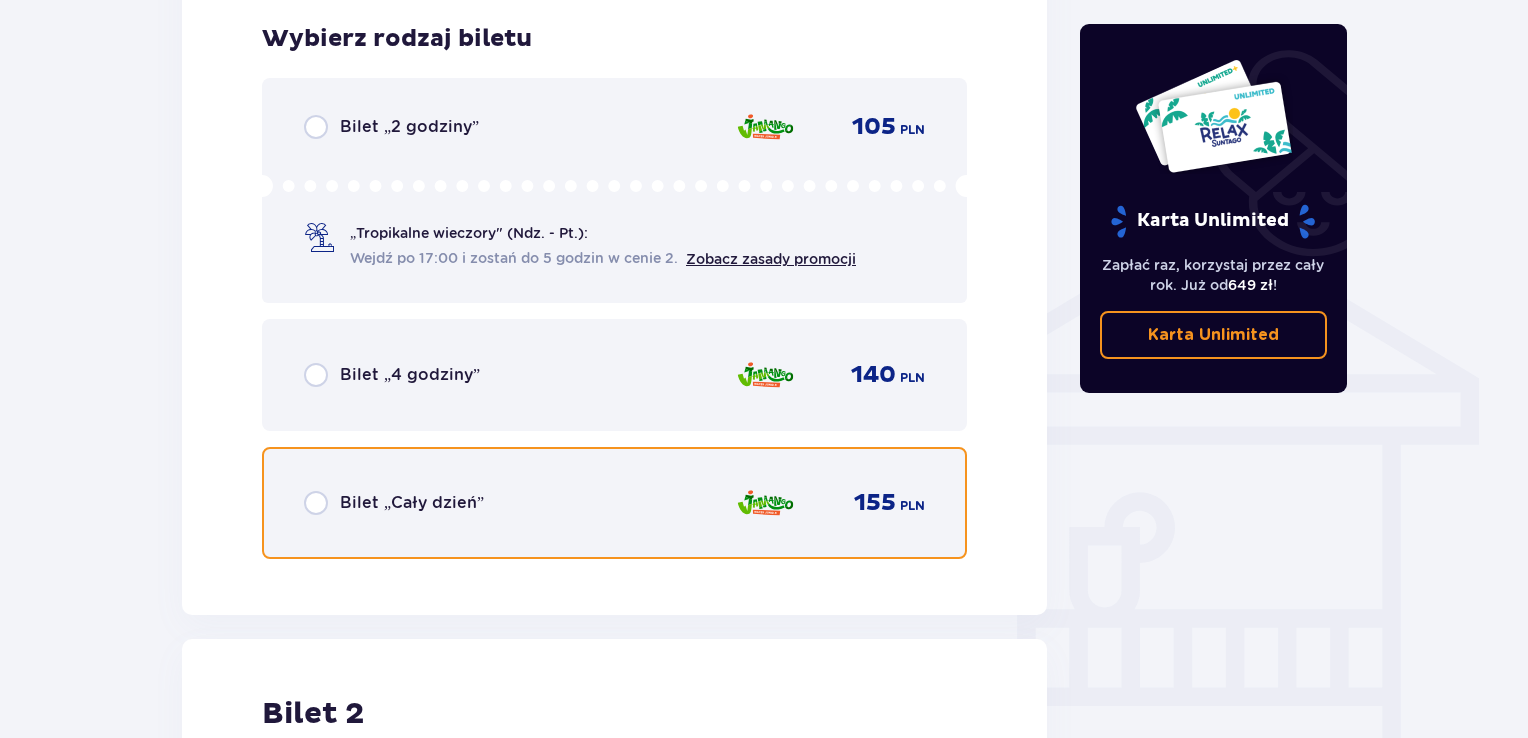 click at bounding box center (316, 503) 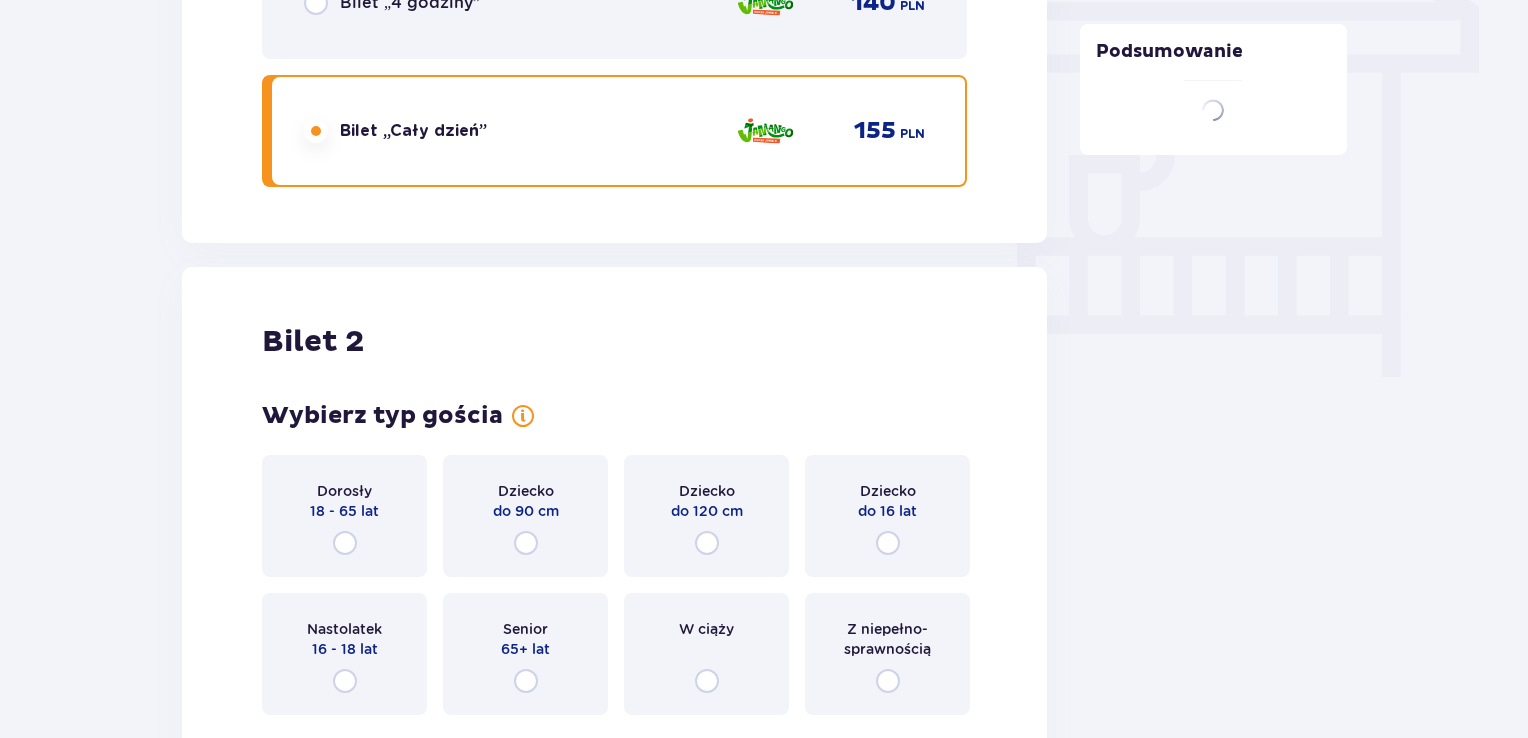 scroll, scrollTop: 2022, scrollLeft: 0, axis: vertical 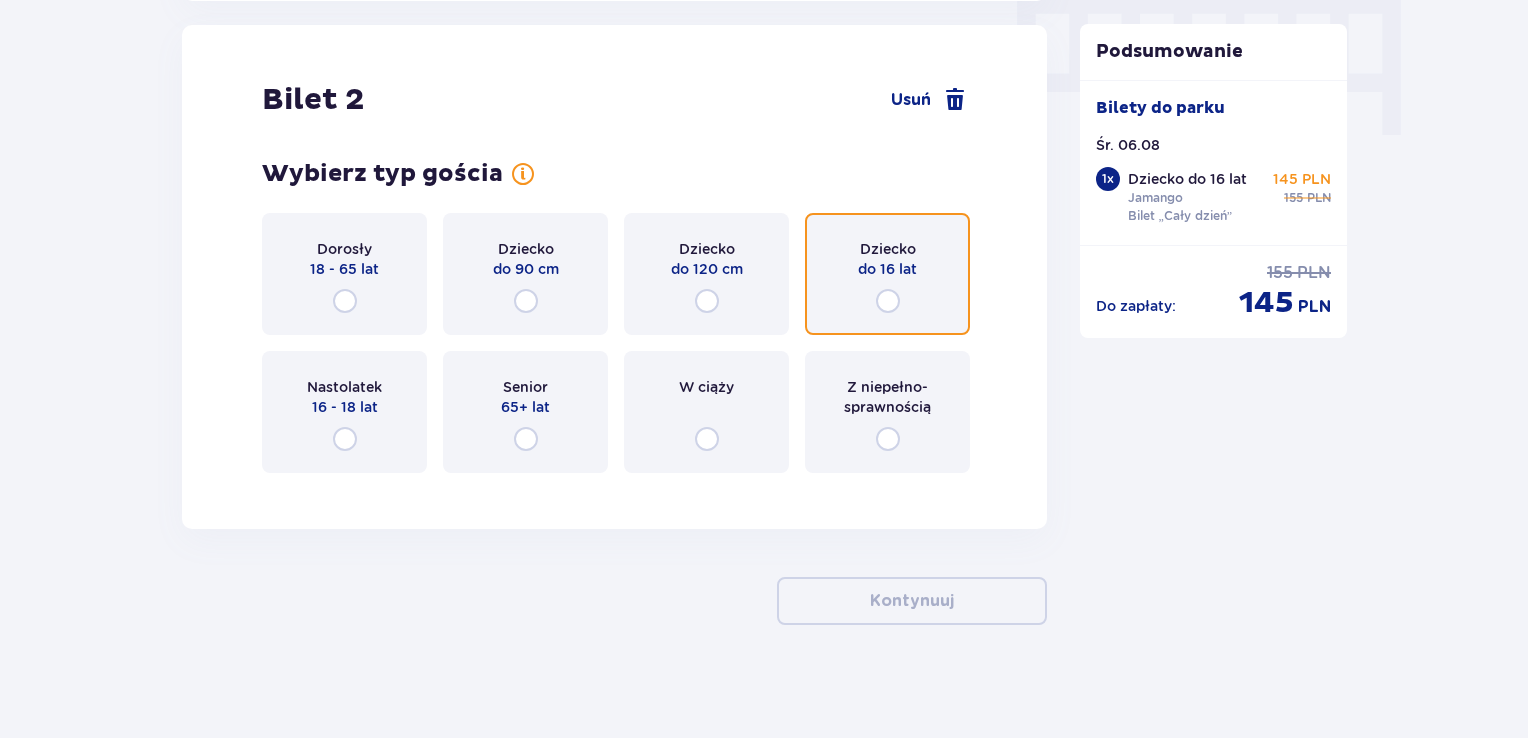 click at bounding box center (888, 301) 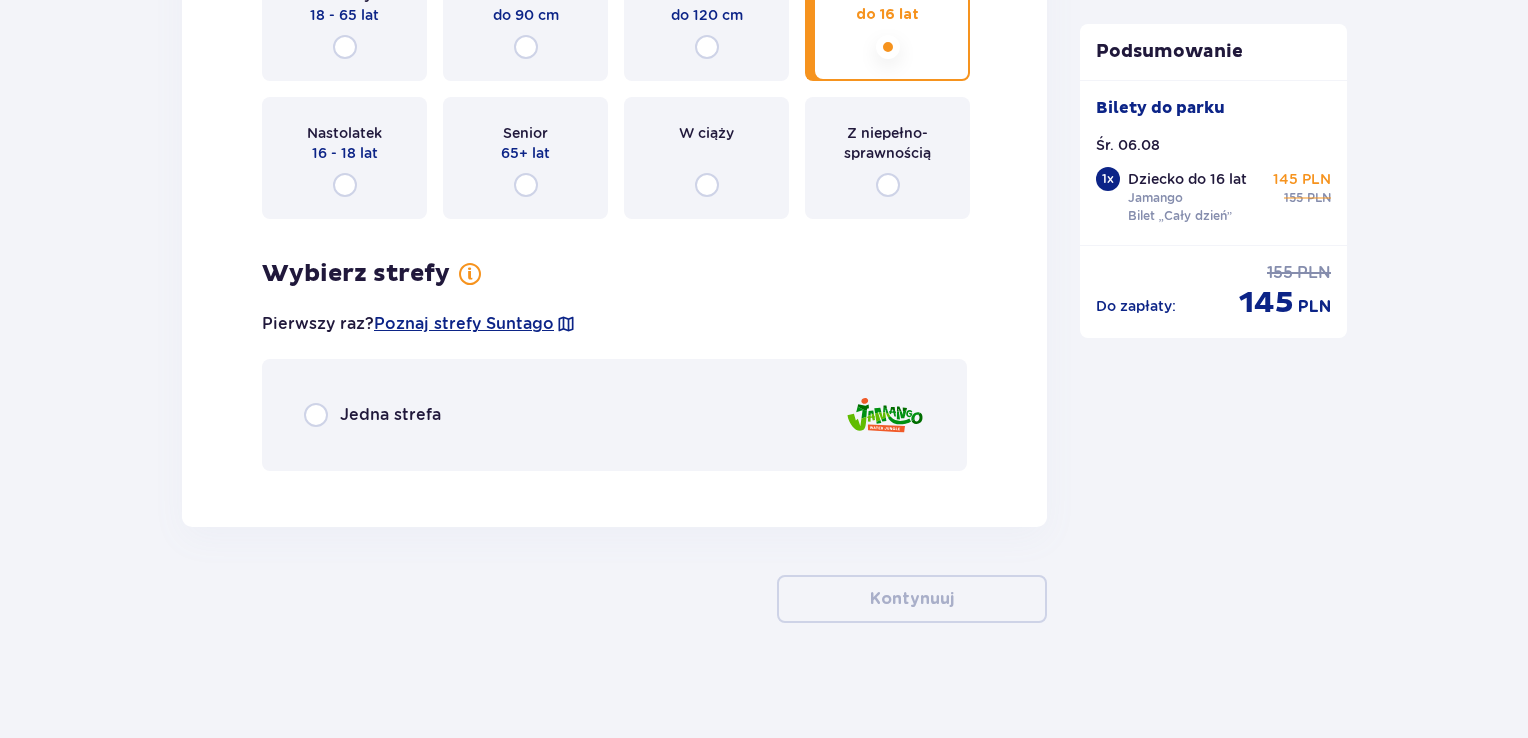 scroll, scrollTop: 2280, scrollLeft: 0, axis: vertical 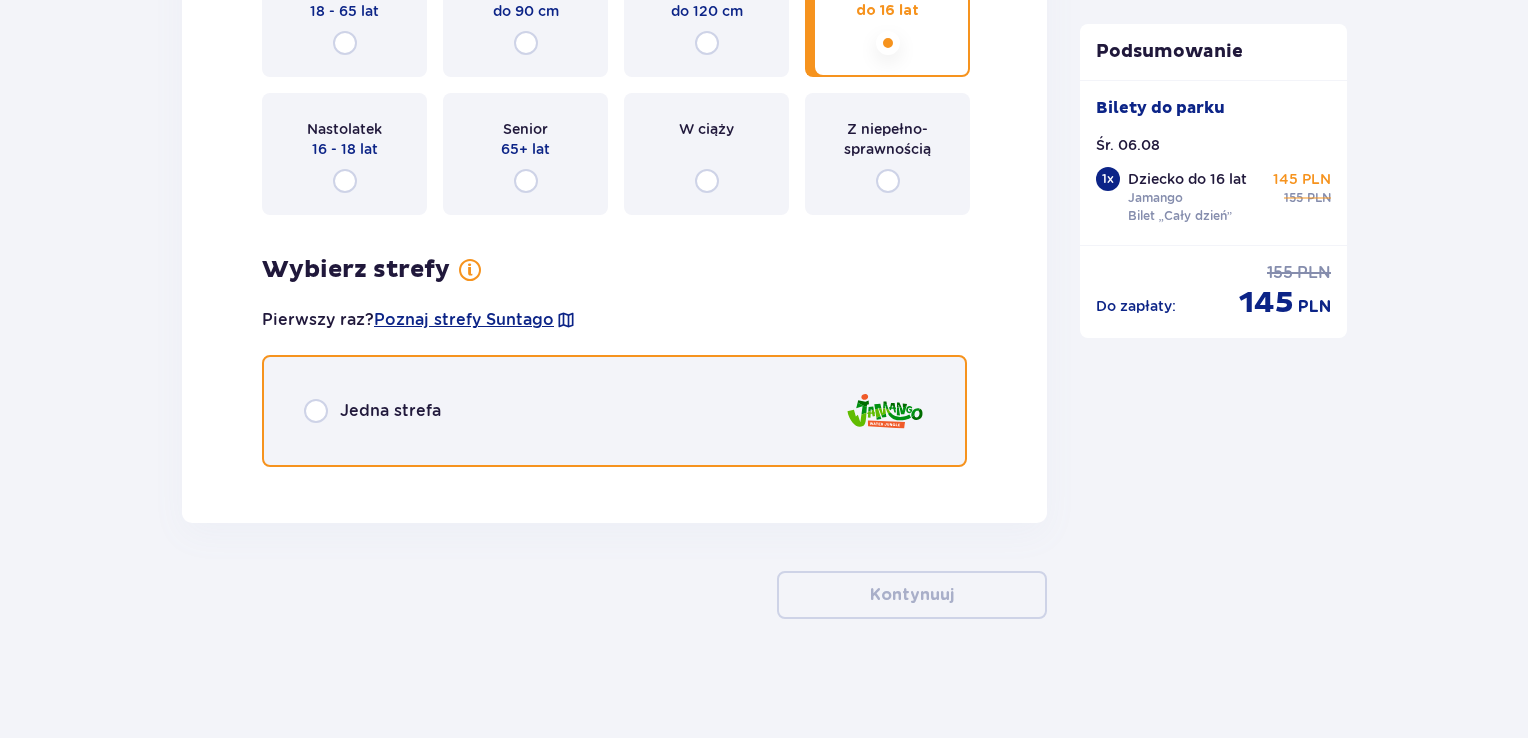 click at bounding box center (316, 411) 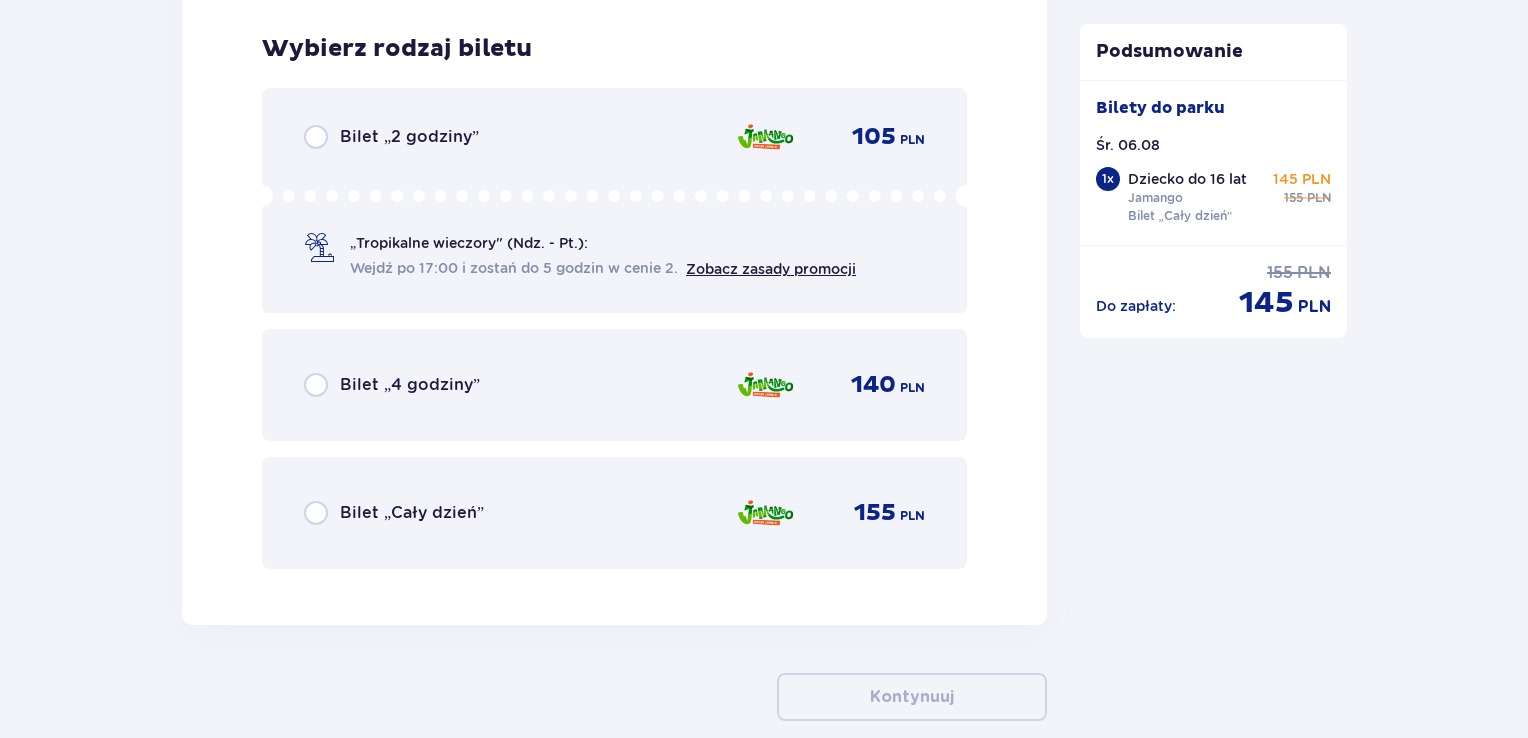 scroll, scrollTop: 2762, scrollLeft: 0, axis: vertical 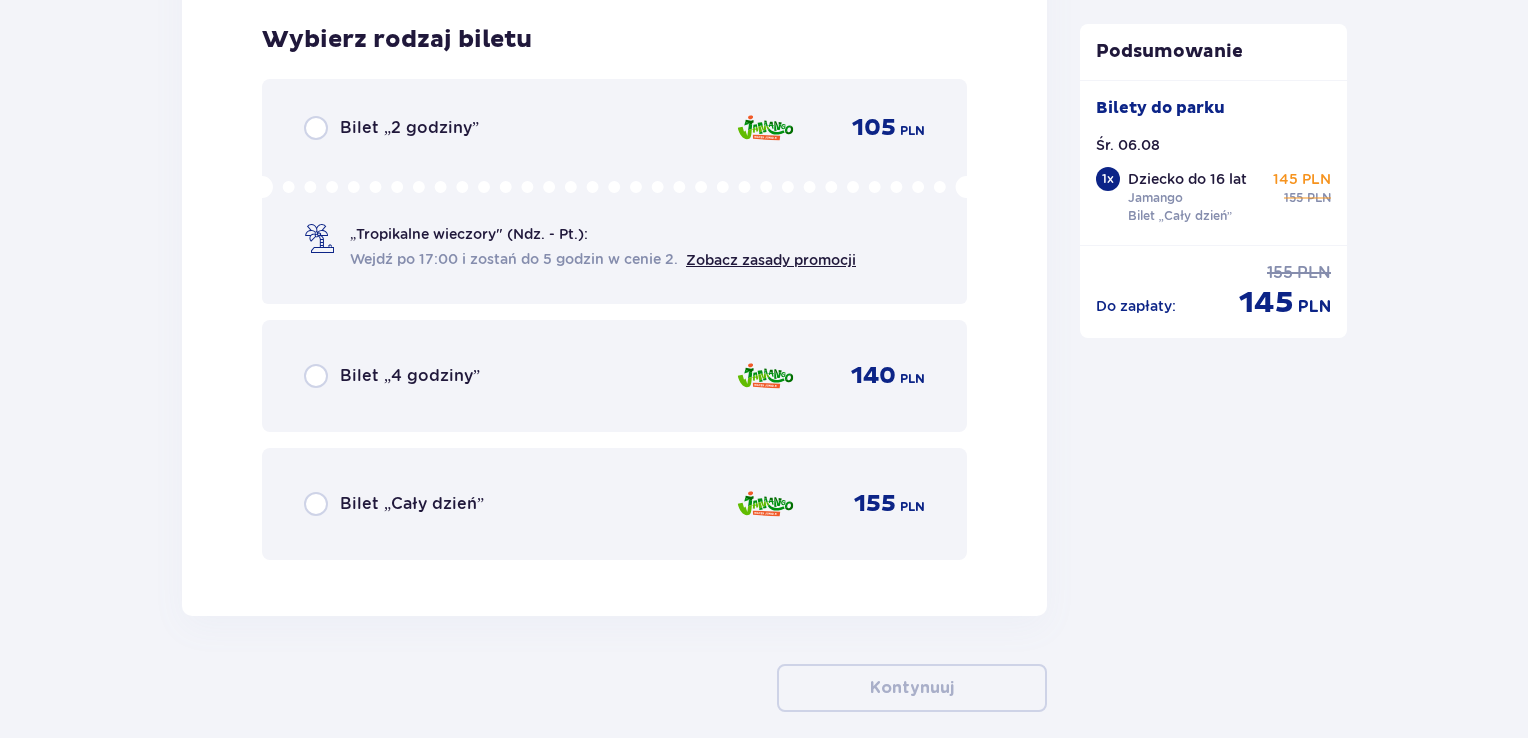 click on "Bilet „Cały dzień”" at bounding box center (412, 504) 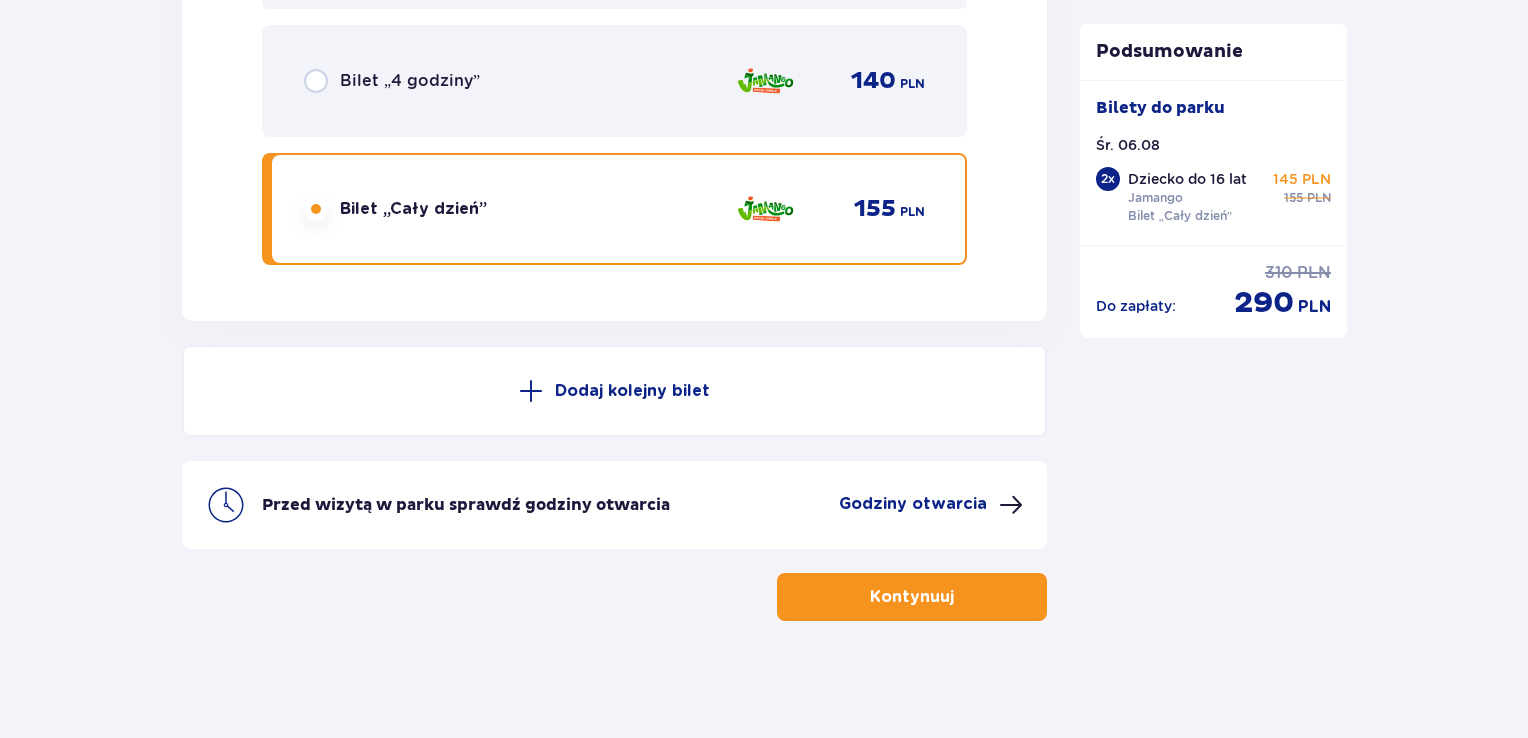 scroll, scrollTop: 3058, scrollLeft: 0, axis: vertical 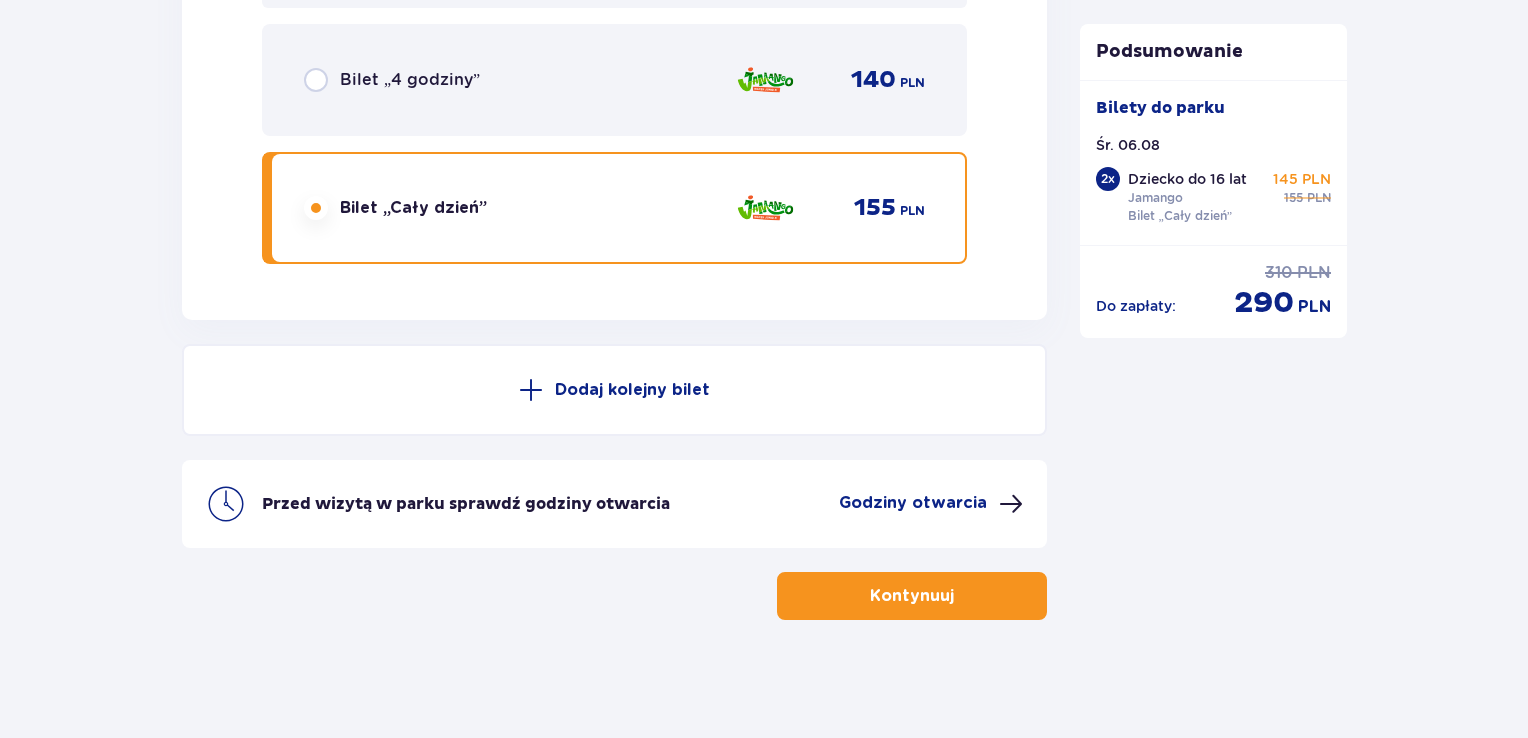 click on "Godziny otwarcia" at bounding box center (913, 503) 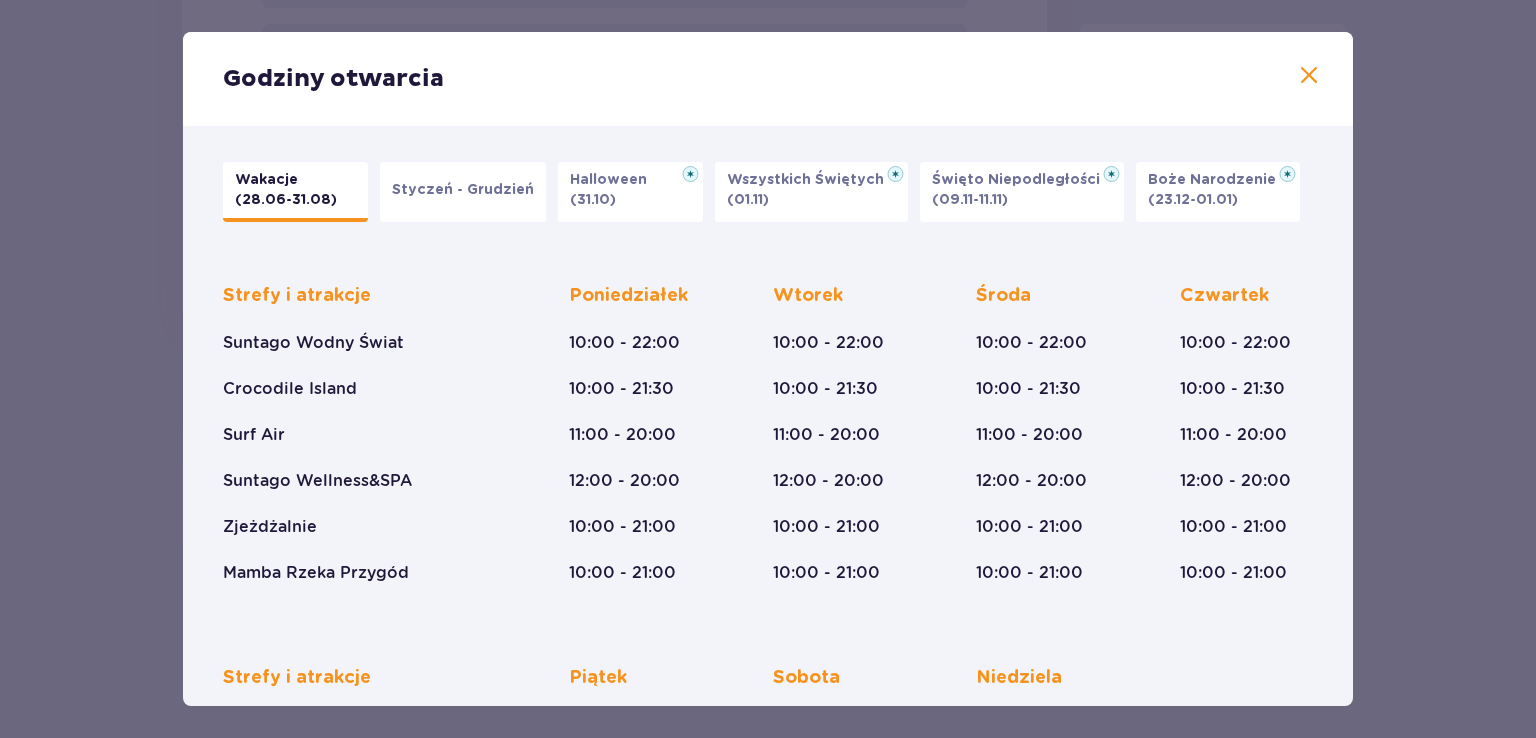 click on "Godziny otwarcia Wakacje  (28.06-31.08) Styczeń - Grudzień Halloween  (31.10) Wszystkich Świętych  (01.11) Święto Niepodległości  (09.11-11.11) Boże Narodzenie  (23.12-01.01) Strefy i atrakcje Suntago Wodny Świat Crocodile Island Surf Air Suntago Wellness&SPA Zjeżdżalnie Mamba Rzeka Przygód Poniedziałek 10:00 - 22:00 10:00 - 21:30 11:00 - 20:00 12:00 - 20:00 10:00 - 21:00 10:00 - 21:00 Wtorek 10:00 - 22:00 10:00 - 21:30 11:00 - 20:00 12:00 - 20:00 10:00 - 21:00 10:00 - 21:00 Środa 10:00 - 22:00 10:00 - 21:30 11:00 - 20:00 12:00 - 20:00 10:00 - 21:00 10:00 - 21:00 Czwartek 10:00 - 22:00 10:00 - 21:30 11:00 - 20:00 12:00 - 20:00 10:00 - 21:00 10:00 - 21:00 Strefy i atrakcje Suntago Wodny Świat Crocodile Island Surf Air Suntago Wellness&SPA Zjeżdżalnie Mamba Rzeka Przygód Piątek 10:00 - 22:00 10:00 - 21:30 11:00 - 20:00 12:00 - 20:00 10:00 - 21:00 10:00 - 21:00 Sobota 10:00 - 22:00 10:00 - 21:30 11:00 - 20:00 12:00 - 20:00 10:00 - 21:00 10:00 - 21:00 Niedziela 10:00 - 22:00 10:00 - 21:30" at bounding box center [768, 369] 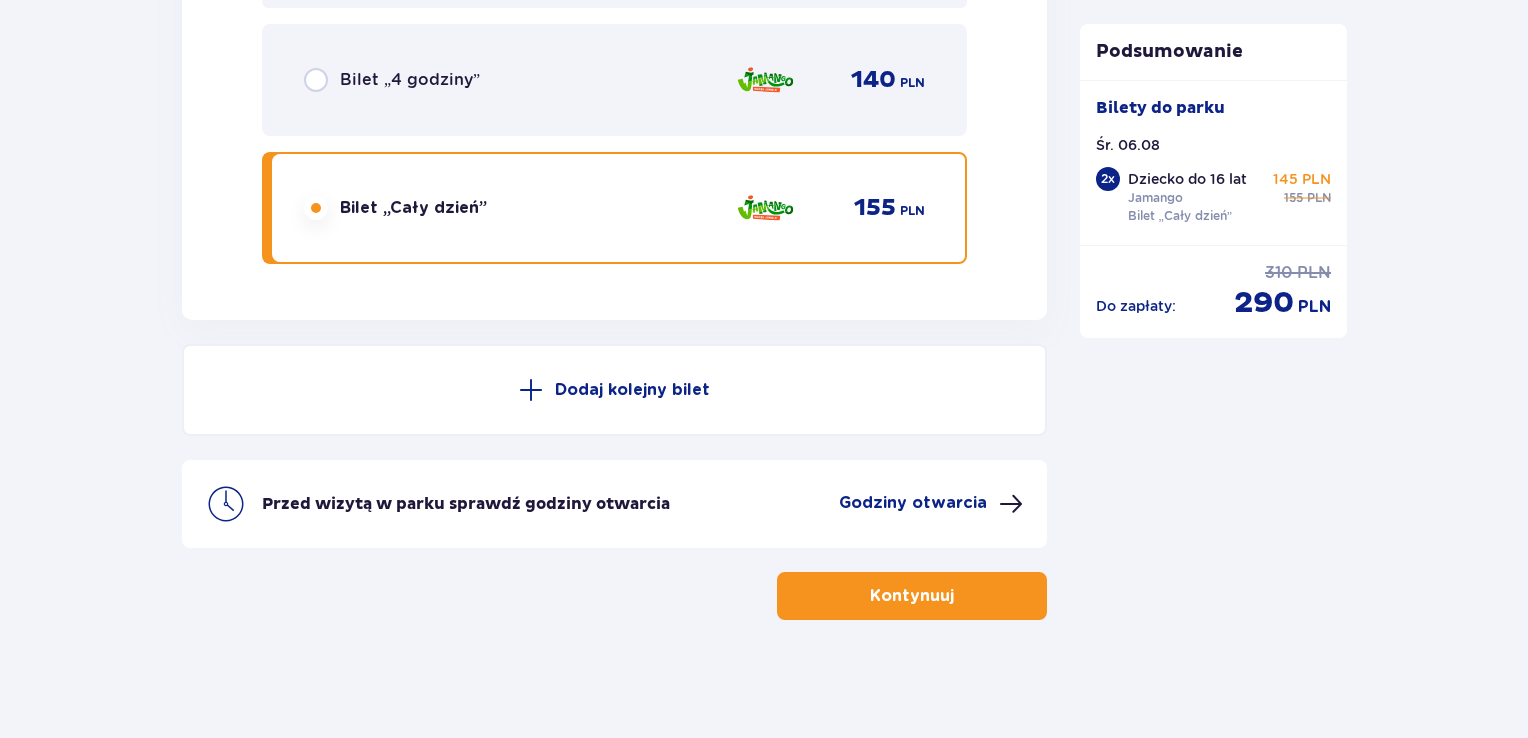 click at bounding box center (958, 596) 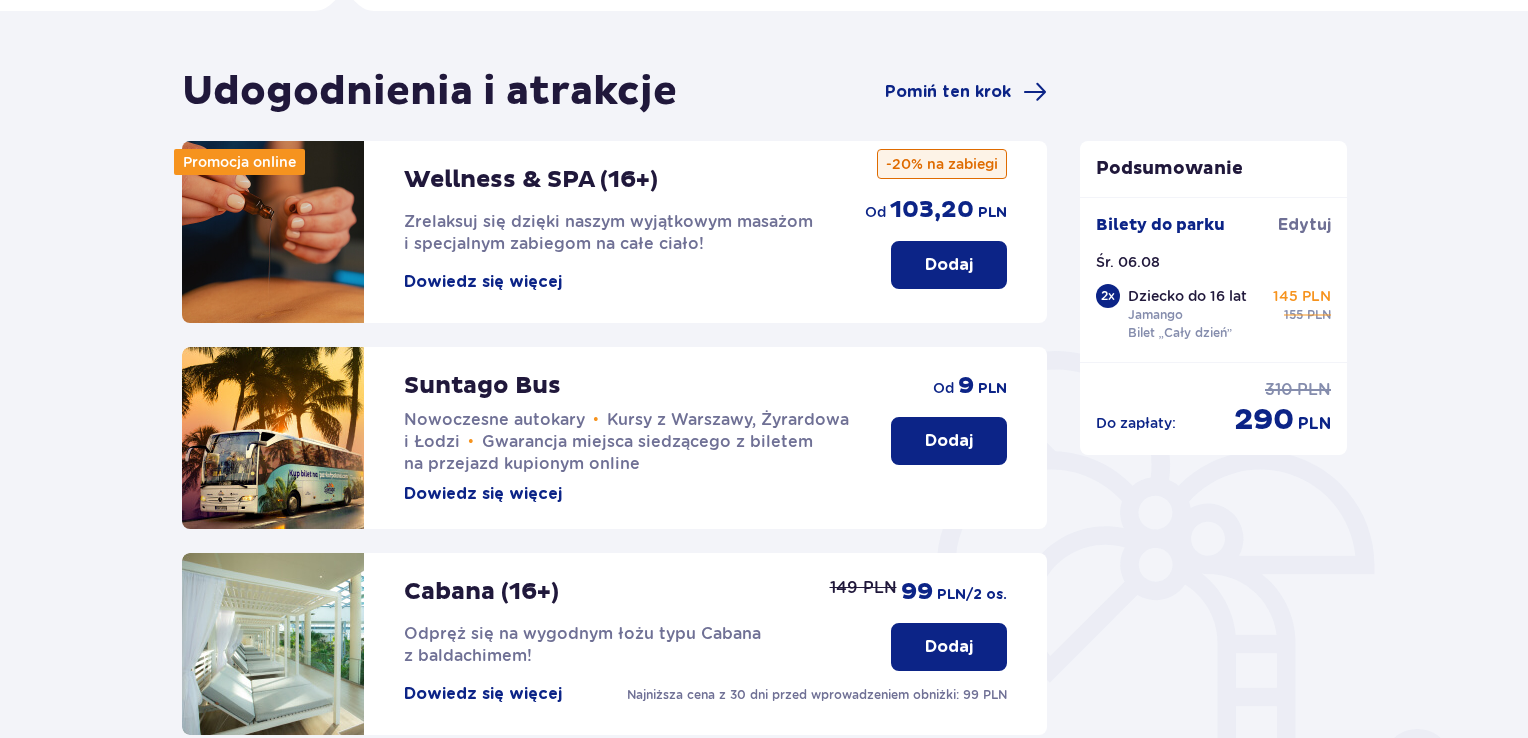 scroll, scrollTop: 300, scrollLeft: 0, axis: vertical 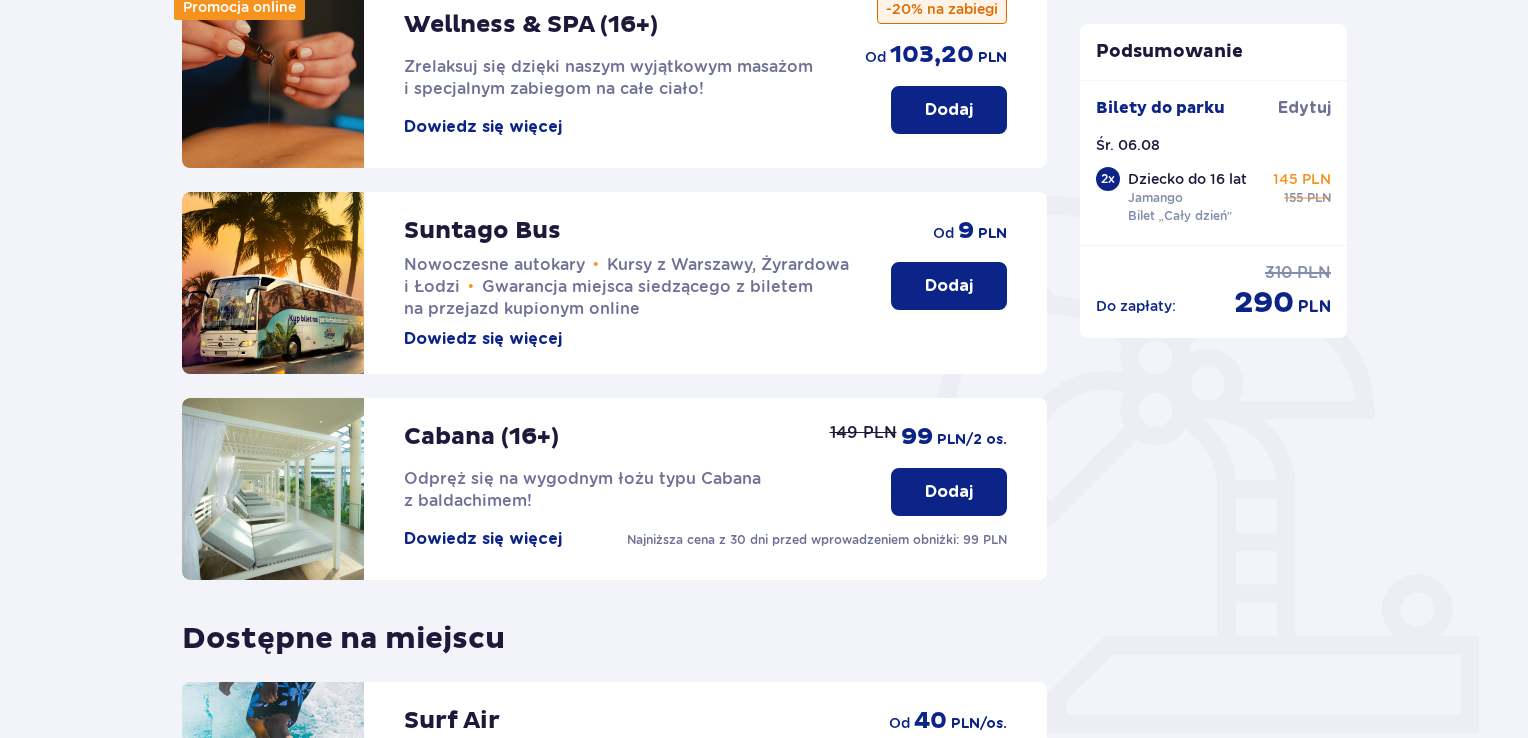 click on "Dodaj" at bounding box center (949, 286) 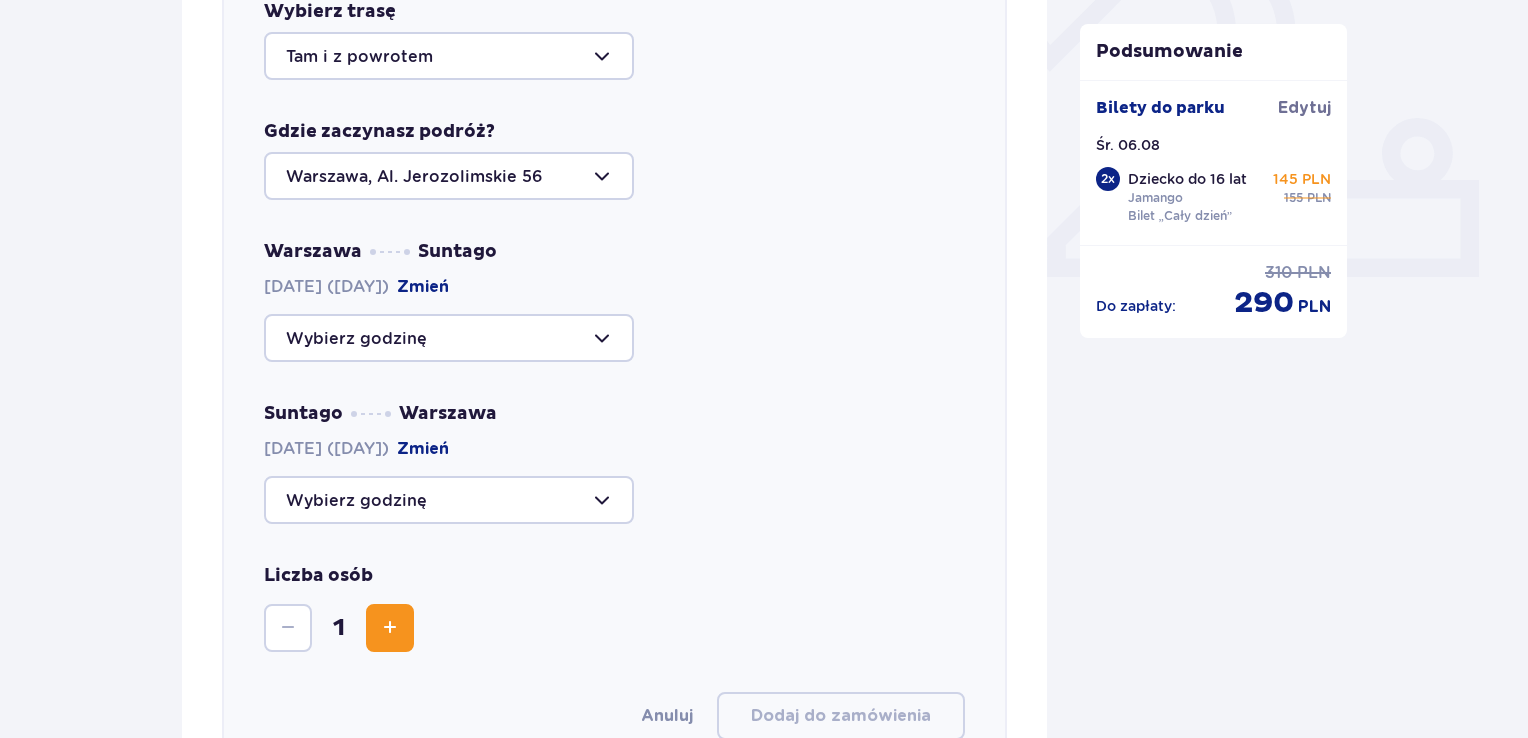 scroll, scrollTop: 790, scrollLeft: 0, axis: vertical 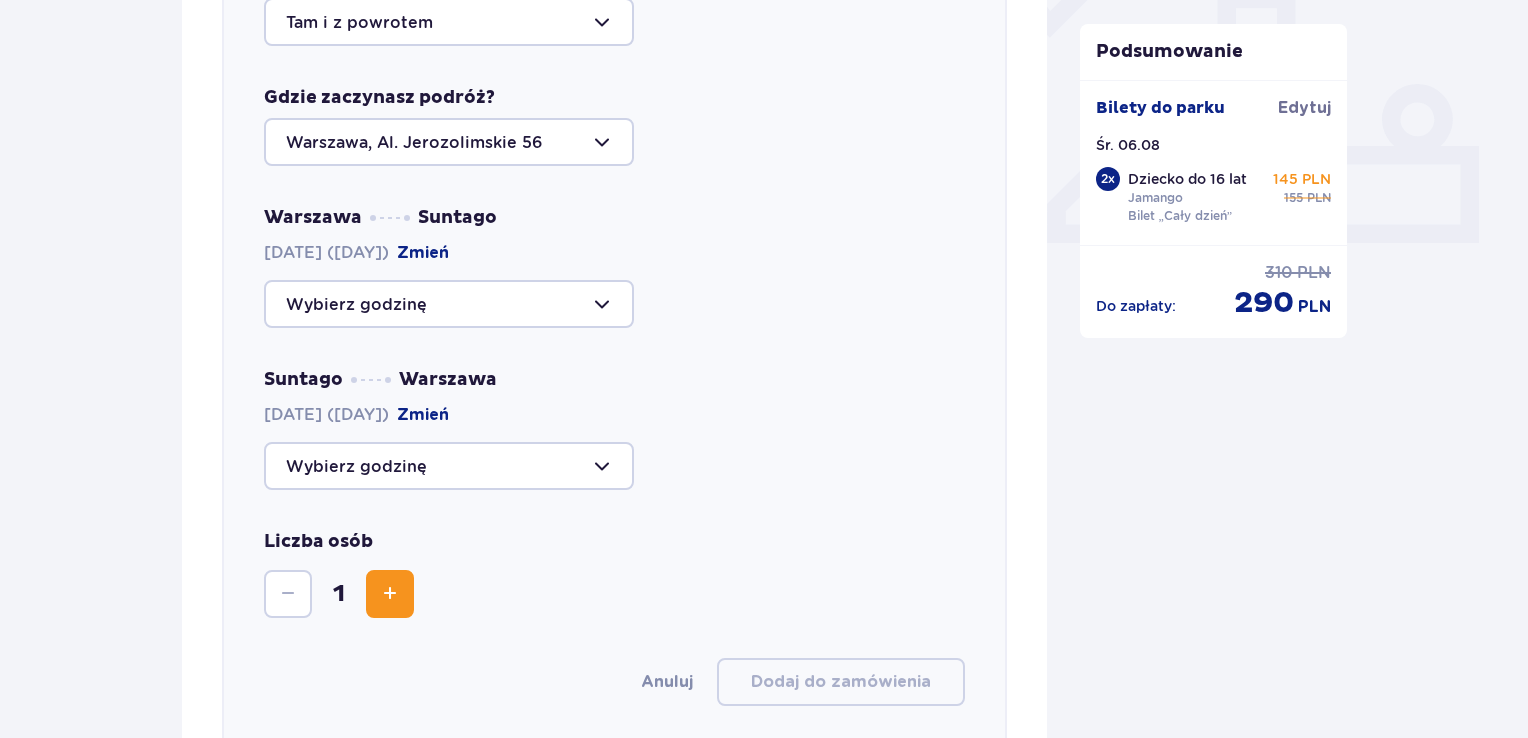 click at bounding box center (449, 304) 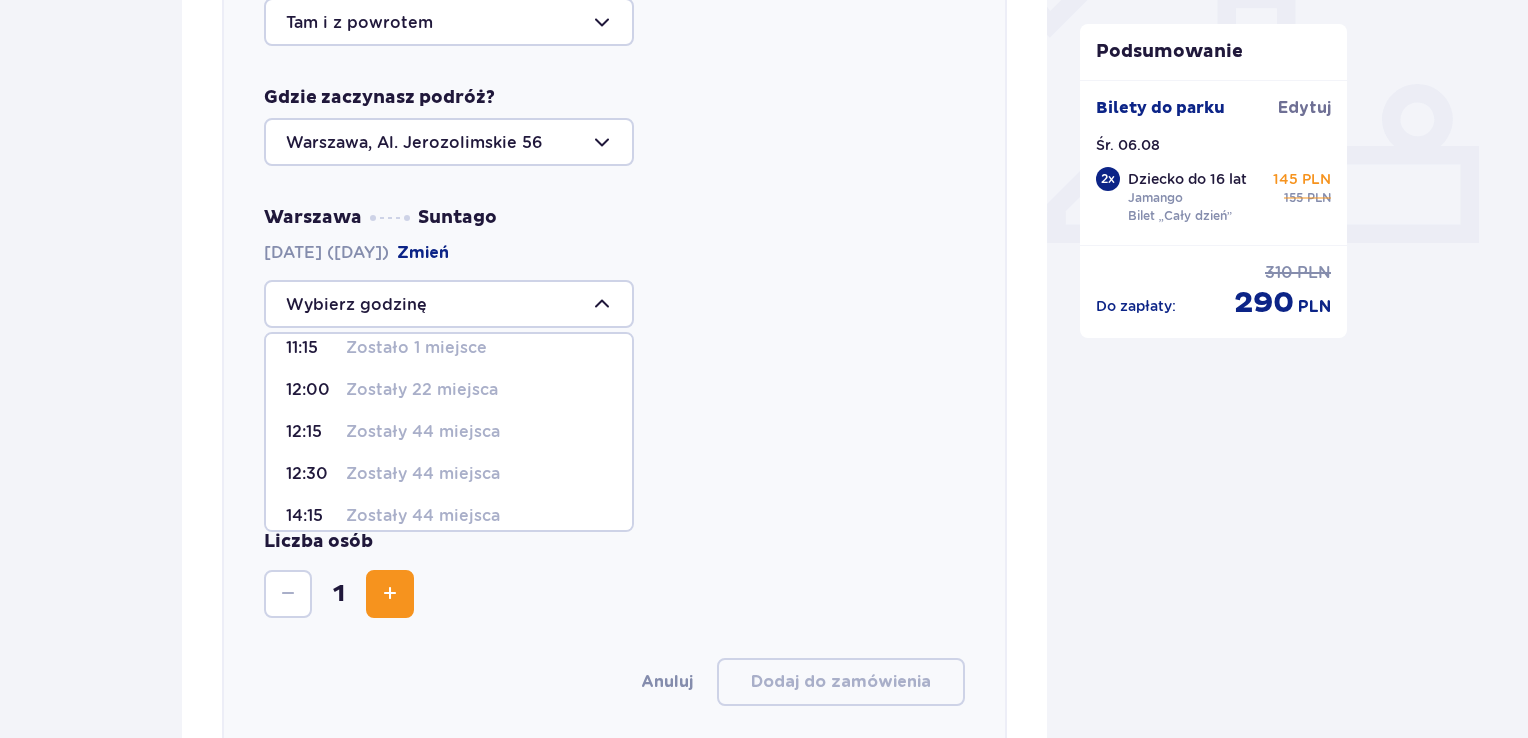 scroll, scrollTop: 85, scrollLeft: 0, axis: vertical 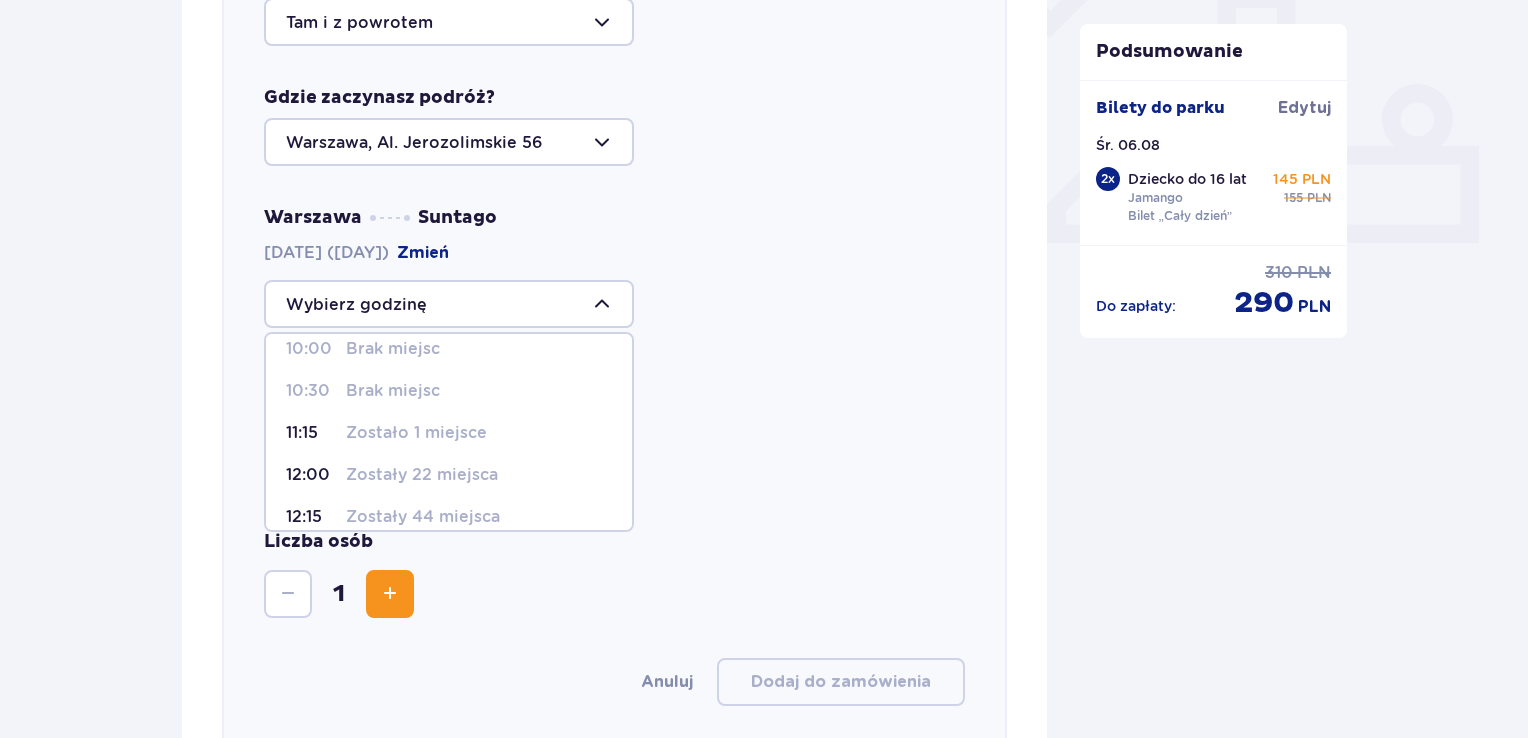 click on "Zostały 22 miejsca" at bounding box center [422, 475] 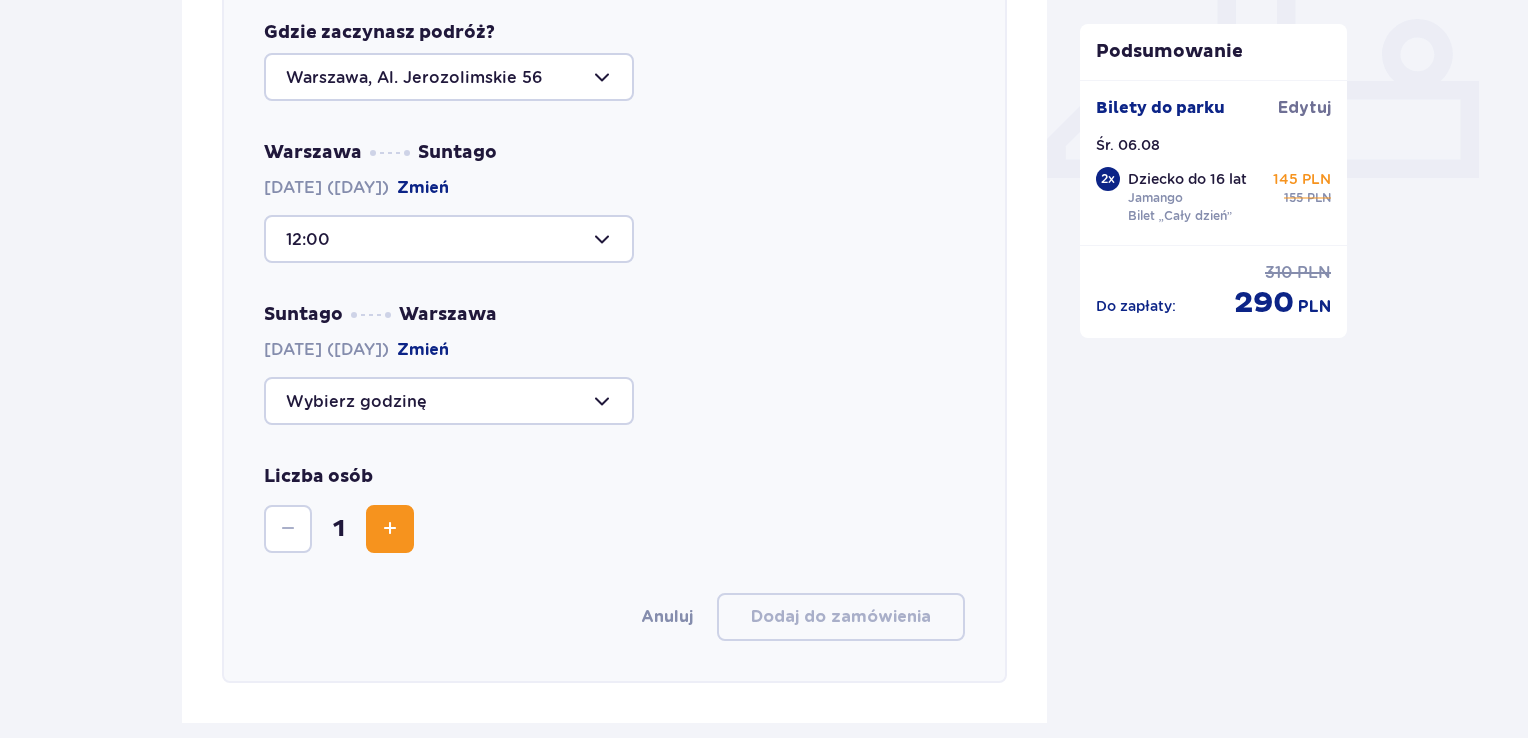 scroll, scrollTop: 890, scrollLeft: 0, axis: vertical 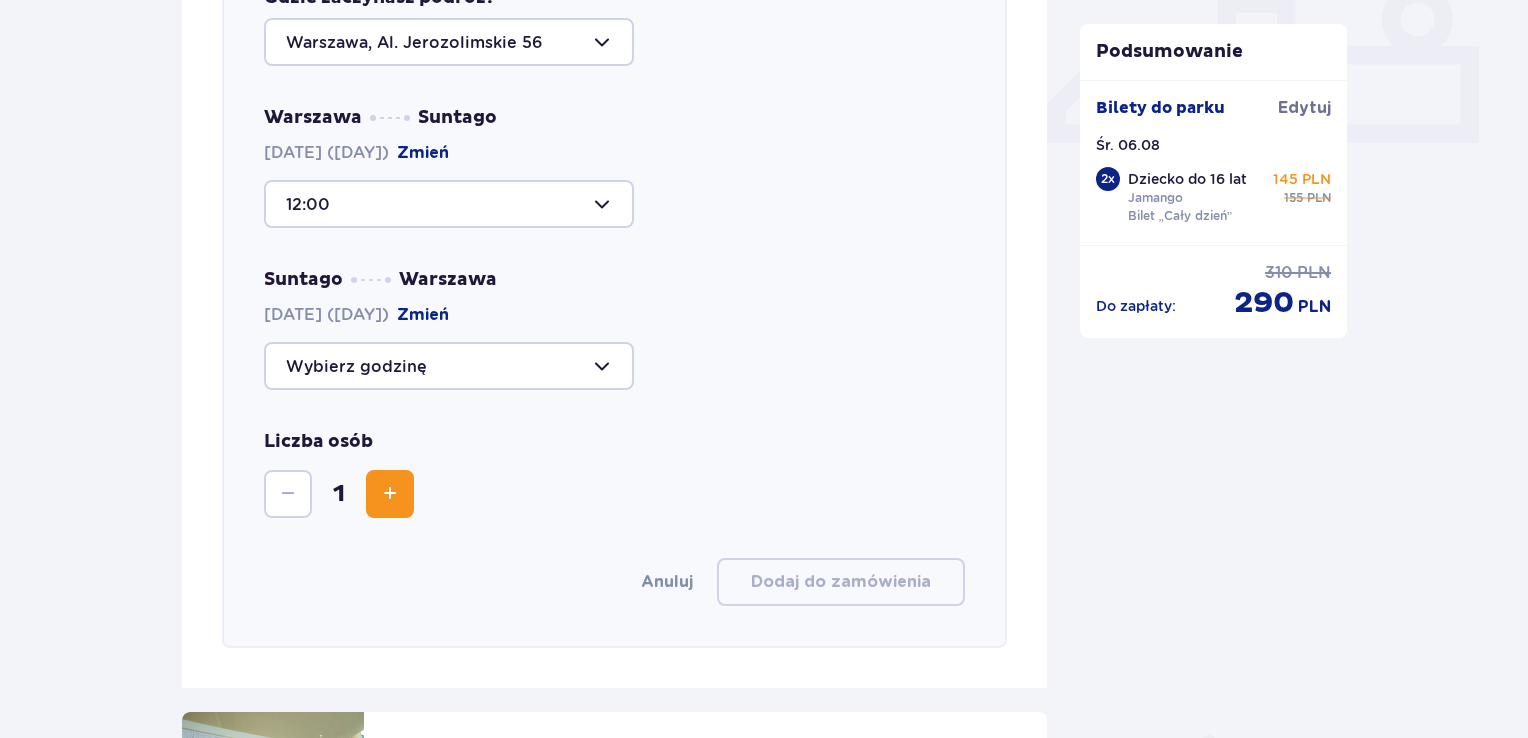 click at bounding box center (449, 366) 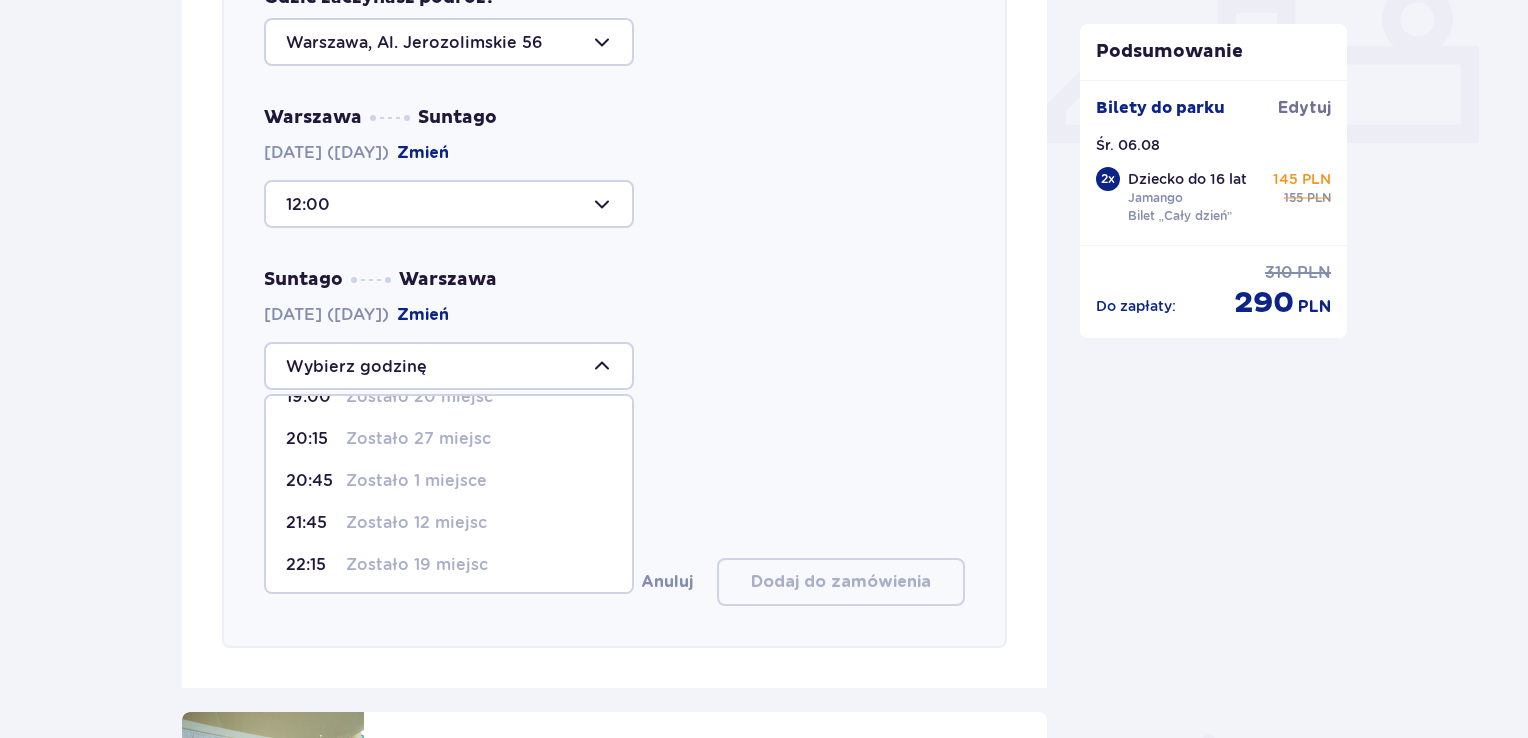 scroll, scrollTop: 200, scrollLeft: 0, axis: vertical 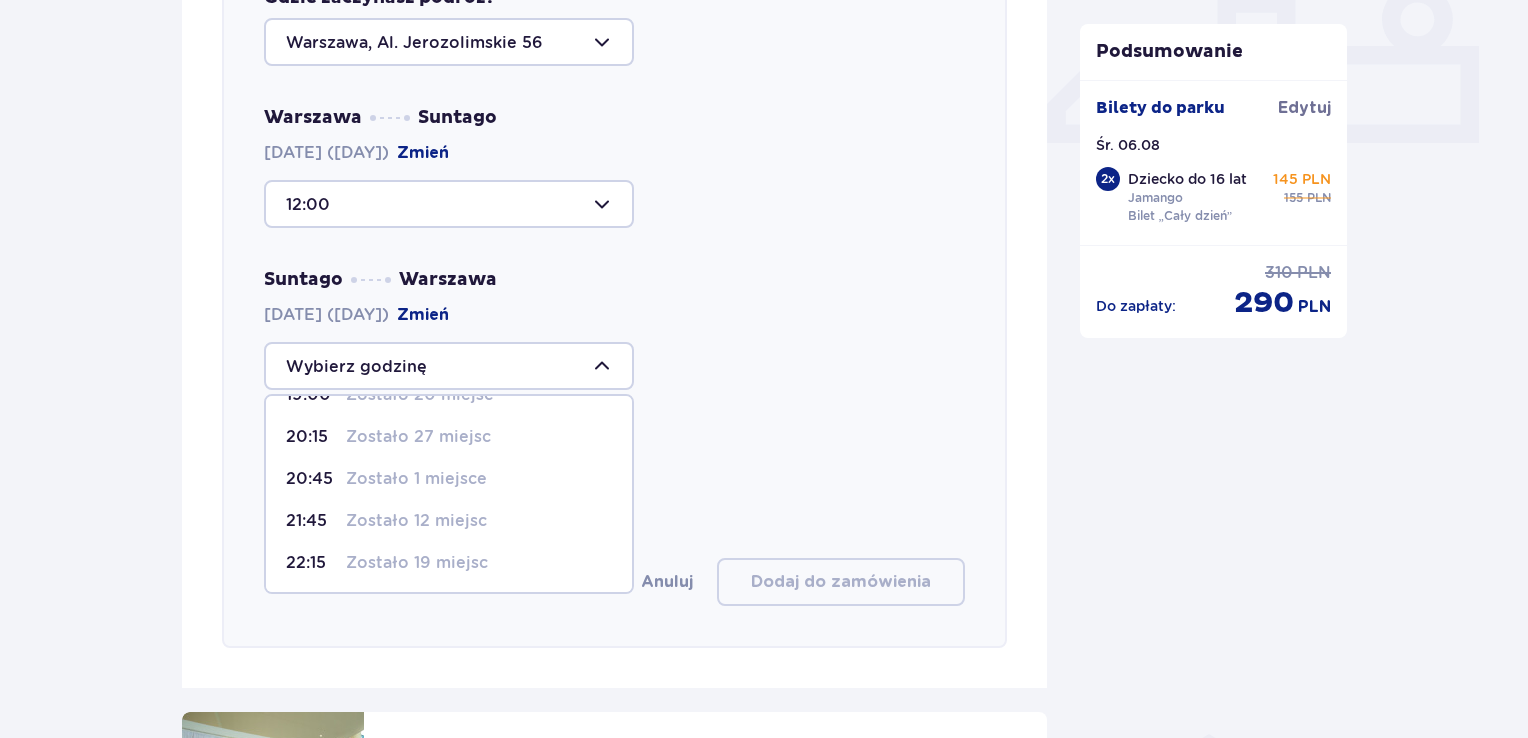 click on "Zostało 12 miejsc" at bounding box center (416, 521) 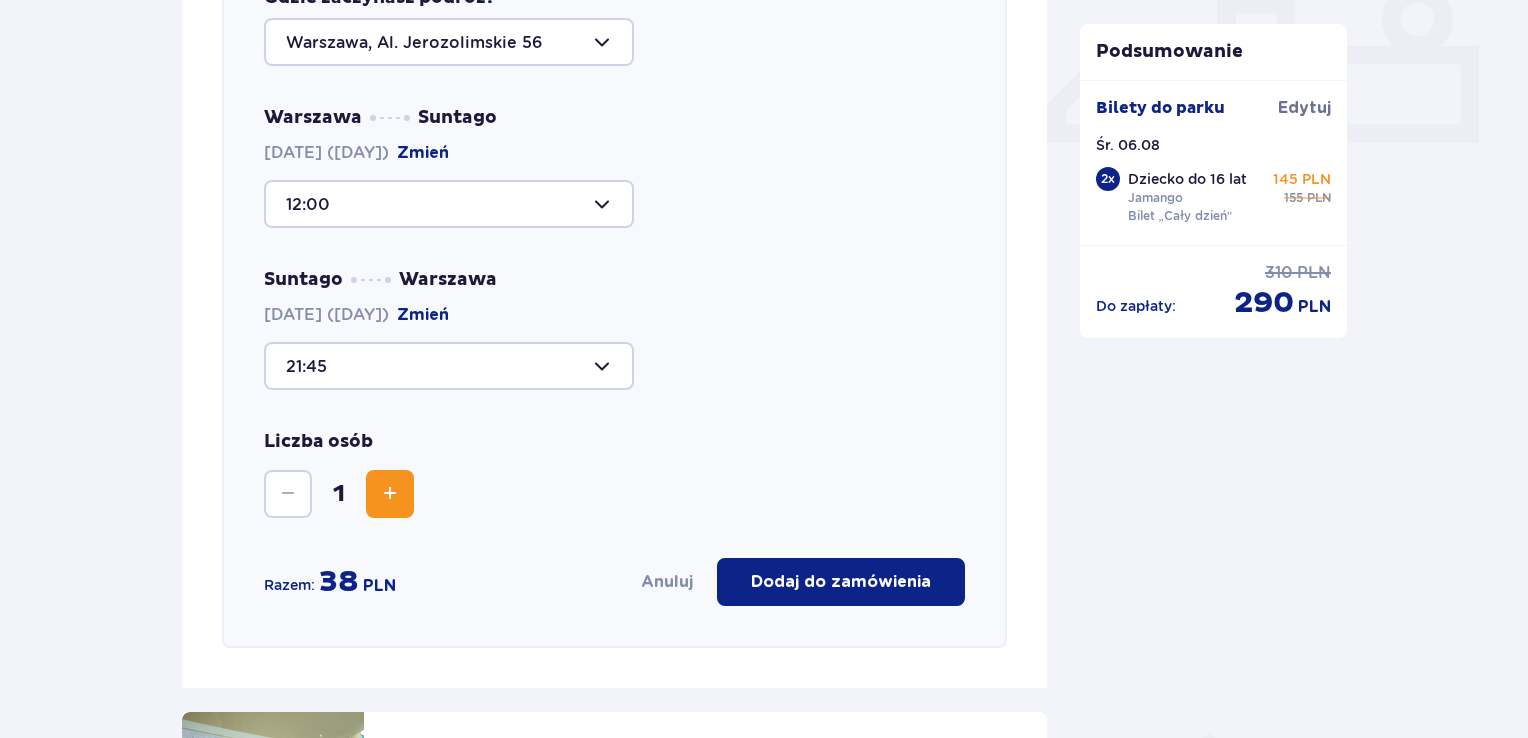 click at bounding box center [390, 494] 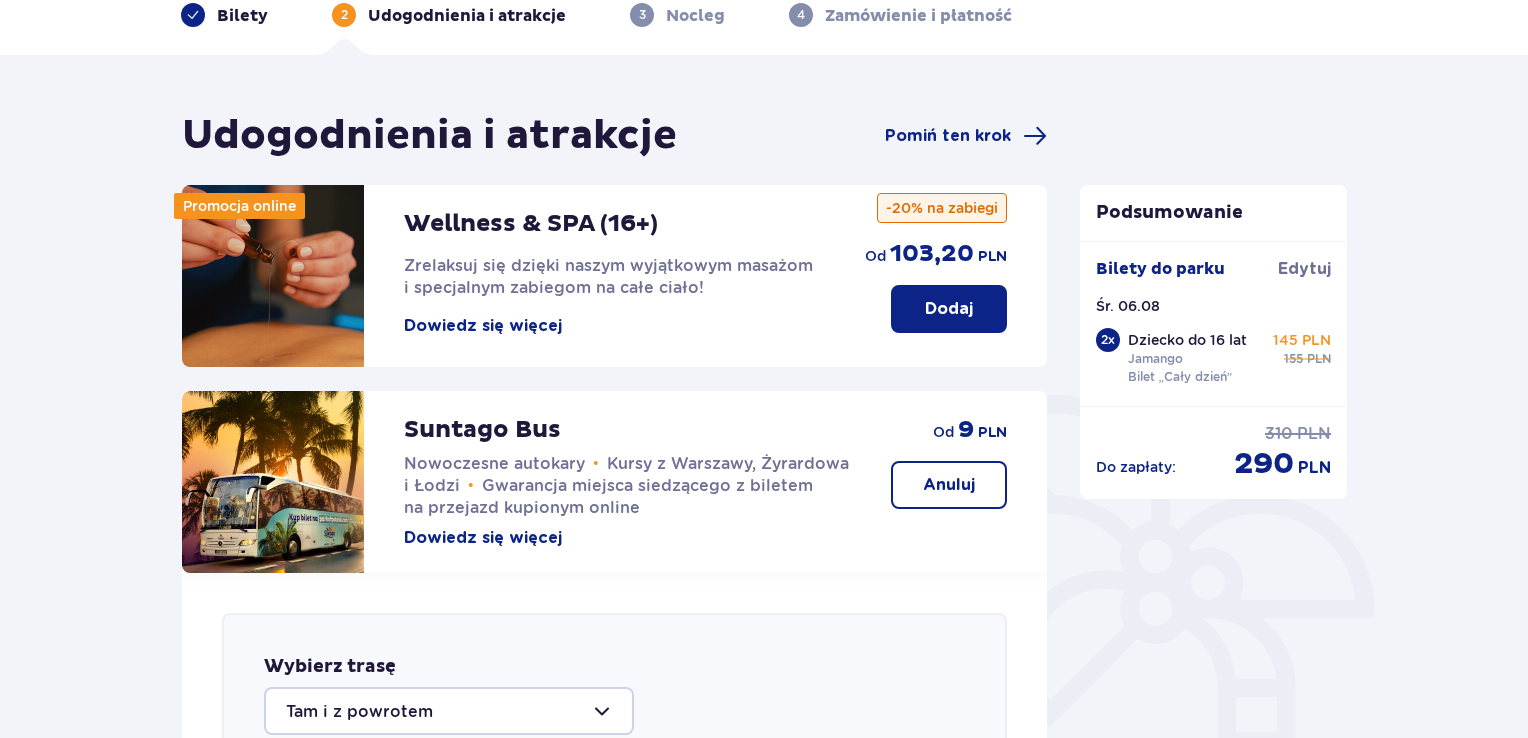 scroll, scrollTop: 0, scrollLeft: 0, axis: both 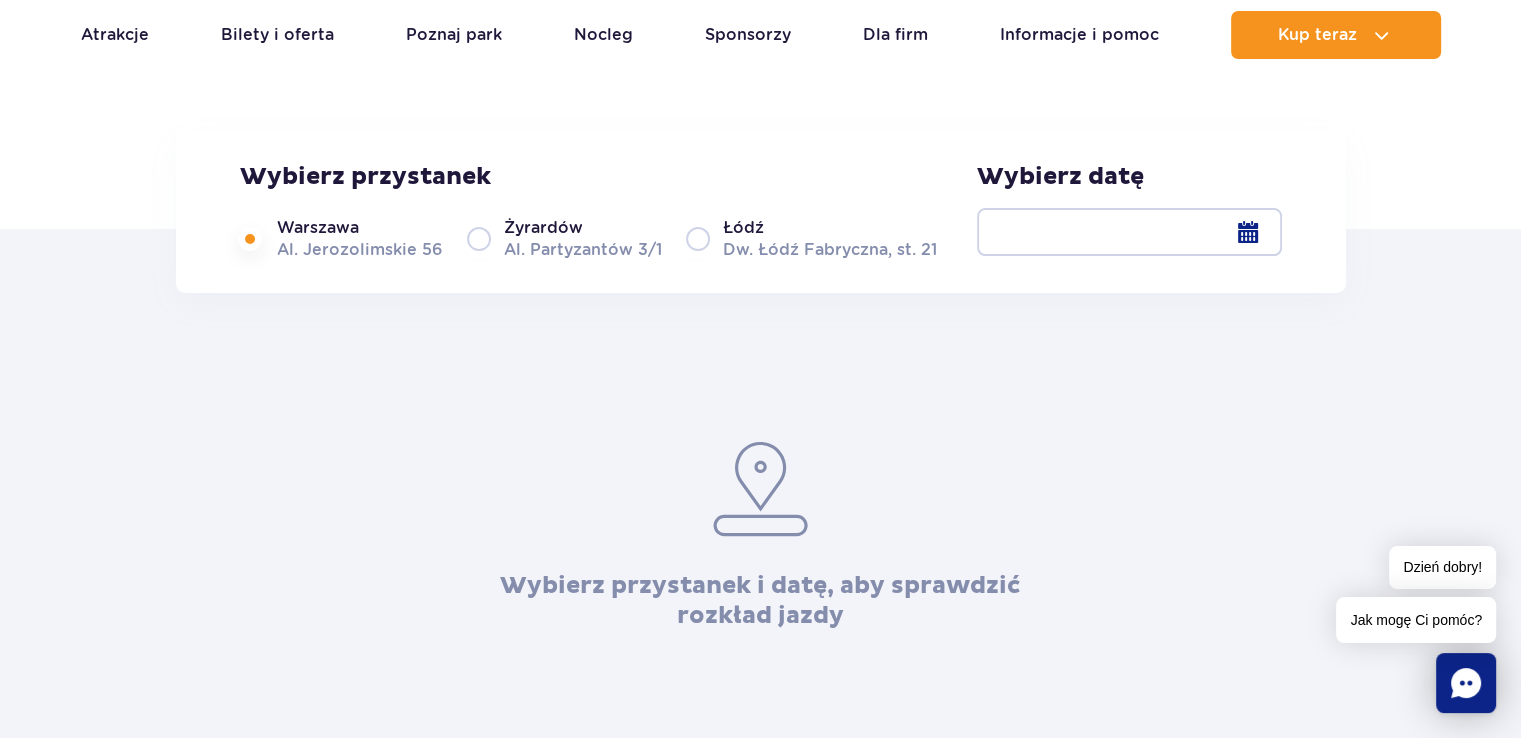 click on "Warszawa" at bounding box center (318, 228) 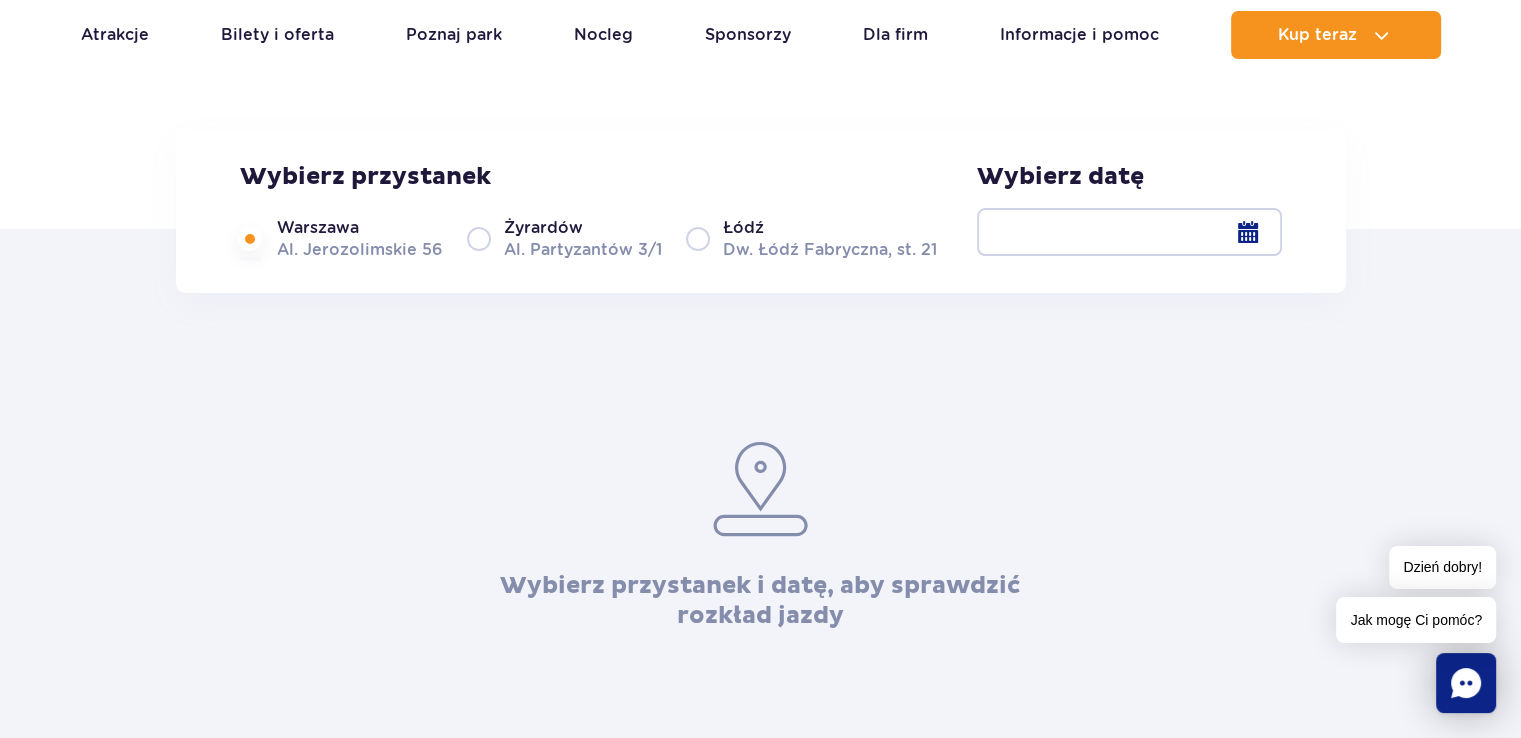 click at bounding box center (1129, 232) 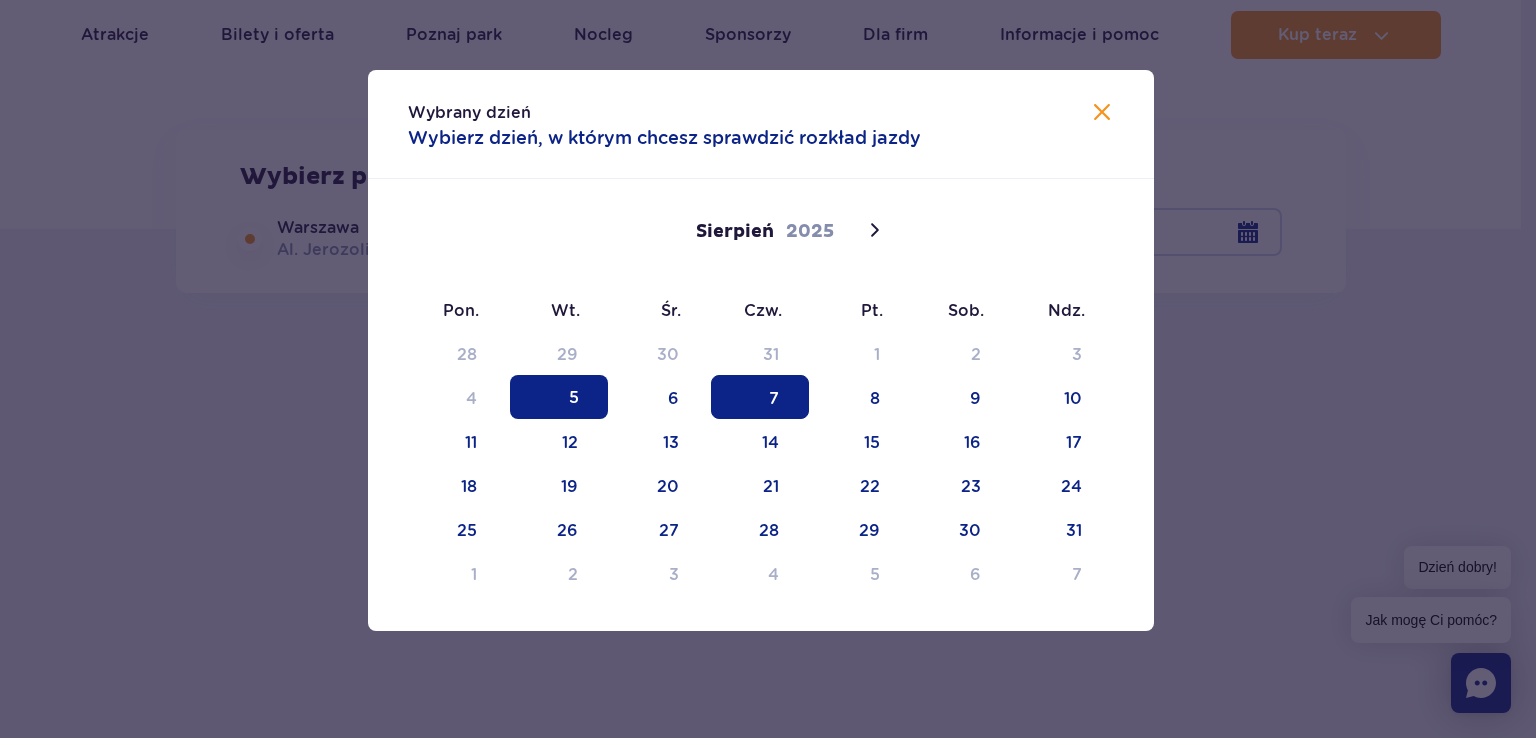 click on "7" at bounding box center [760, 397] 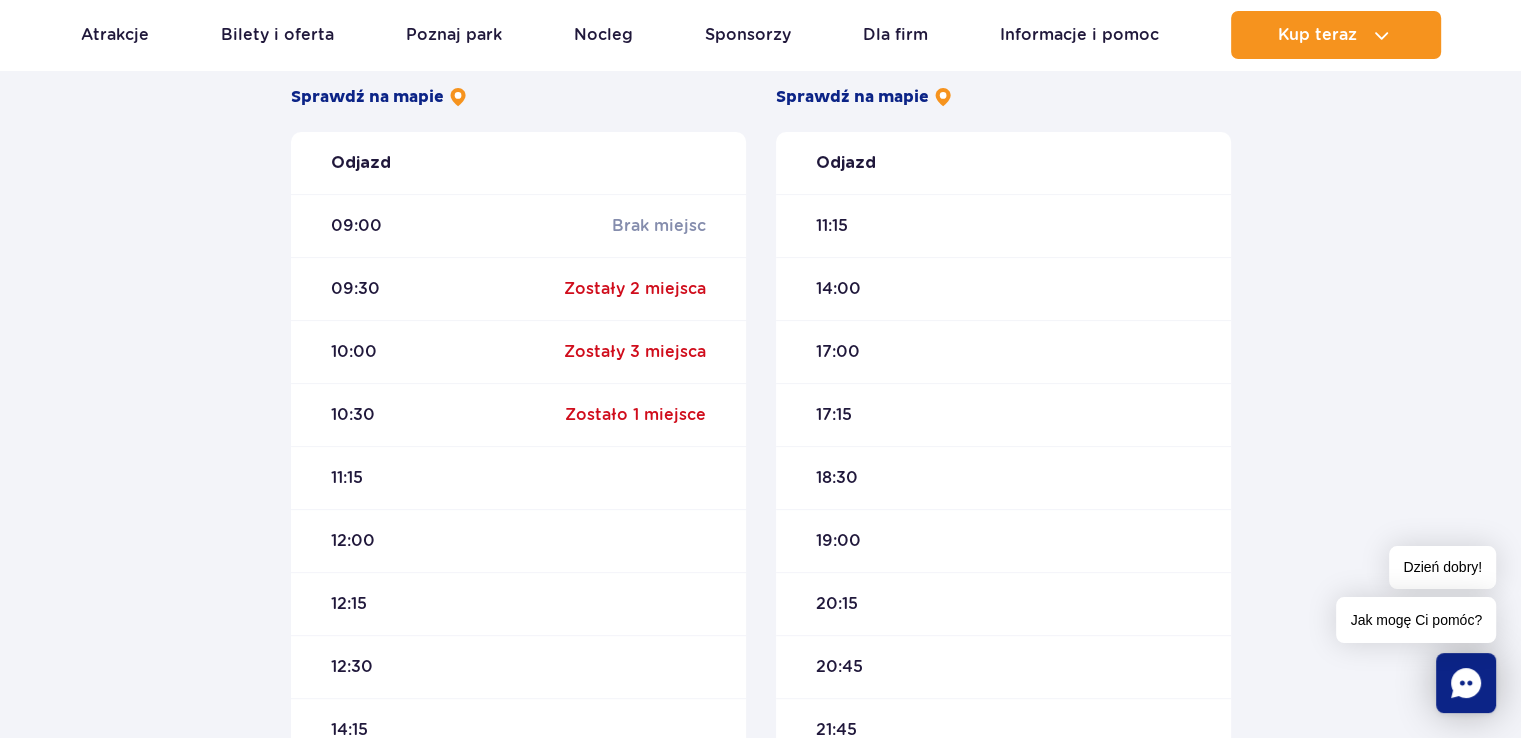 scroll, scrollTop: 700, scrollLeft: 0, axis: vertical 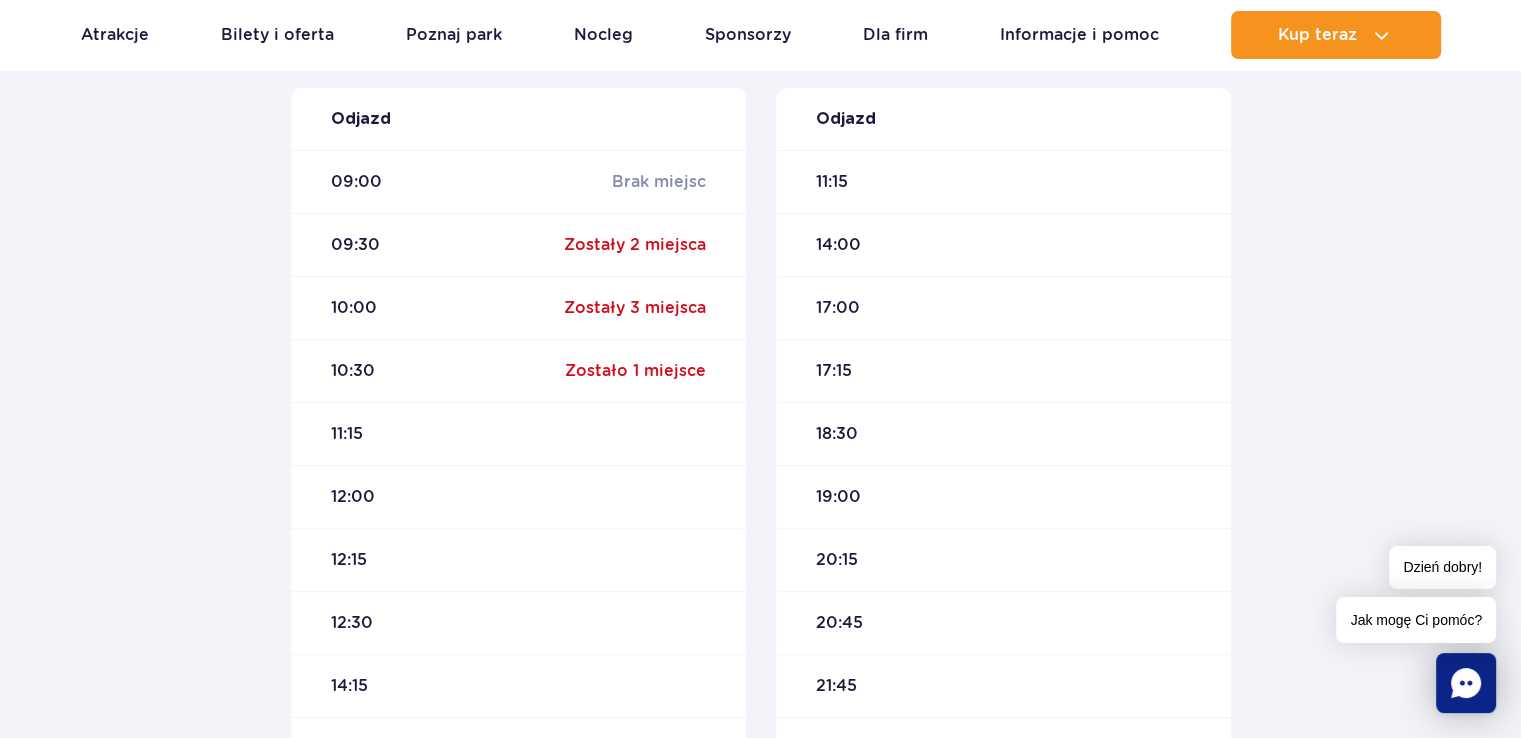 click on "Zostały 2 miejsca" at bounding box center (635, 245) 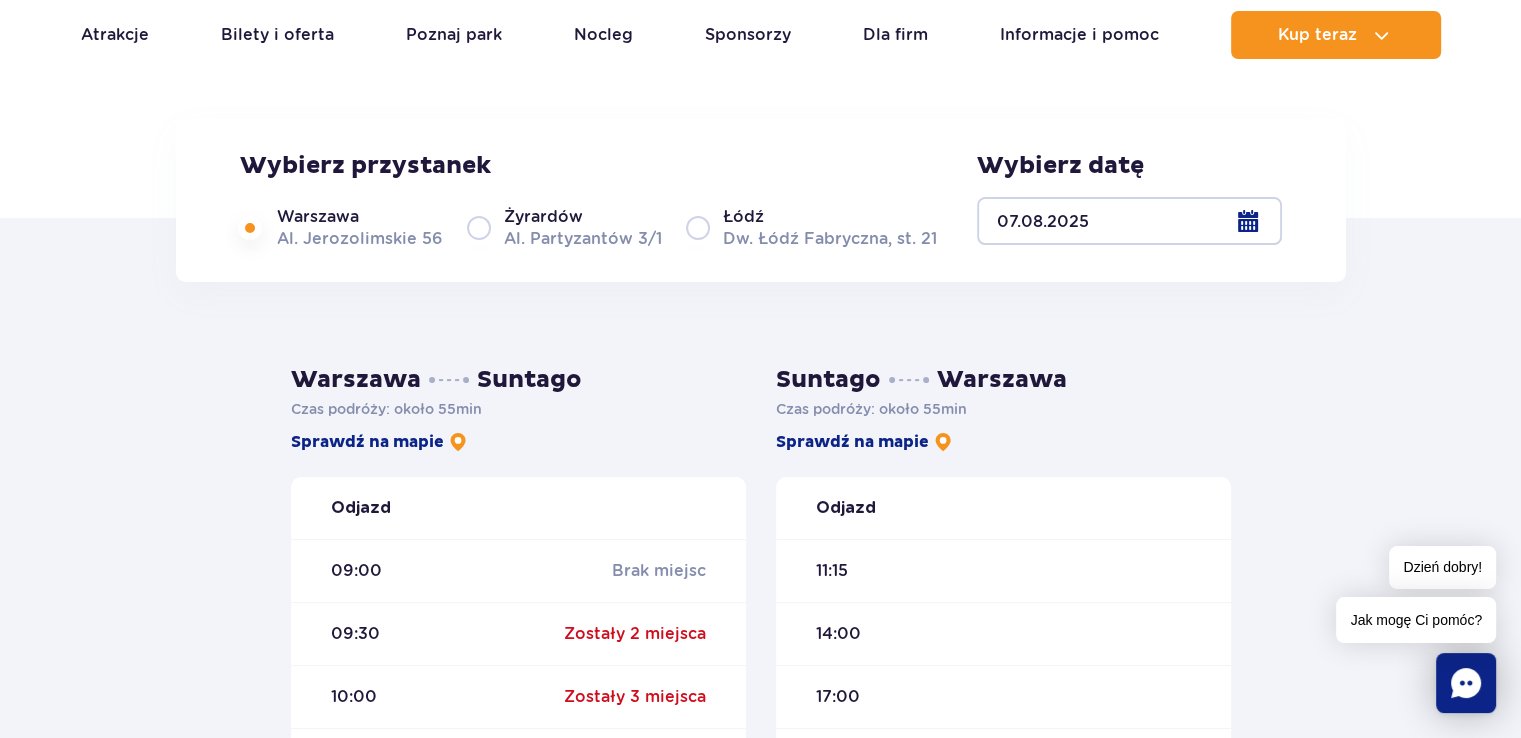scroll, scrollTop: 600, scrollLeft: 0, axis: vertical 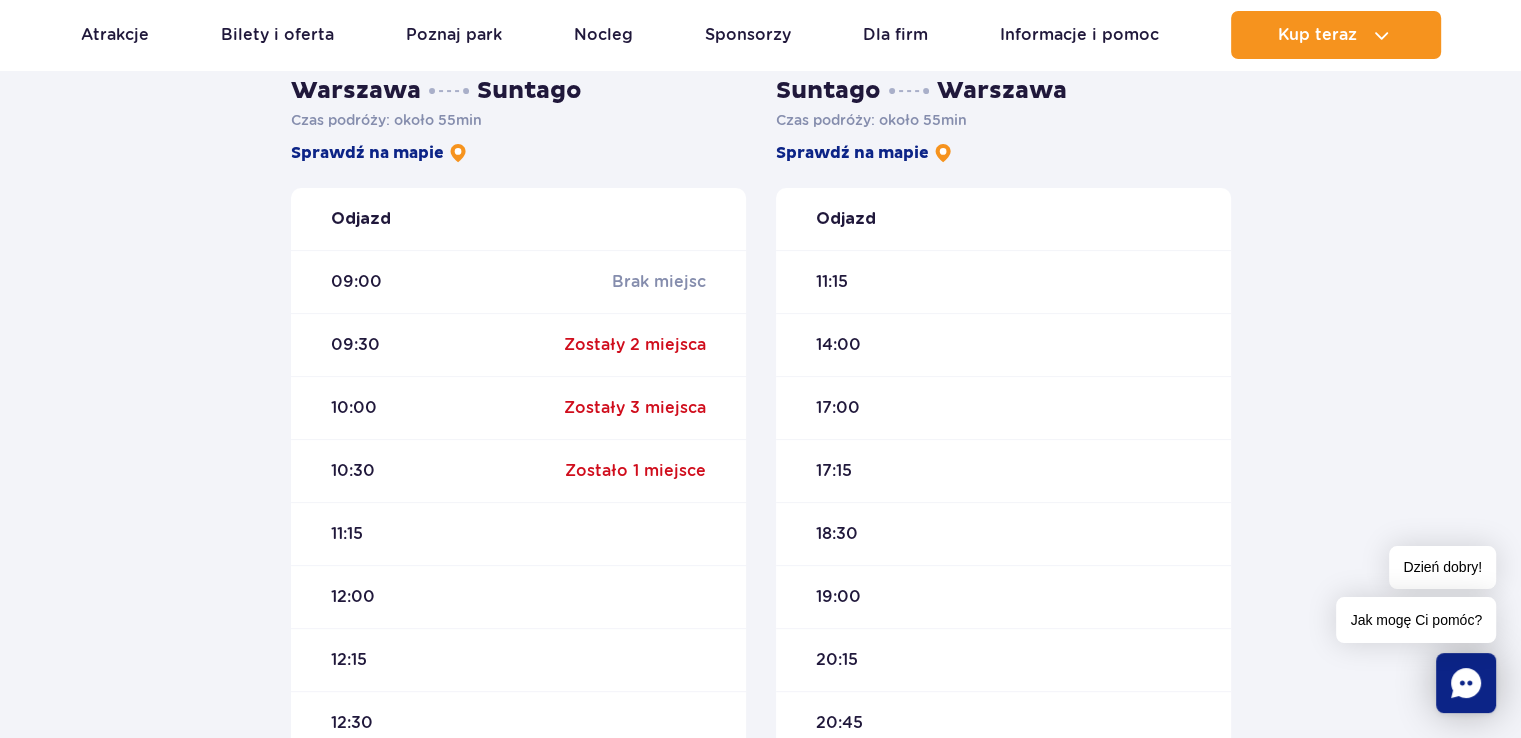 click on "09:30" at bounding box center [355, 345] 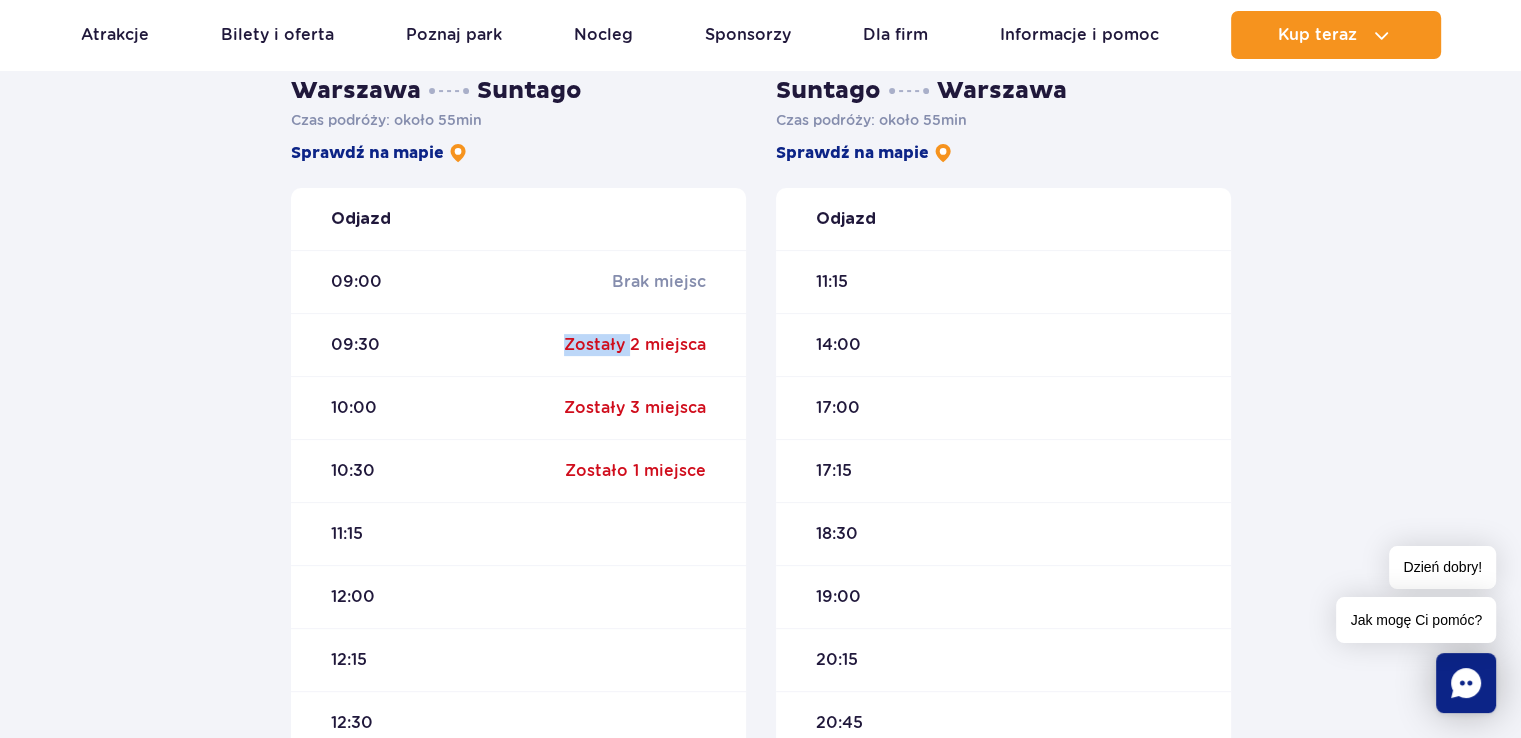 click on "Zostały 2 miejsca" at bounding box center [635, 345] 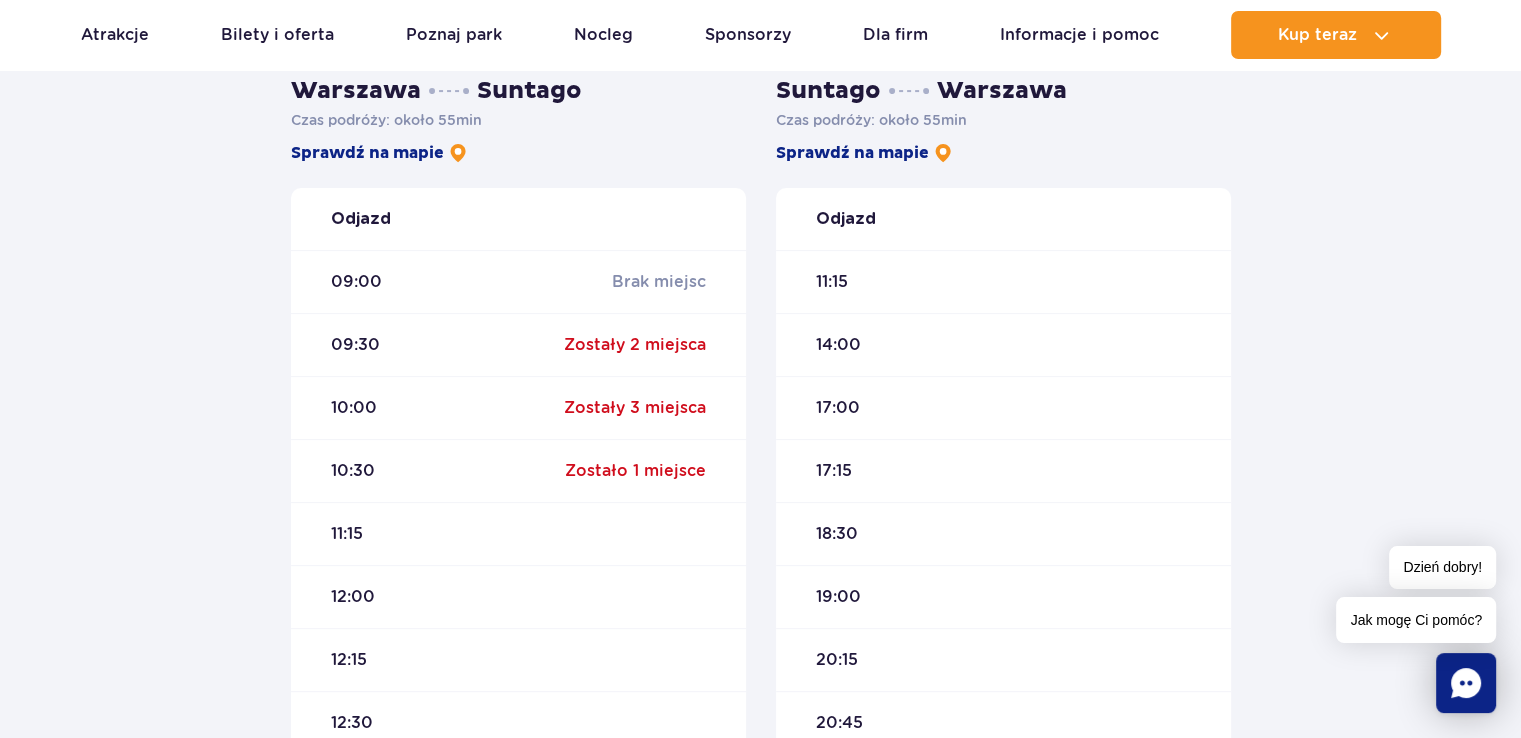 click on "Zostały 2 miejsca" at bounding box center (635, 345) 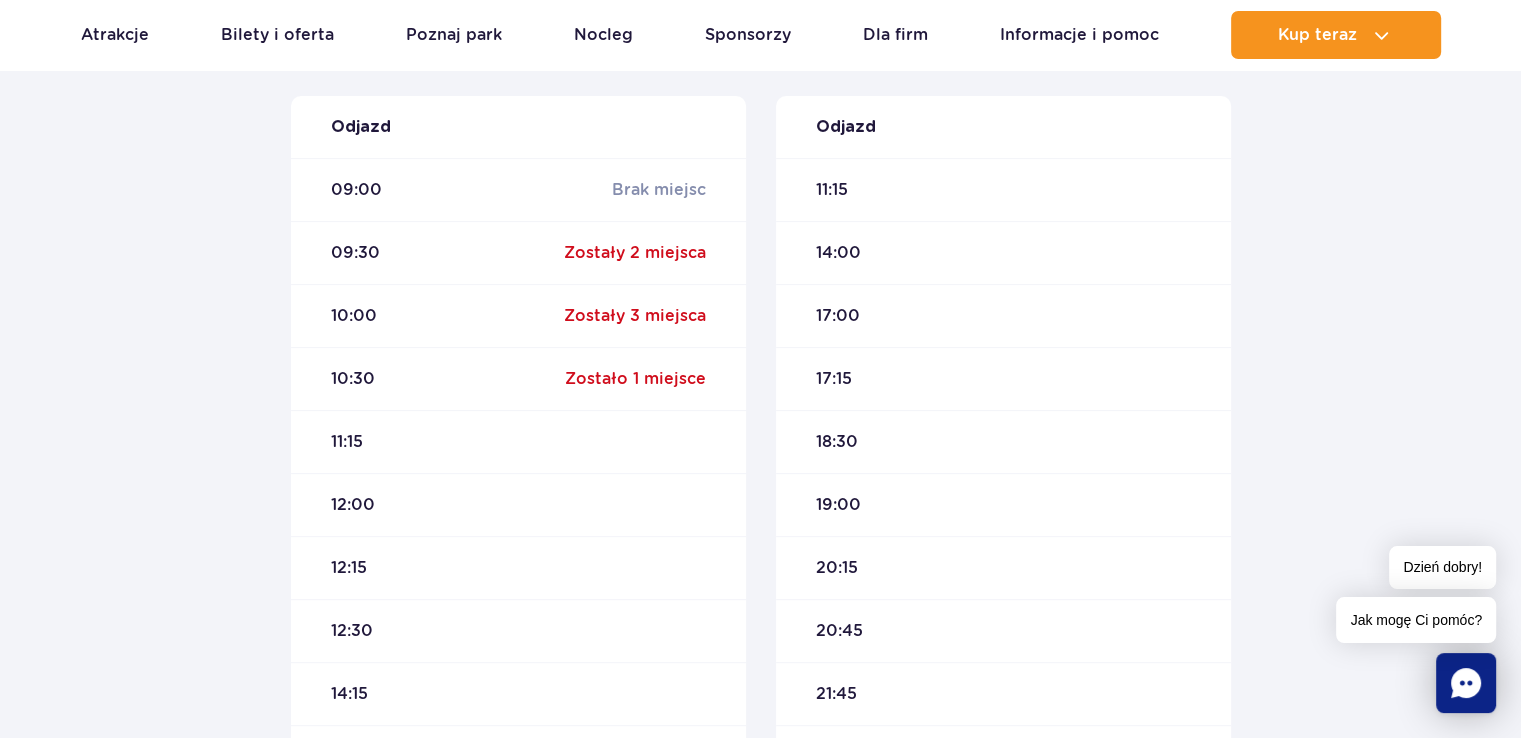 scroll, scrollTop: 800, scrollLeft: 0, axis: vertical 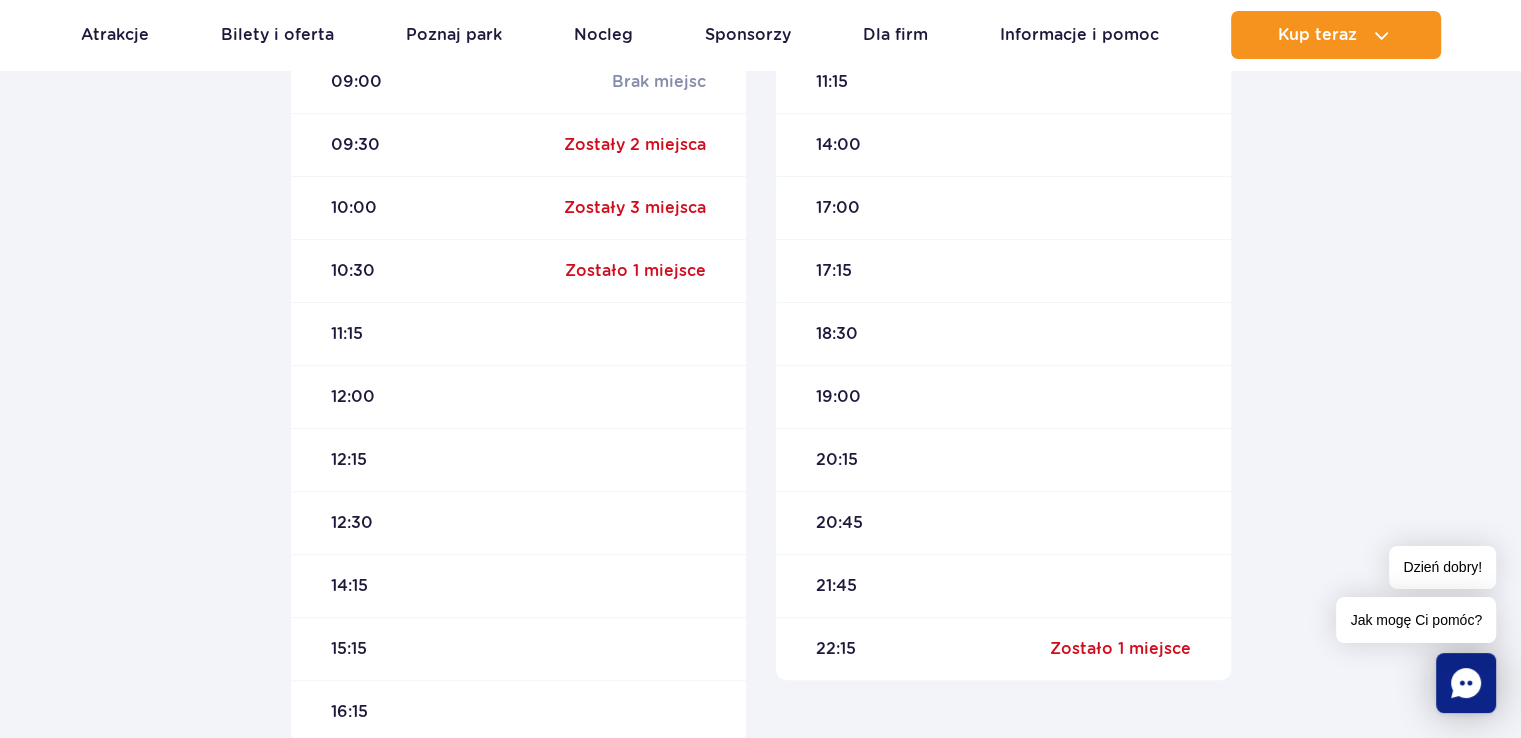 click on "Zostały 2 miejsca" at bounding box center [635, 145] 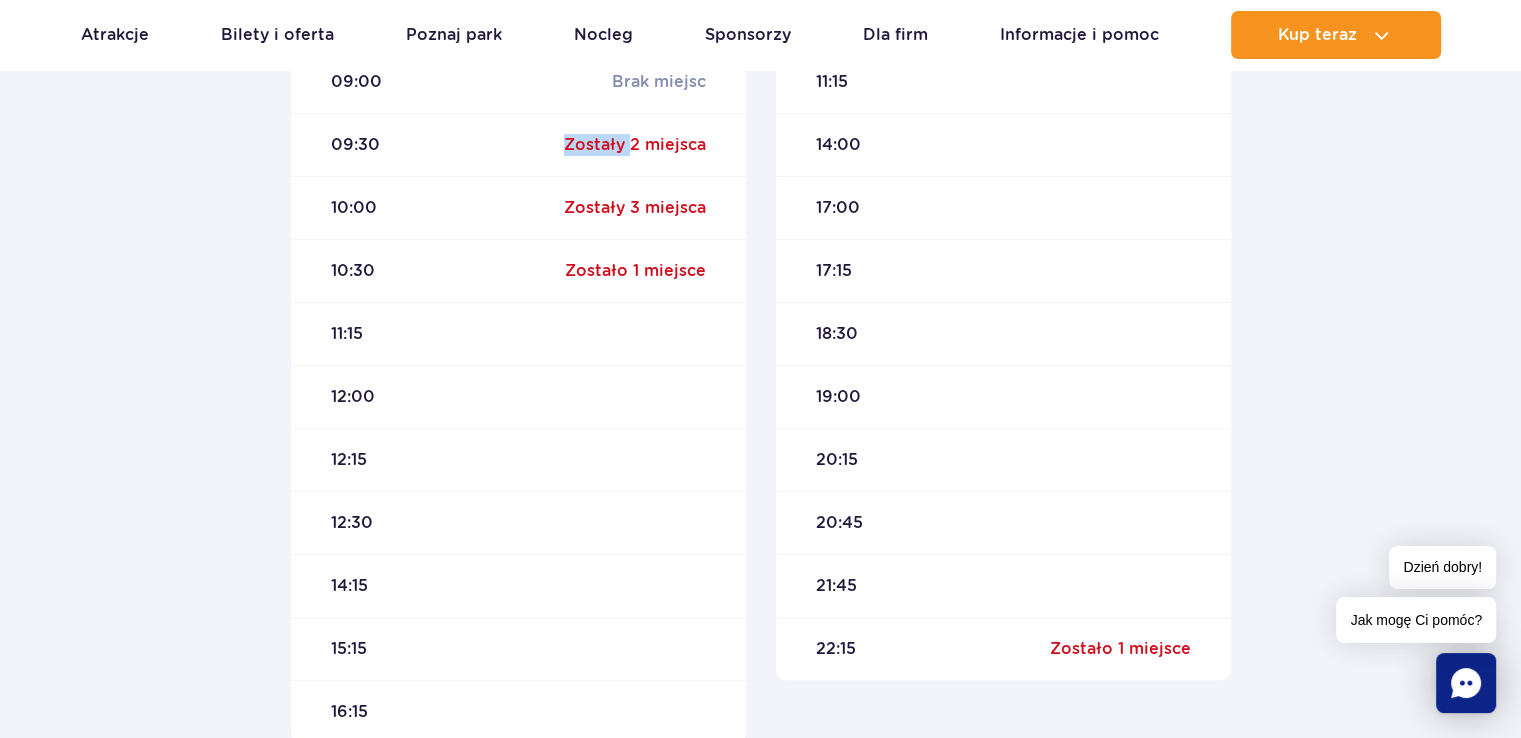 click on "Zostały 2 miejsca" at bounding box center [635, 145] 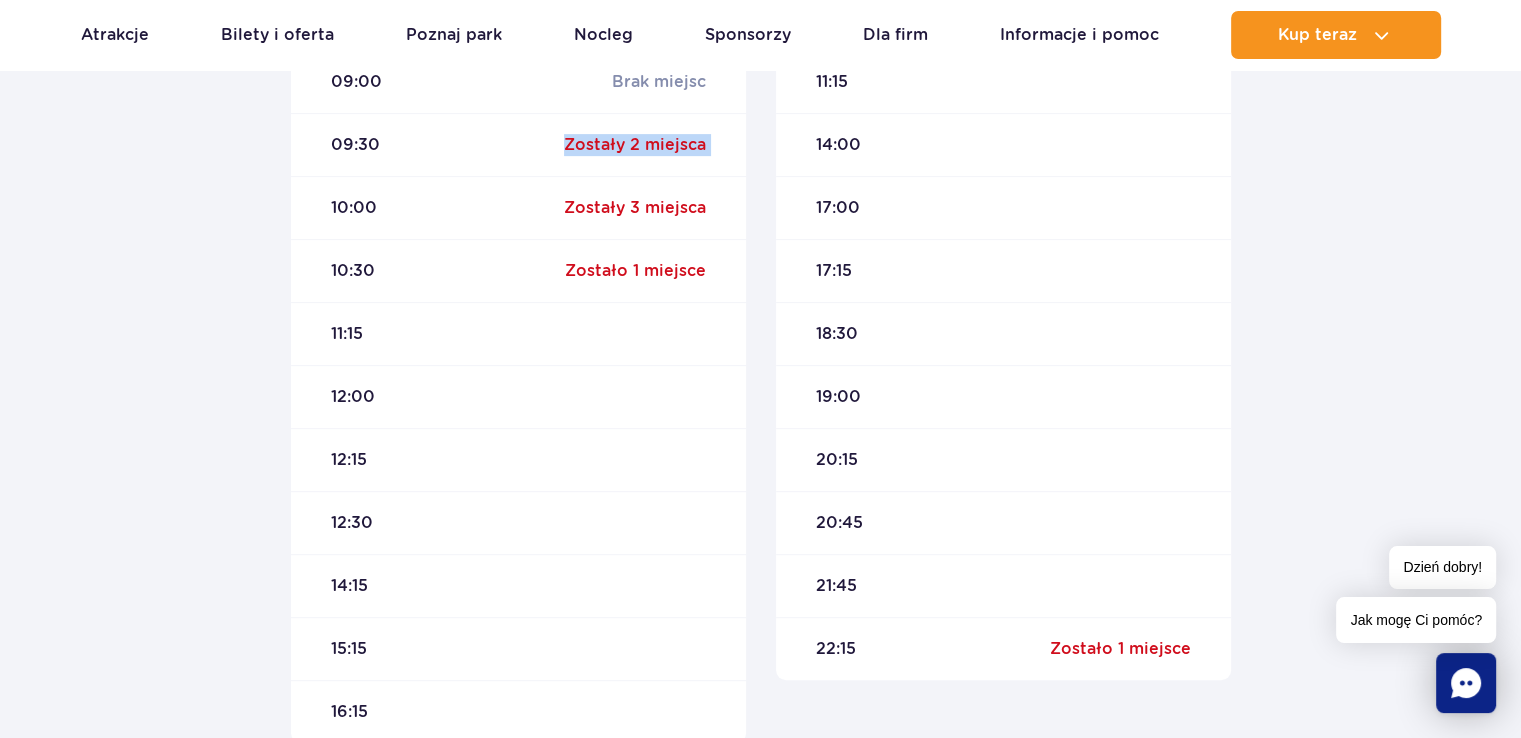click on "Zostały 2 miejsca" at bounding box center [635, 145] 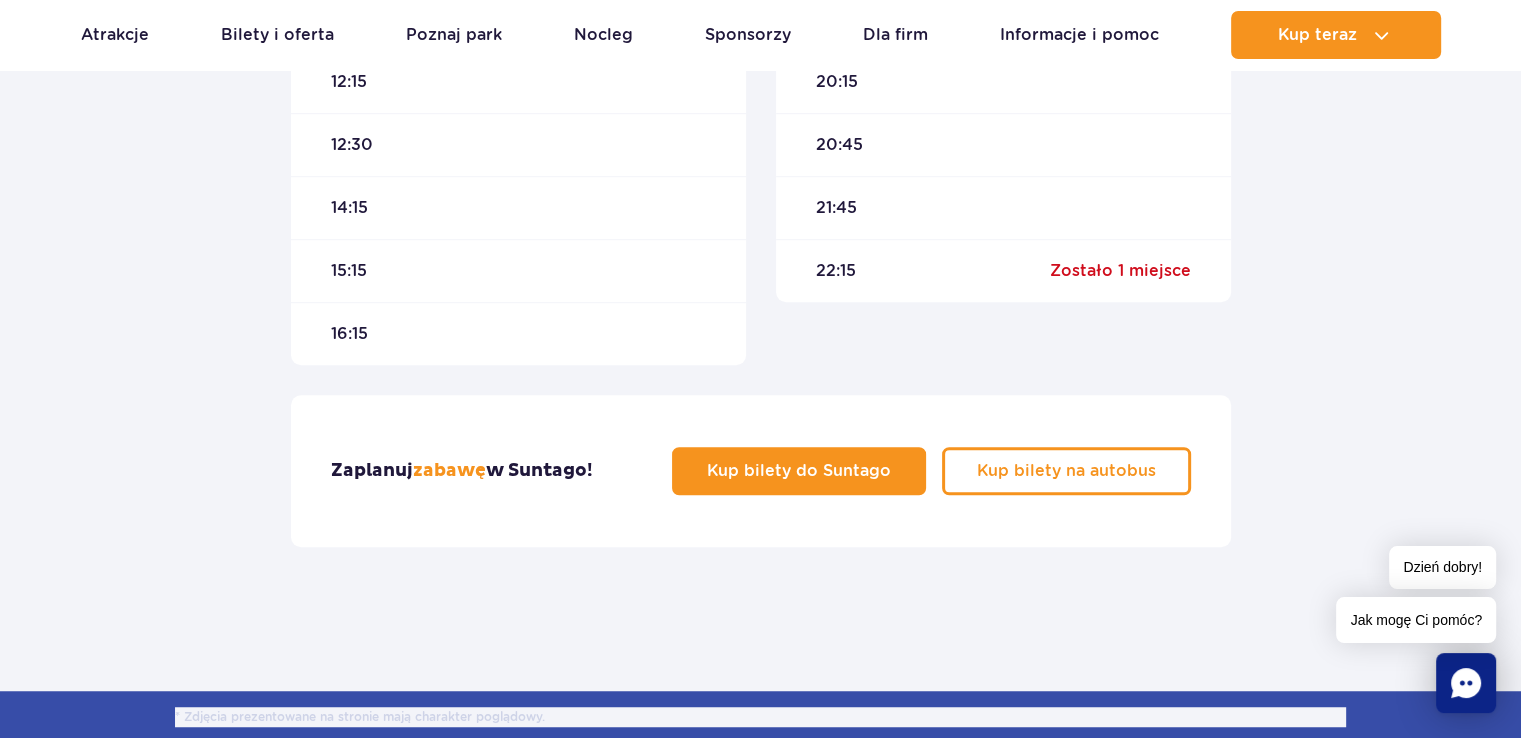 scroll, scrollTop: 1200, scrollLeft: 0, axis: vertical 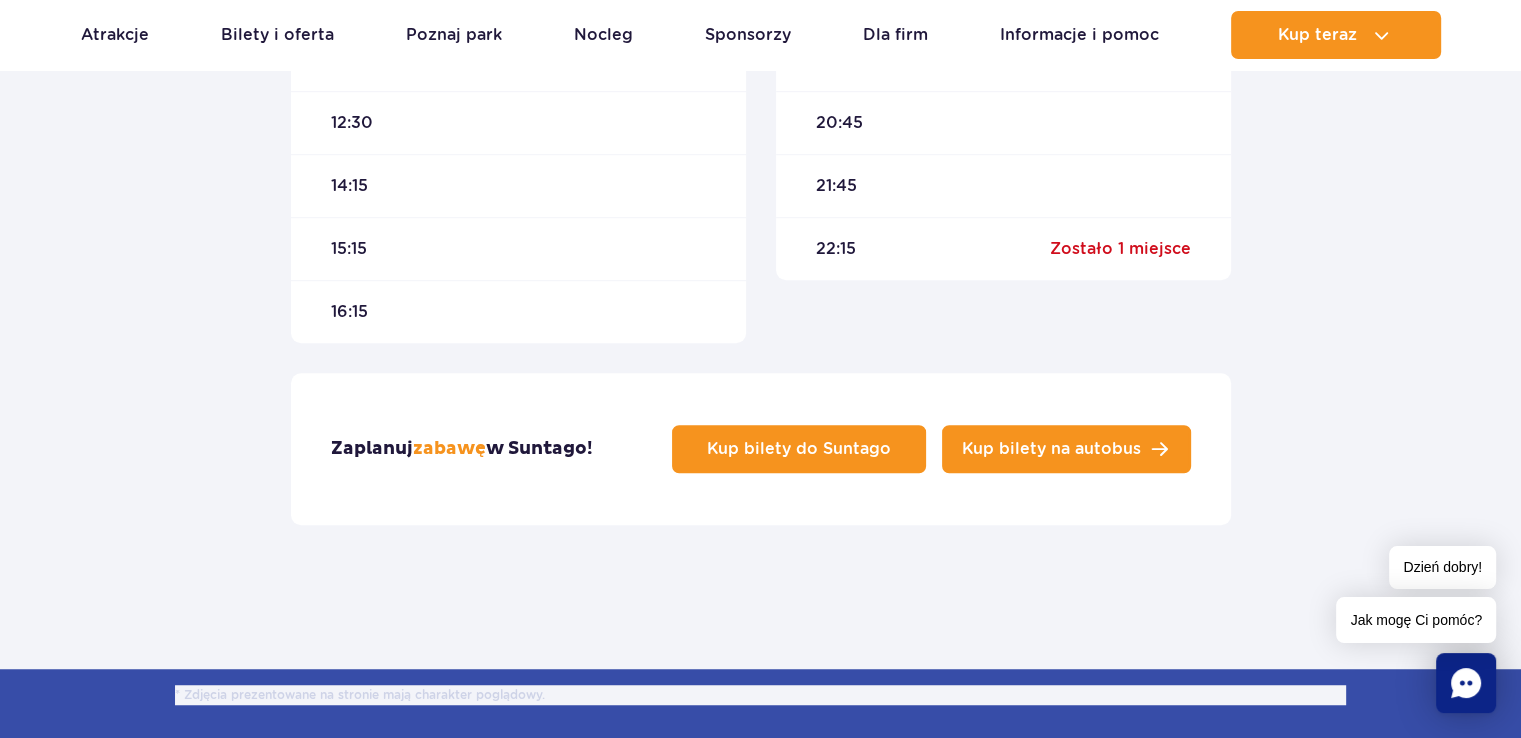click on "Kup bilety na autobus" at bounding box center [1051, 449] 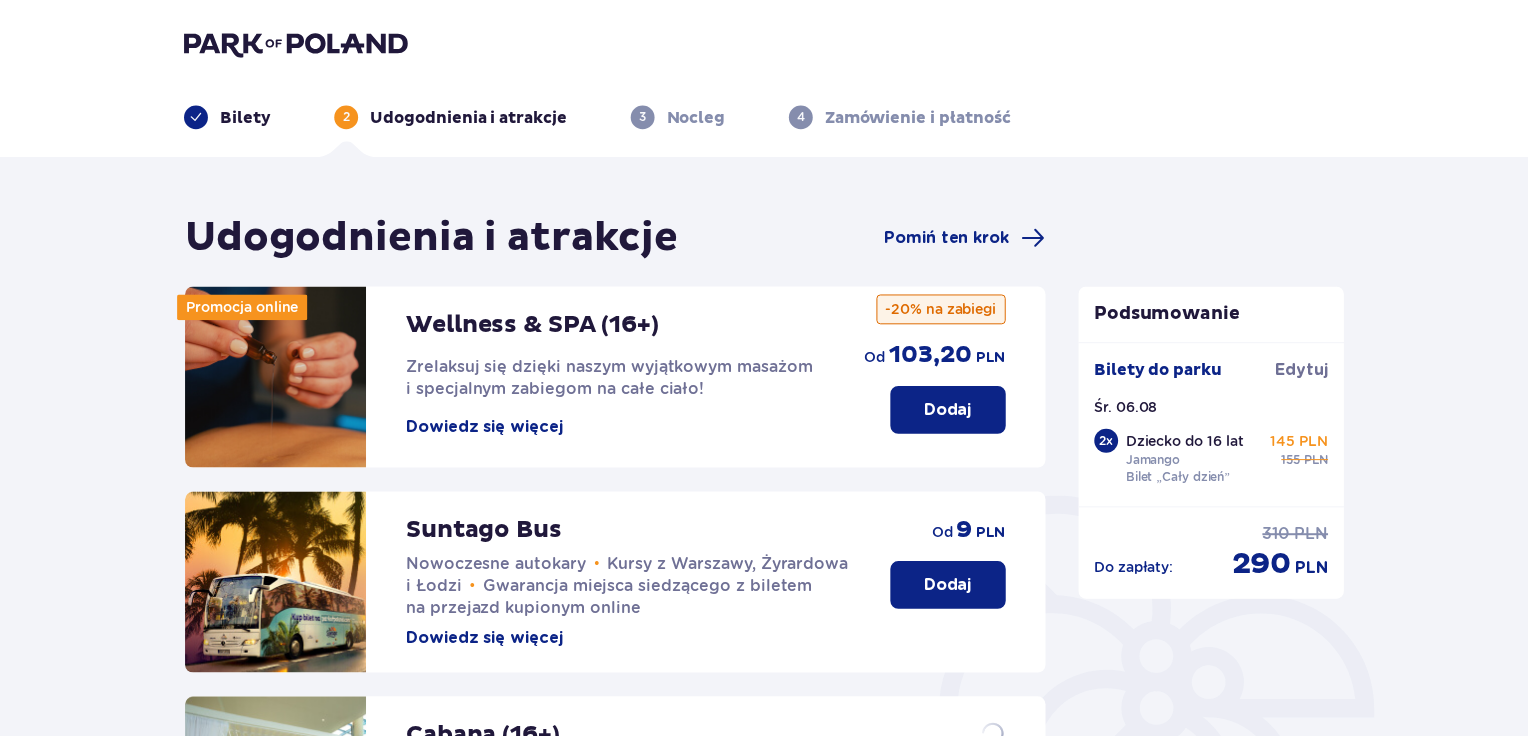 scroll, scrollTop: 0, scrollLeft: 0, axis: both 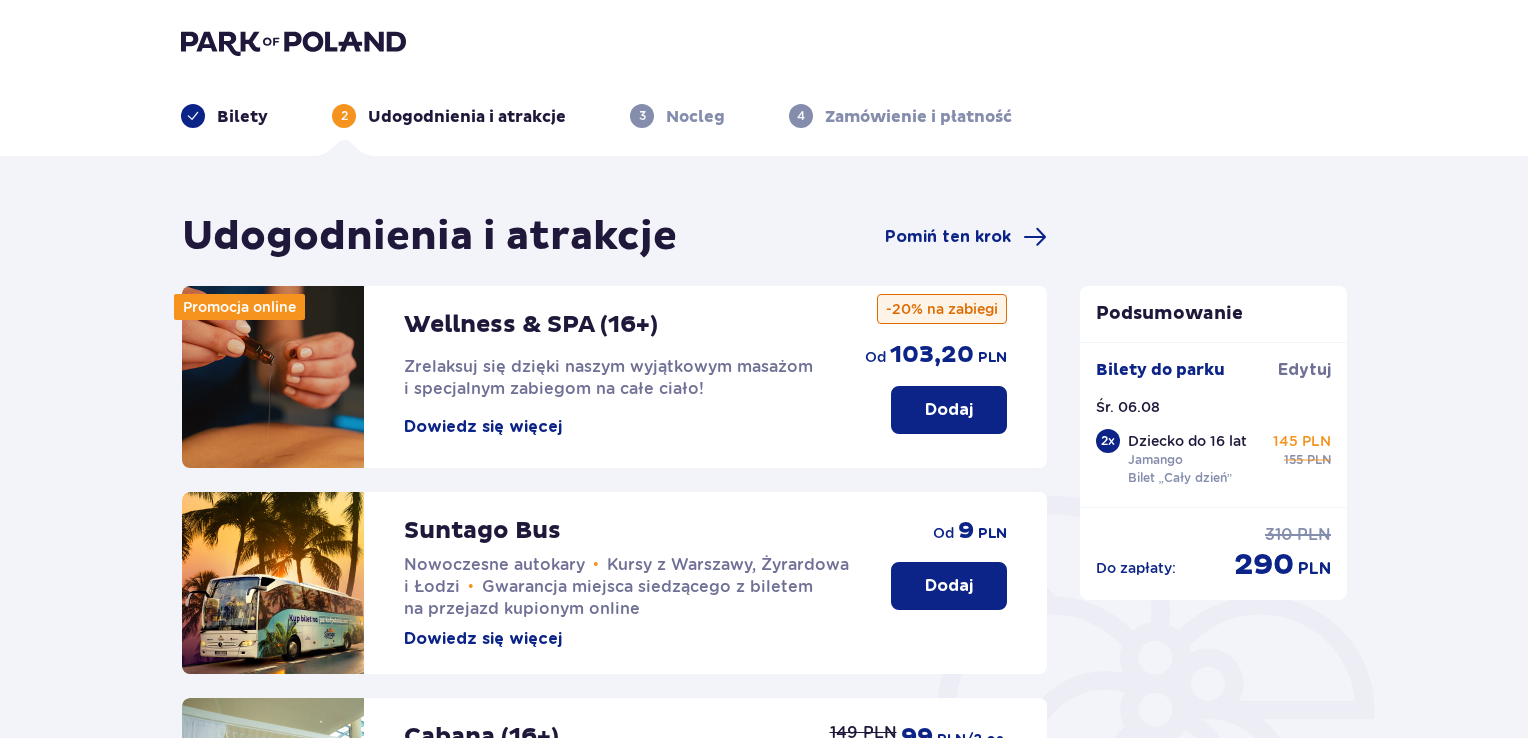 click on "Dodaj" at bounding box center (949, 586) 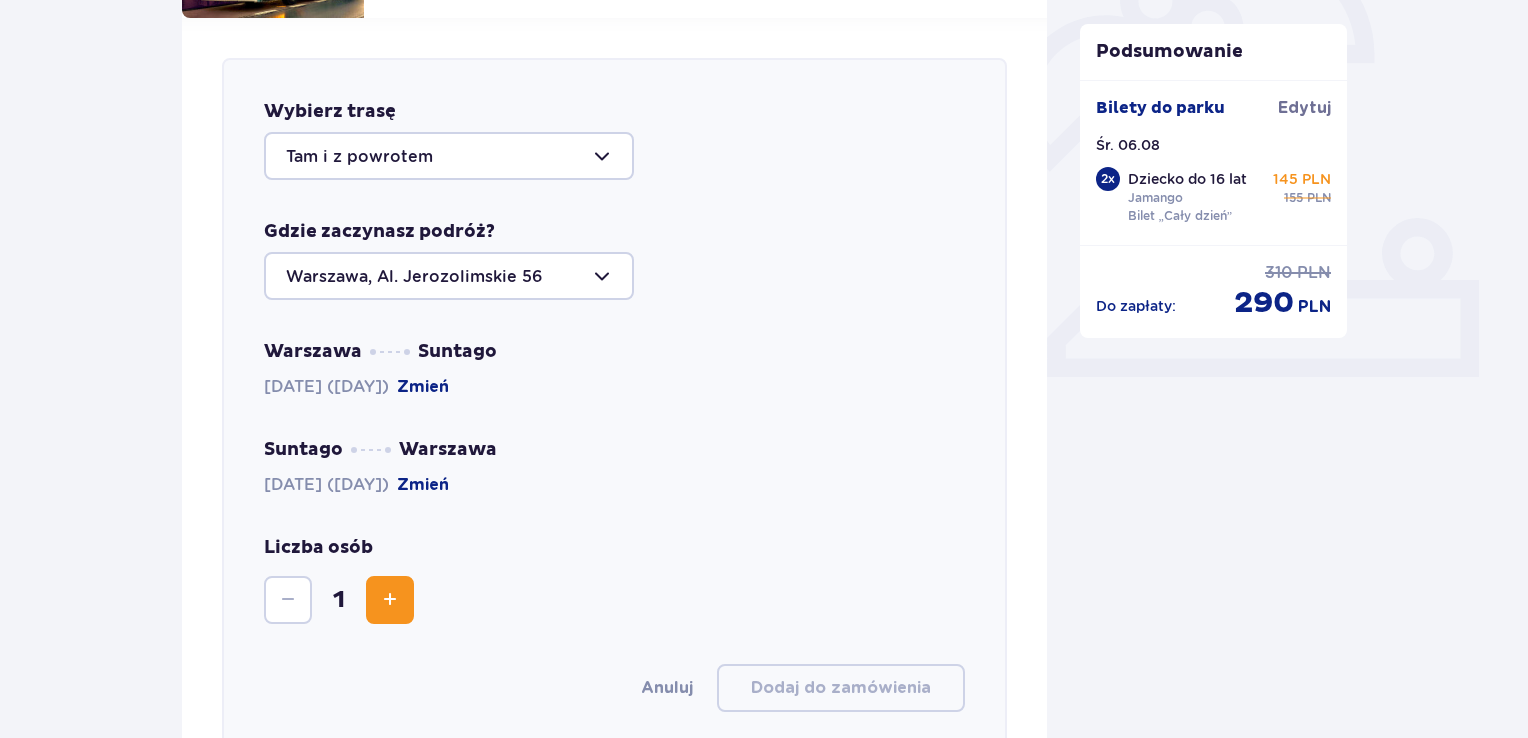 scroll, scrollTop: 690, scrollLeft: 0, axis: vertical 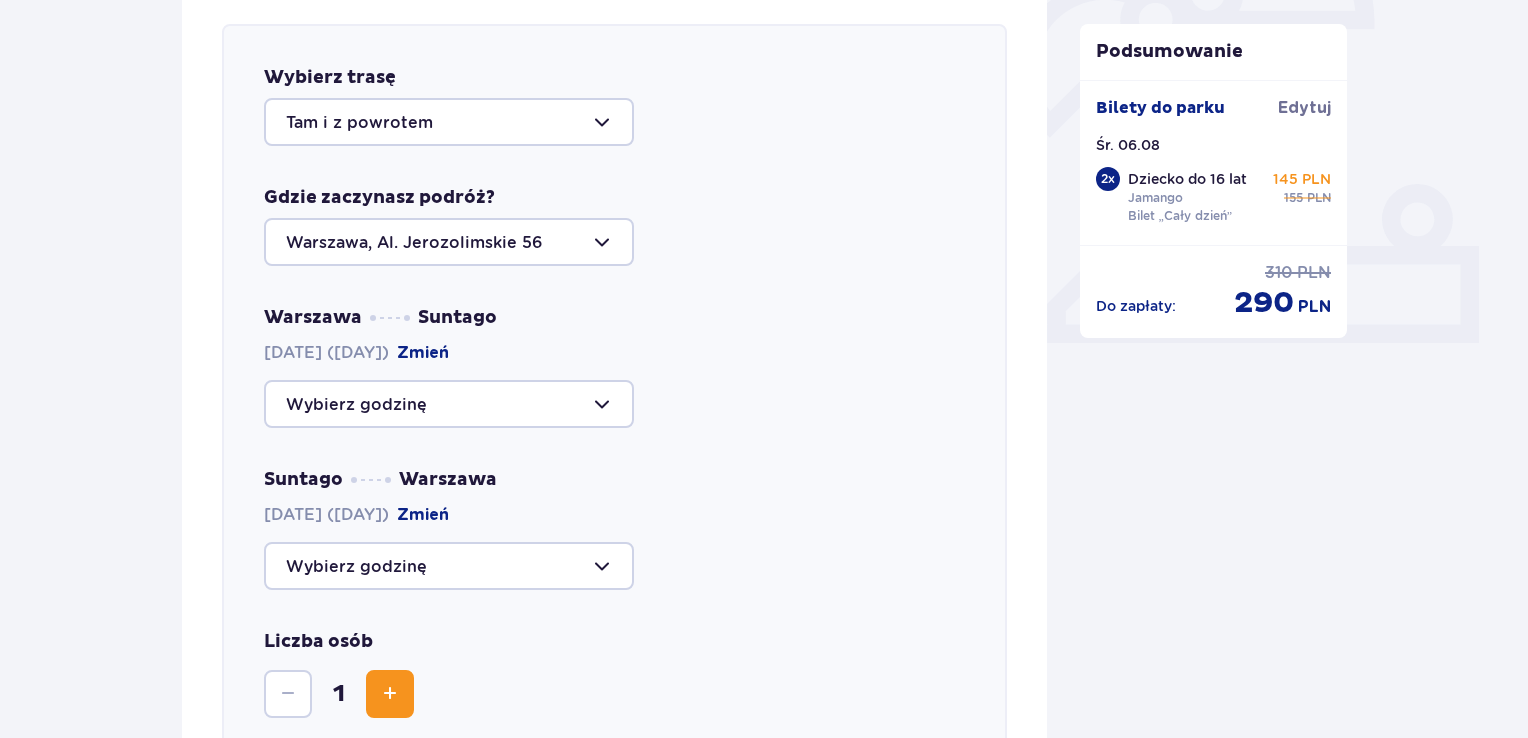 click at bounding box center [449, 404] 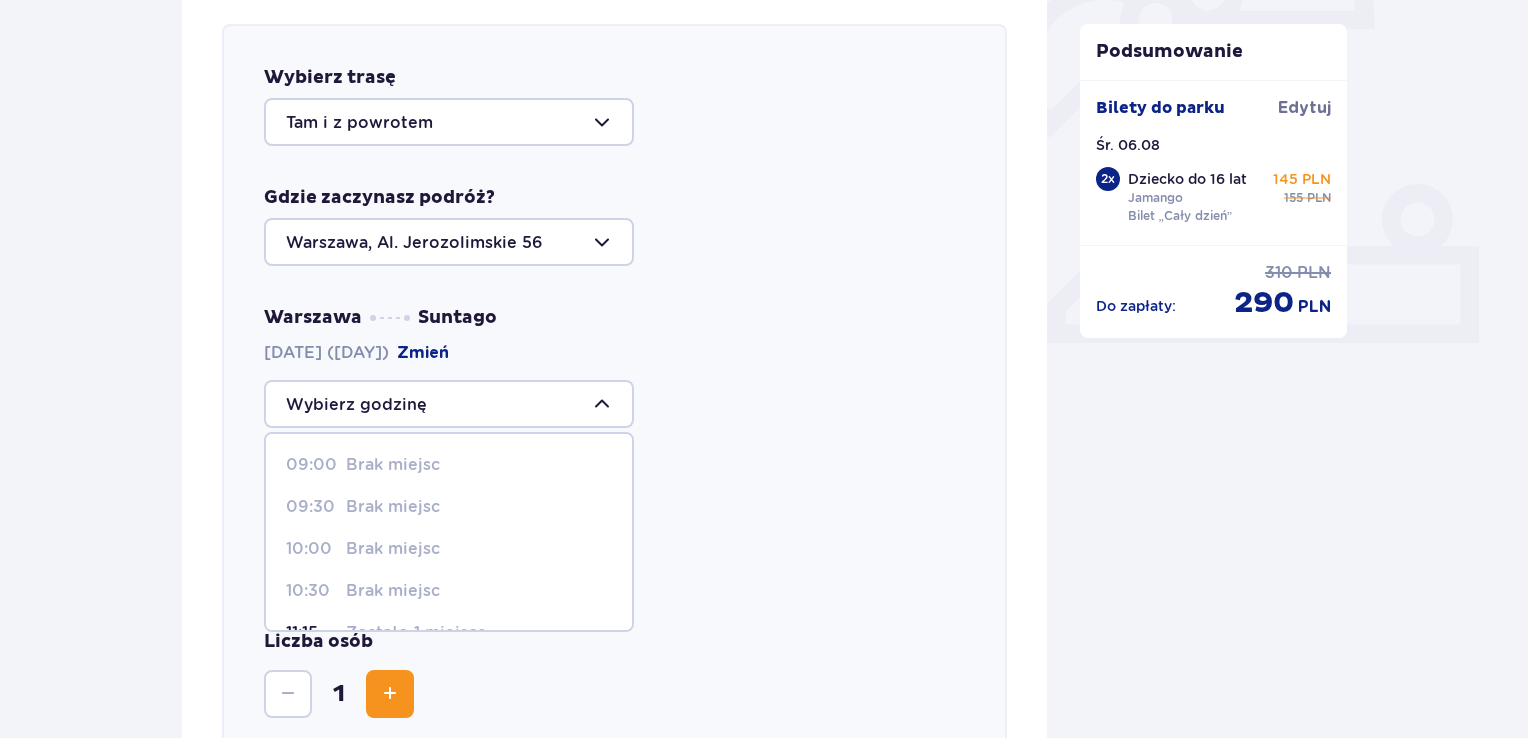 scroll, scrollTop: 100, scrollLeft: 0, axis: vertical 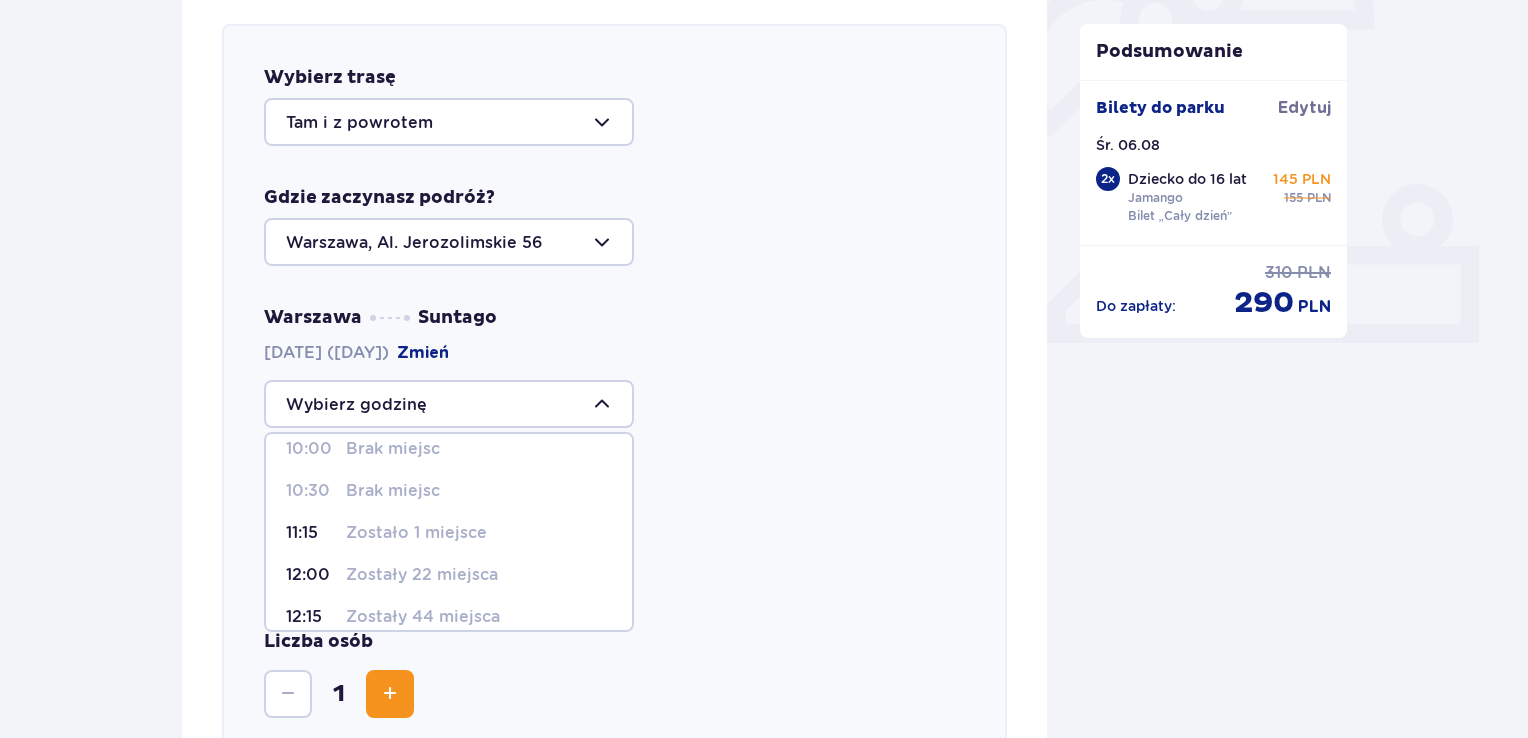 click on "[CITY] [BRAND] [DATE] ([DAY]) Zmień [TIME] Brak miejsc [TIME] Brak miejsc [TIME] Brak miejsc [TIME] Brak miejsc [TIME] Zostało 1 miejsce [TIME] Zostały 22 miejsca [TIME] Zostały 44 miejsca [TIME] Zostały 44 miejsca [TIME] Zostały 44 miejsca [TIME] Zostało 41 miejsc [TIME] Zostało 41 miejsc [BRAND] [CITY] [DATE] ([DAY]) Zmień" at bounding box center (614, 448) 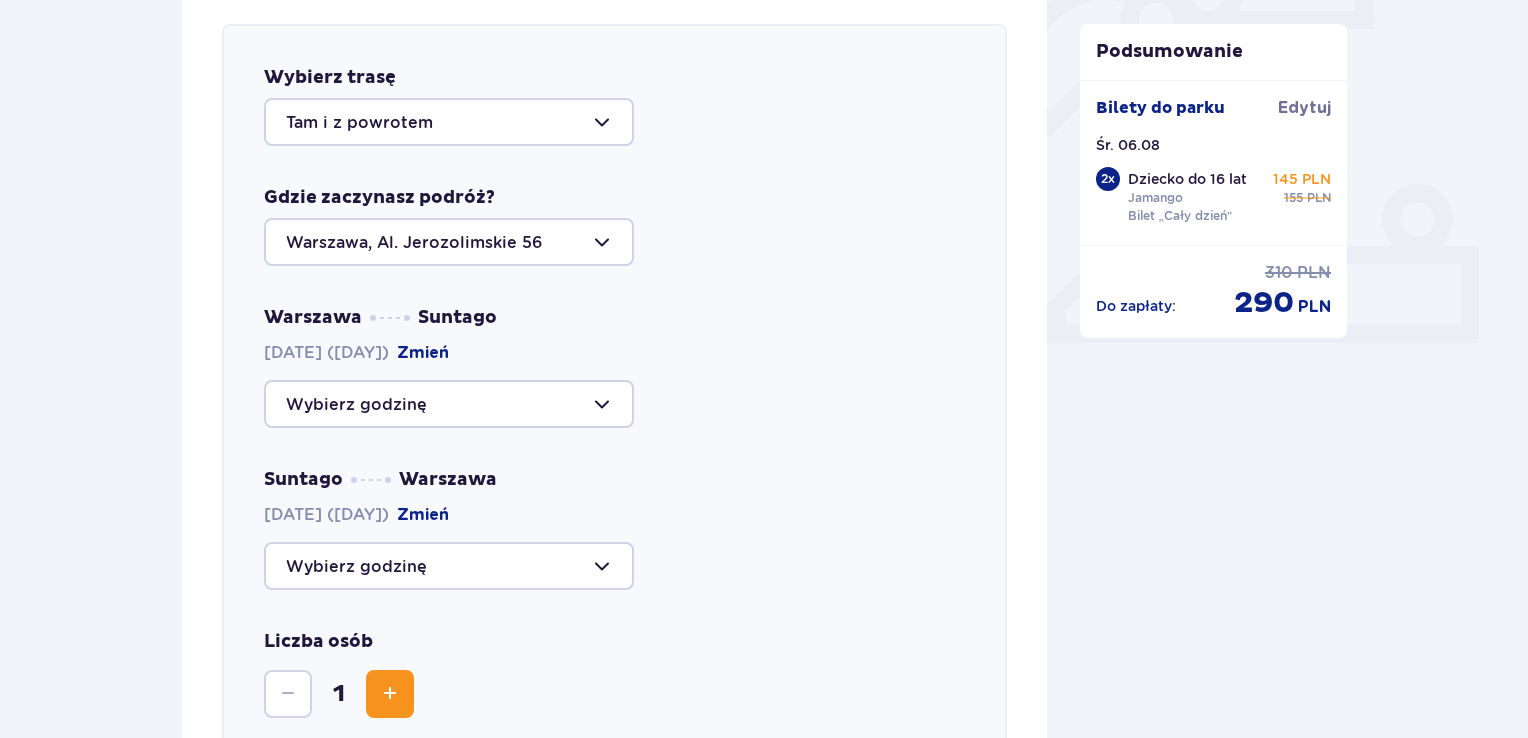 click on "Zmień" at bounding box center [423, 353] 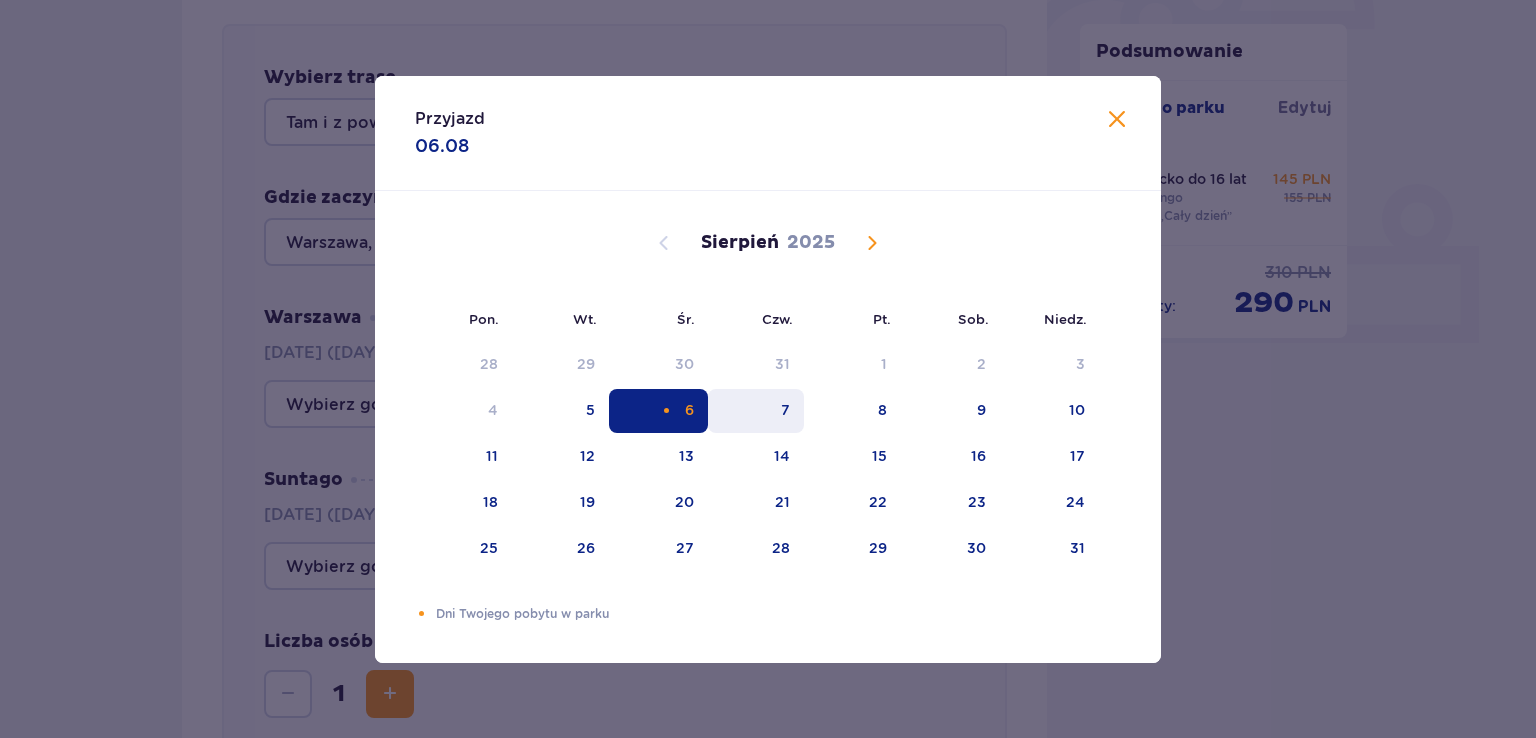 click on "7" at bounding box center (785, 410) 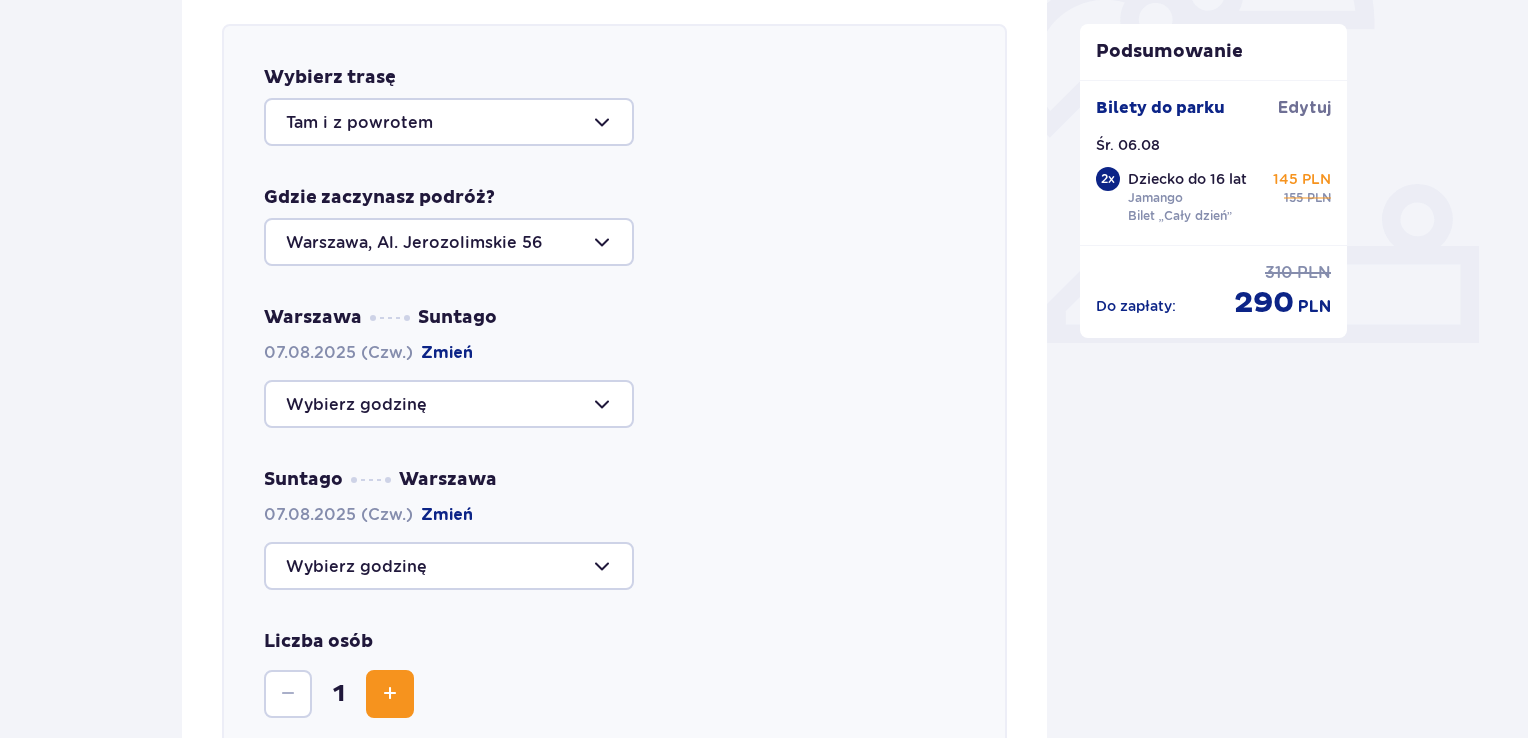 click at bounding box center (449, 404) 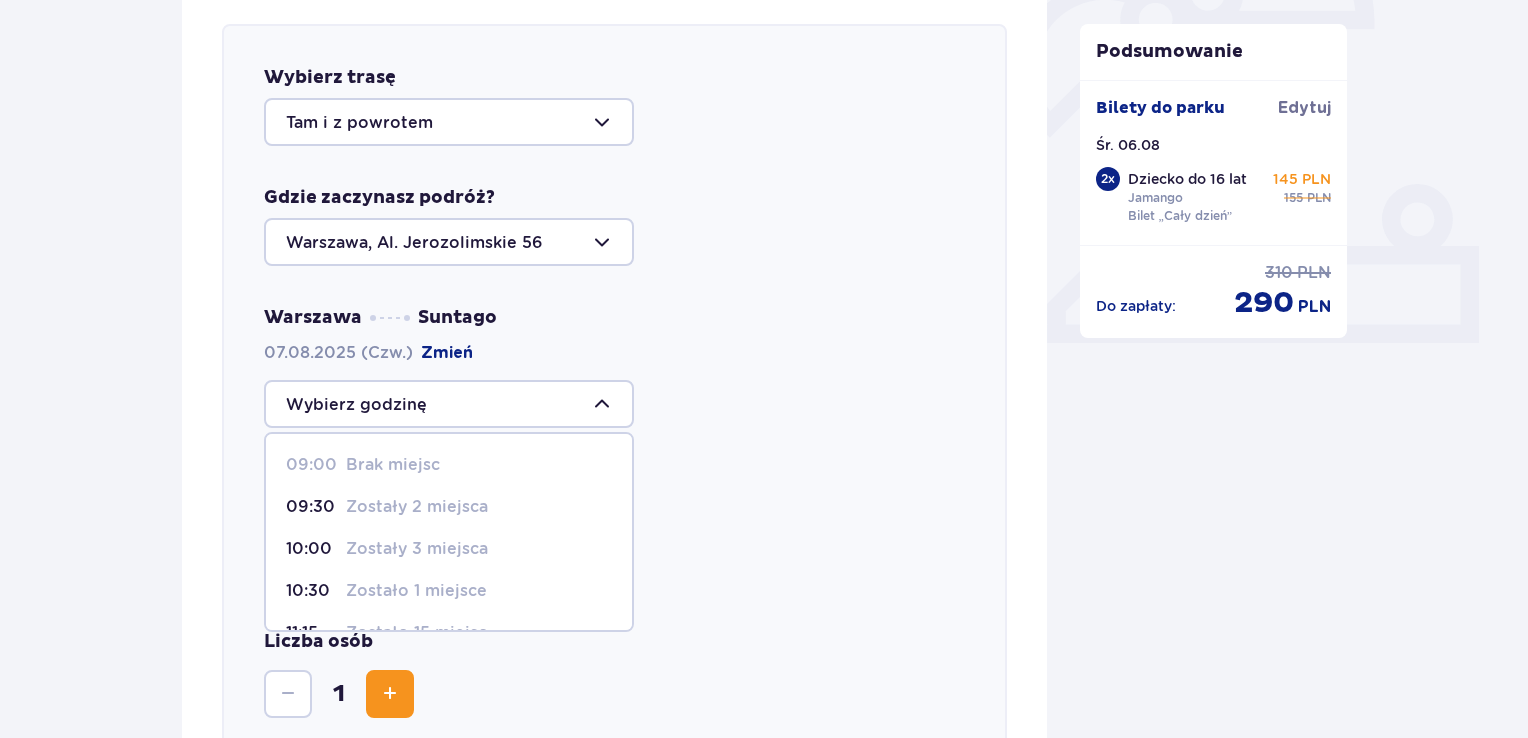click on "Zostały 2 miejsca" at bounding box center (417, 507) 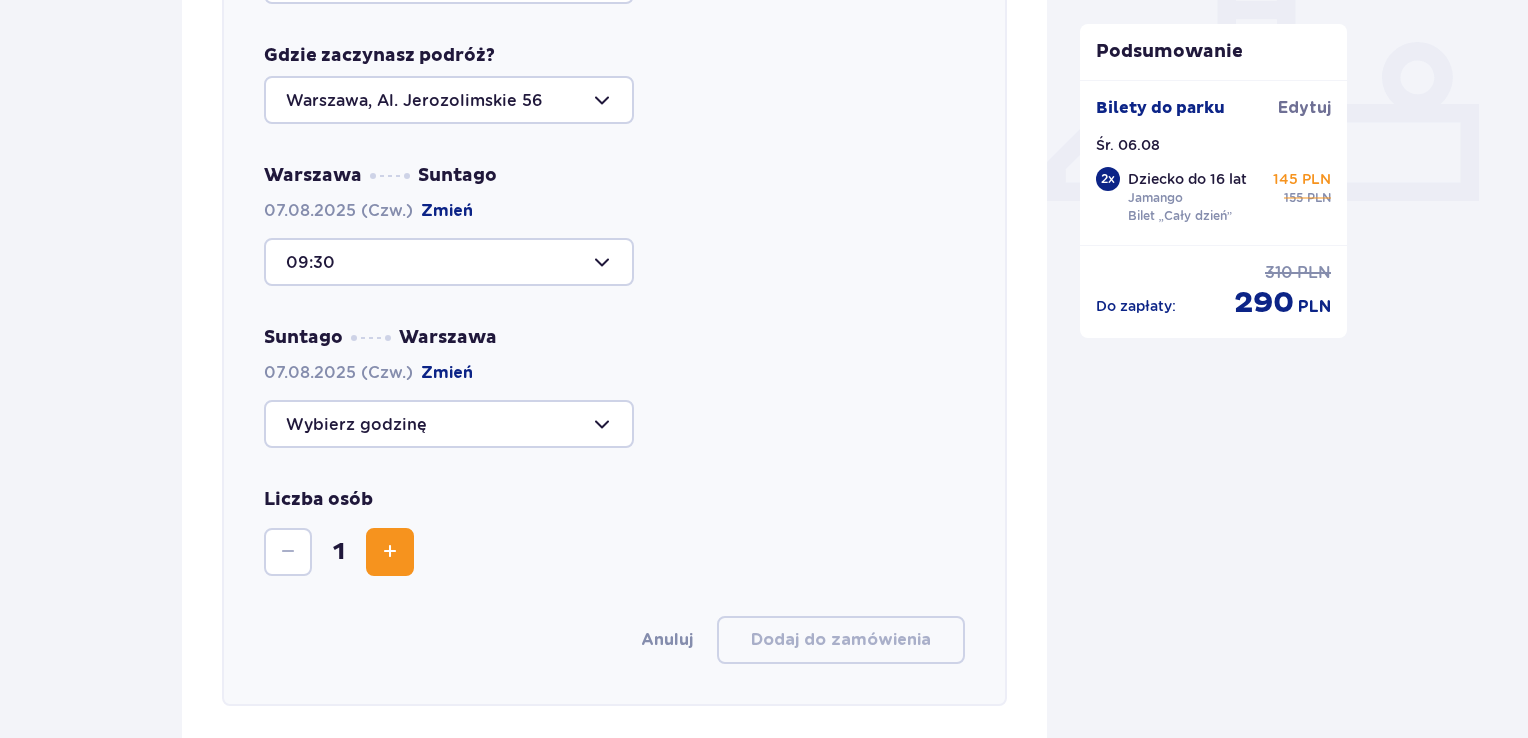 scroll, scrollTop: 890, scrollLeft: 0, axis: vertical 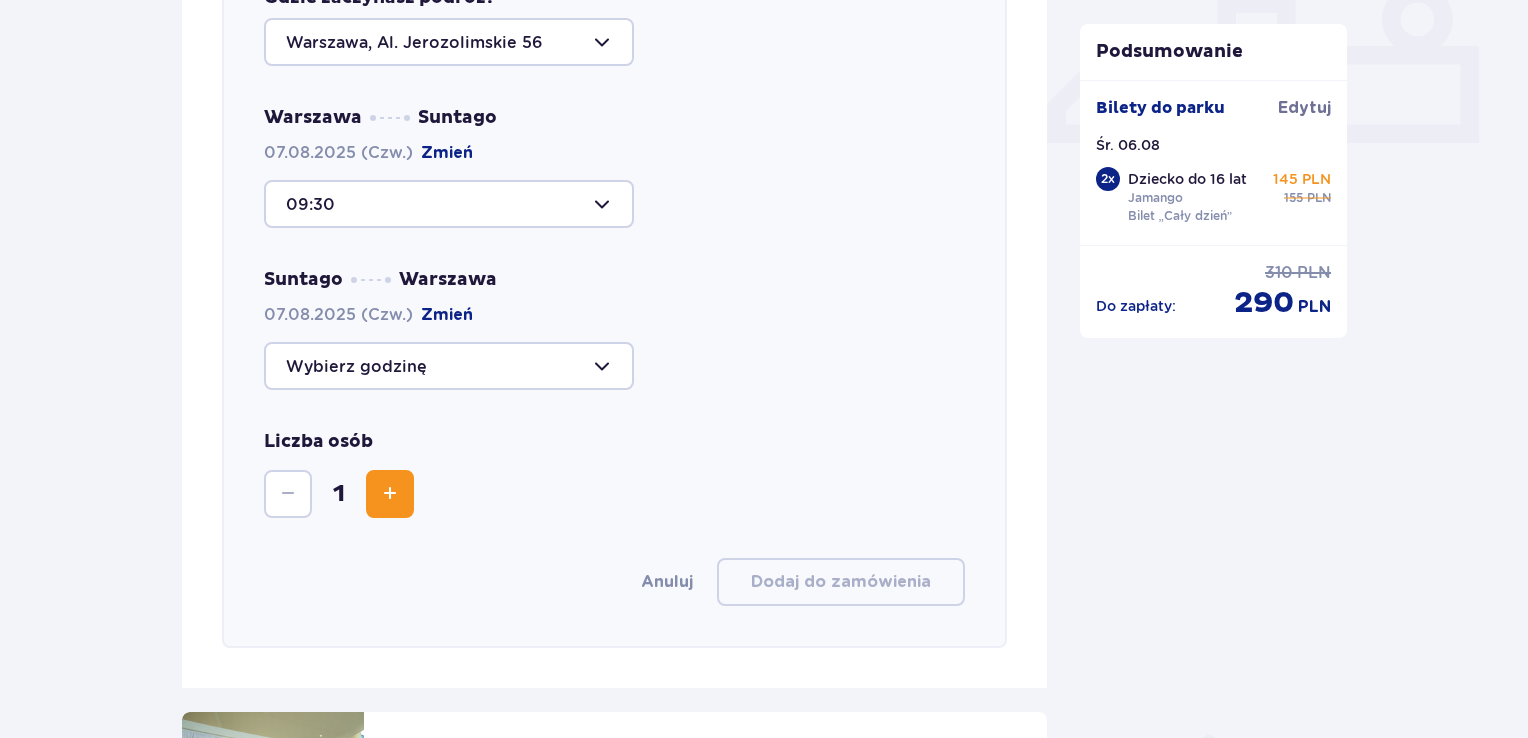 click at bounding box center [390, 494] 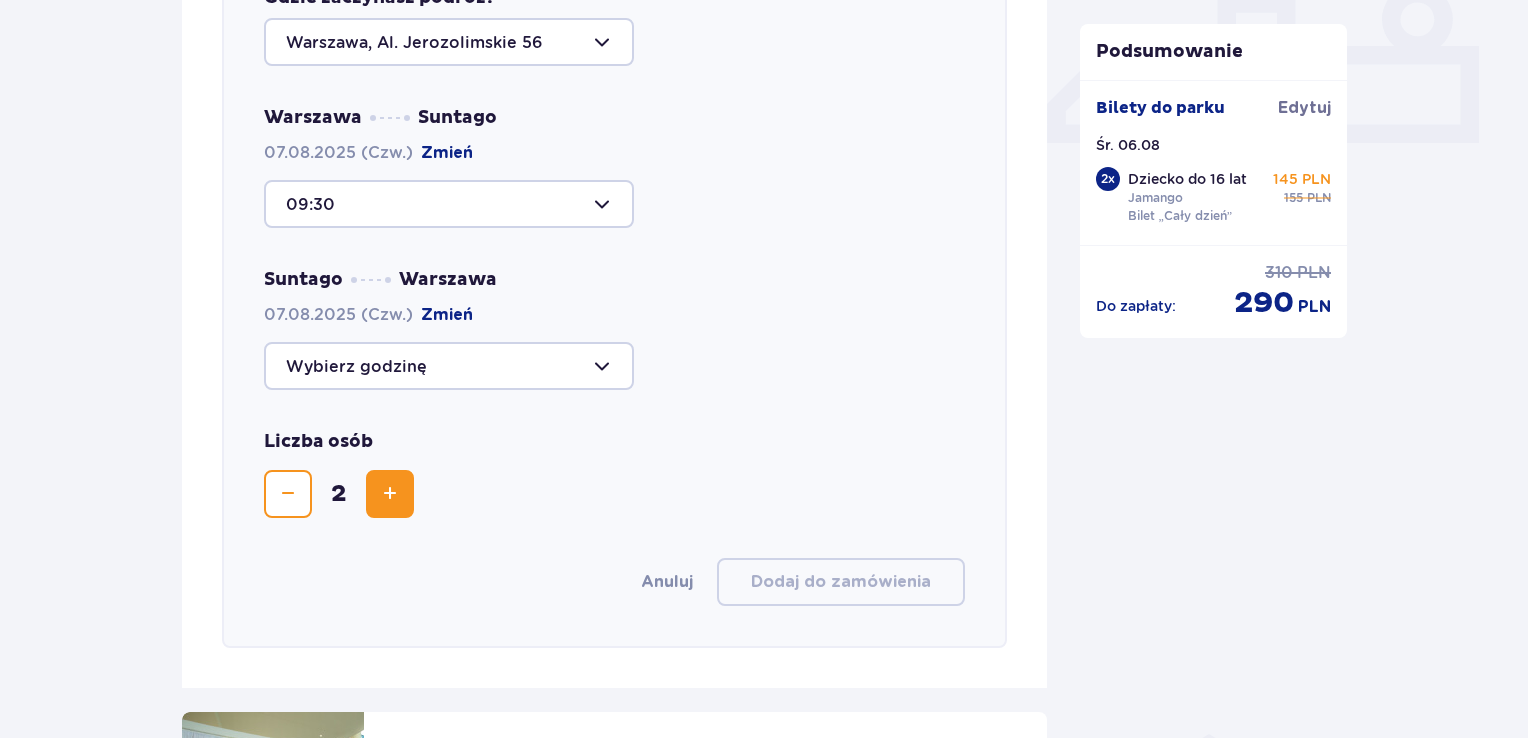 click at bounding box center [449, 366] 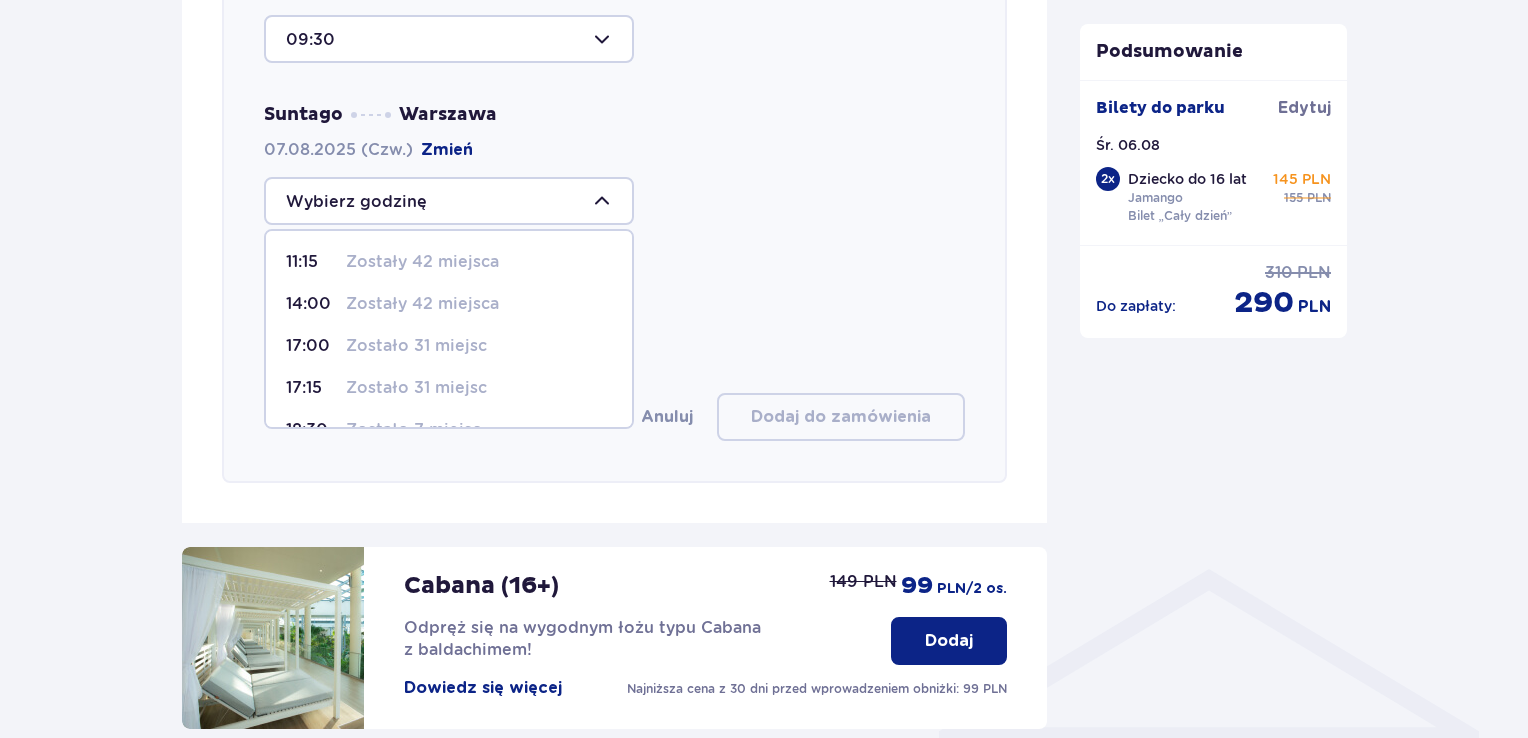scroll, scrollTop: 1090, scrollLeft: 0, axis: vertical 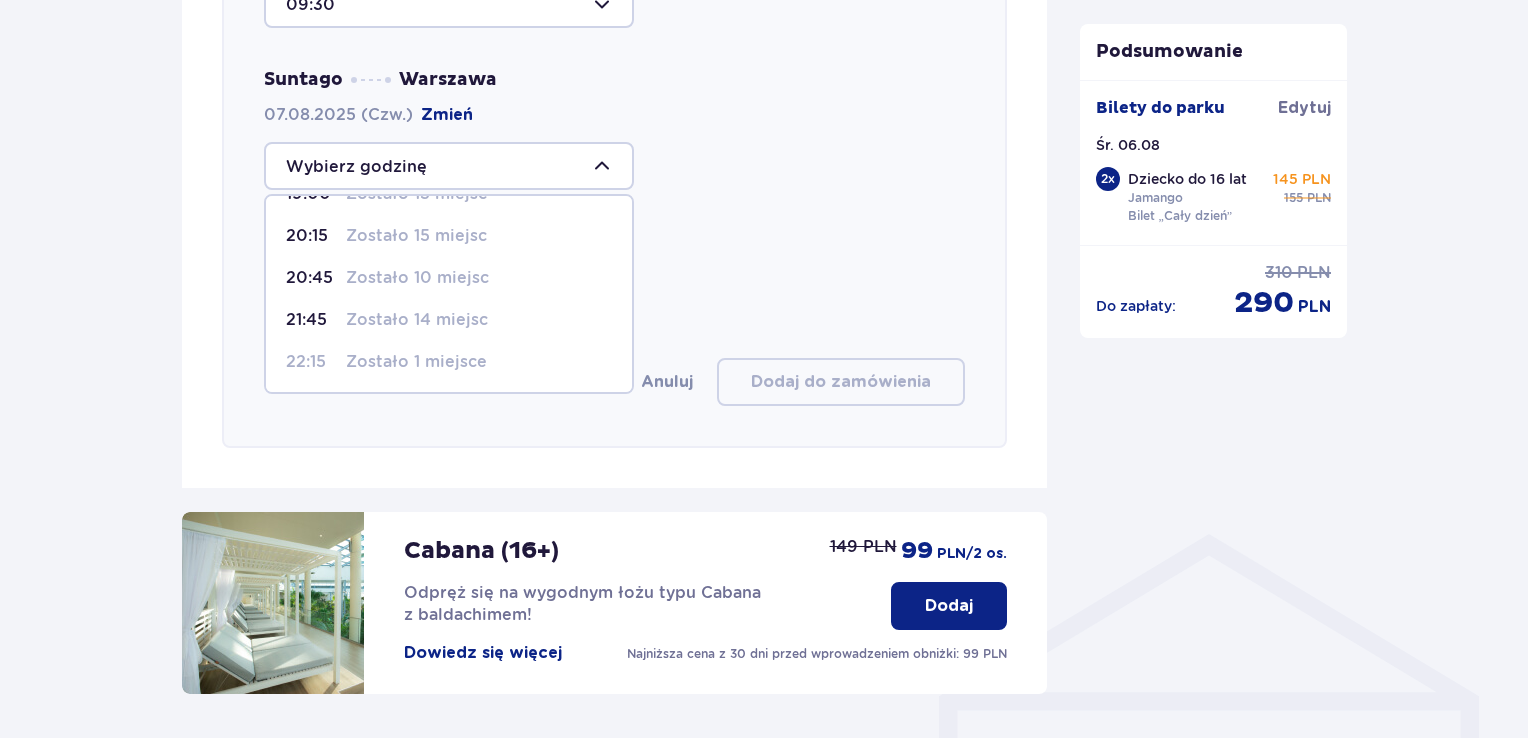 click on "Zostało 10 miejsc" at bounding box center [417, 278] 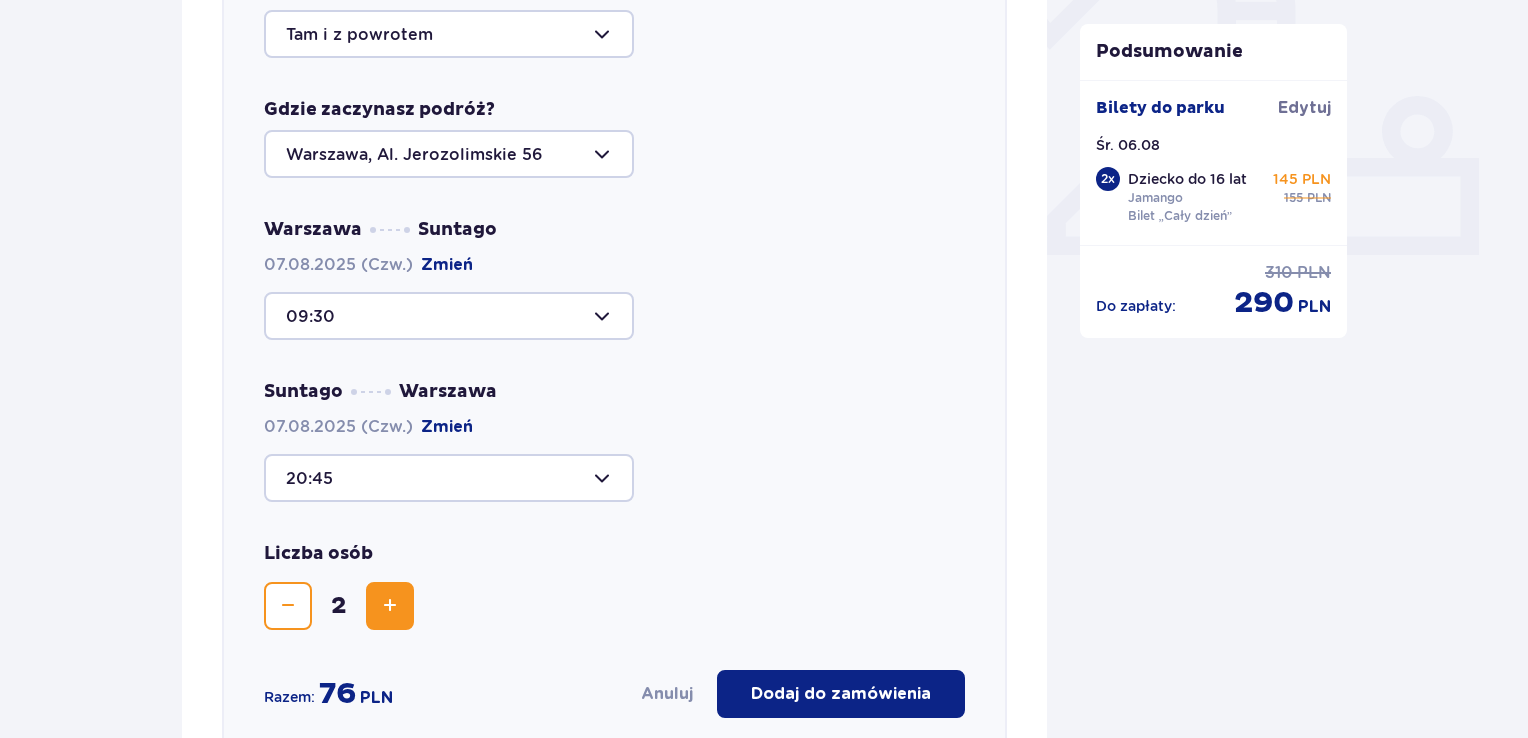scroll, scrollTop: 890, scrollLeft: 0, axis: vertical 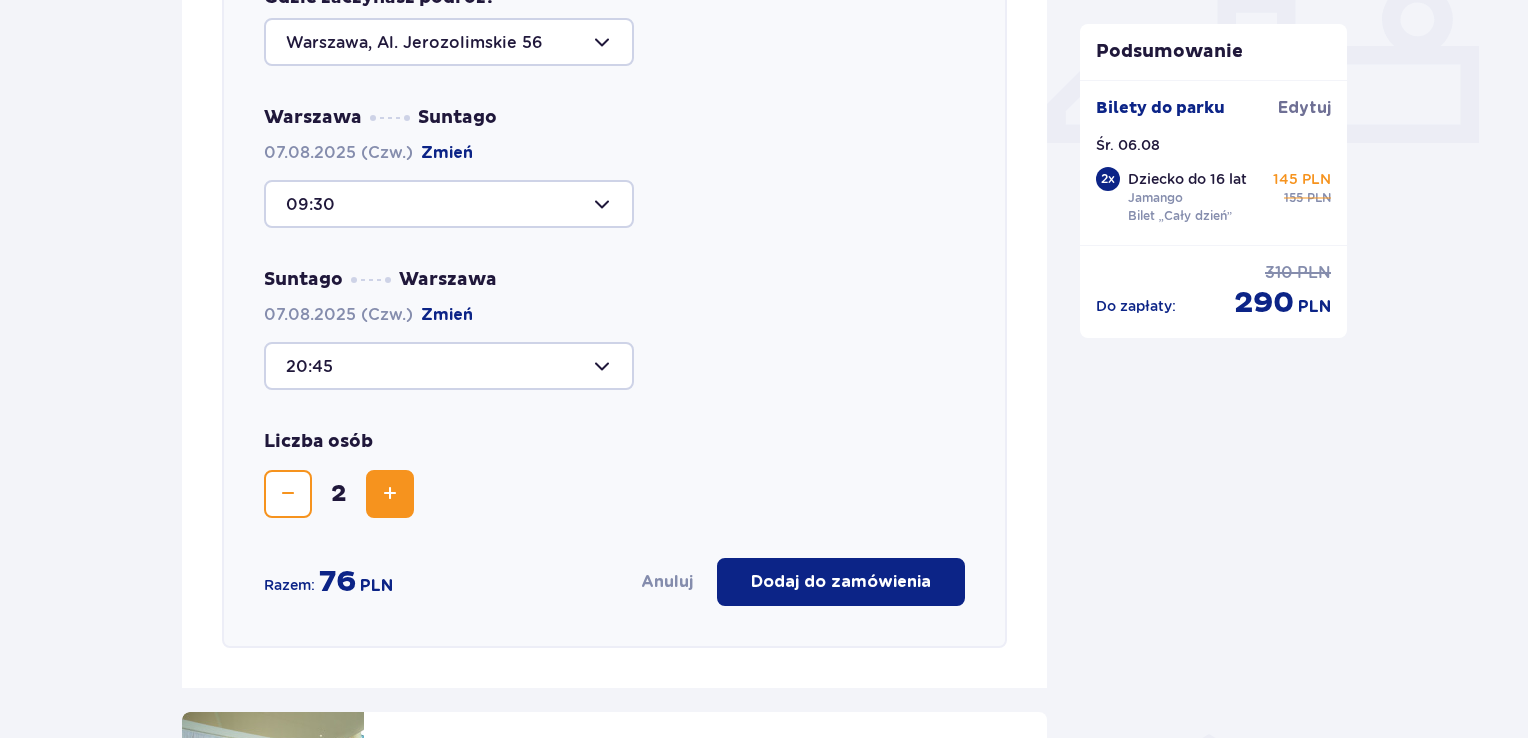 click on "Wybierz trasę Tam i z powrotem Gdzie zaczynasz podróż? Warszawa, Al. Jerozolimskie 56 Warszawa Suntago 07.08.2025 (Czw.) Zmień 09:30 Suntago Warszawa 07.08.2025 (Czw.) Zmień 20:45 Liczba osób 2 Razem: 76 PLN Anuluj Dodaj do zamówienia" at bounding box center (614, 236) 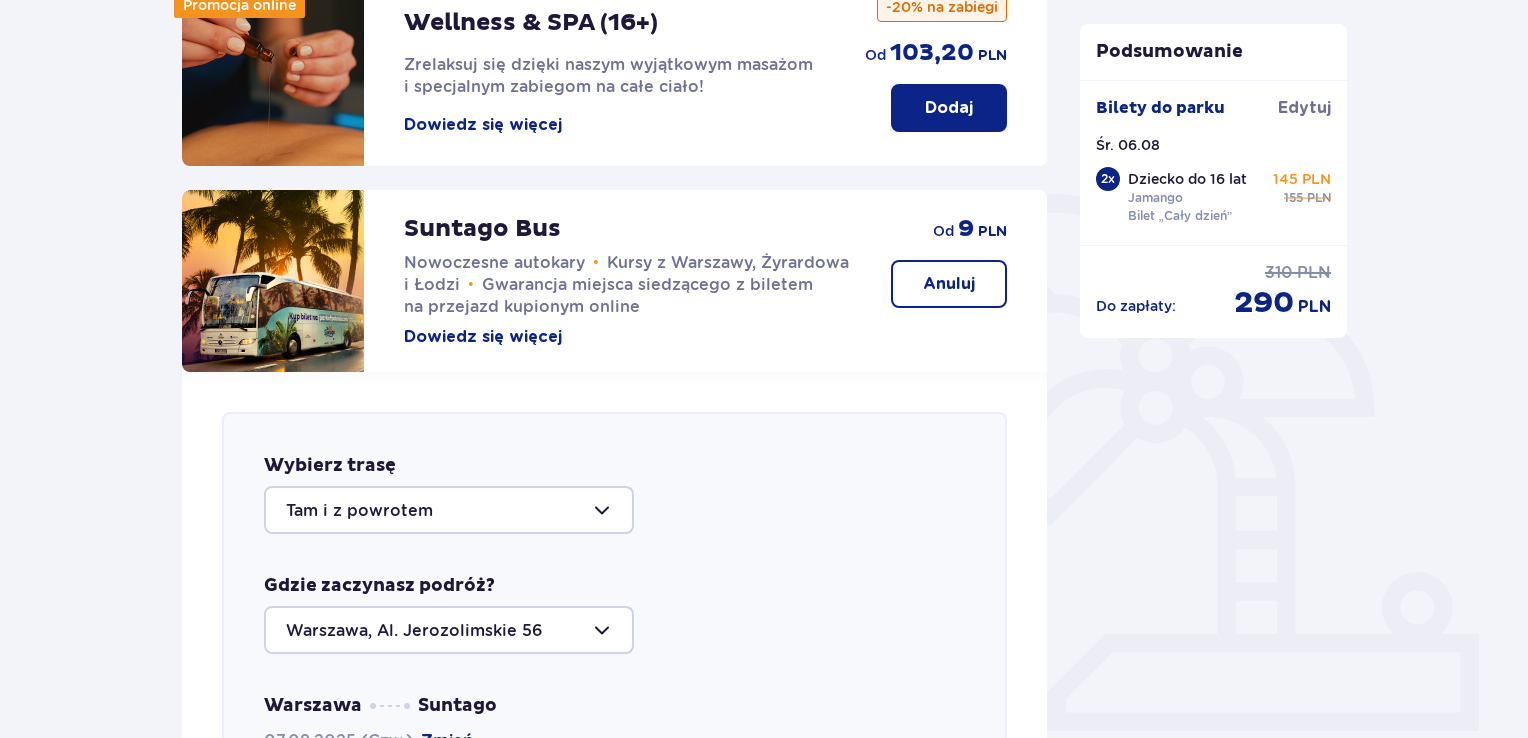 scroll, scrollTop: 290, scrollLeft: 0, axis: vertical 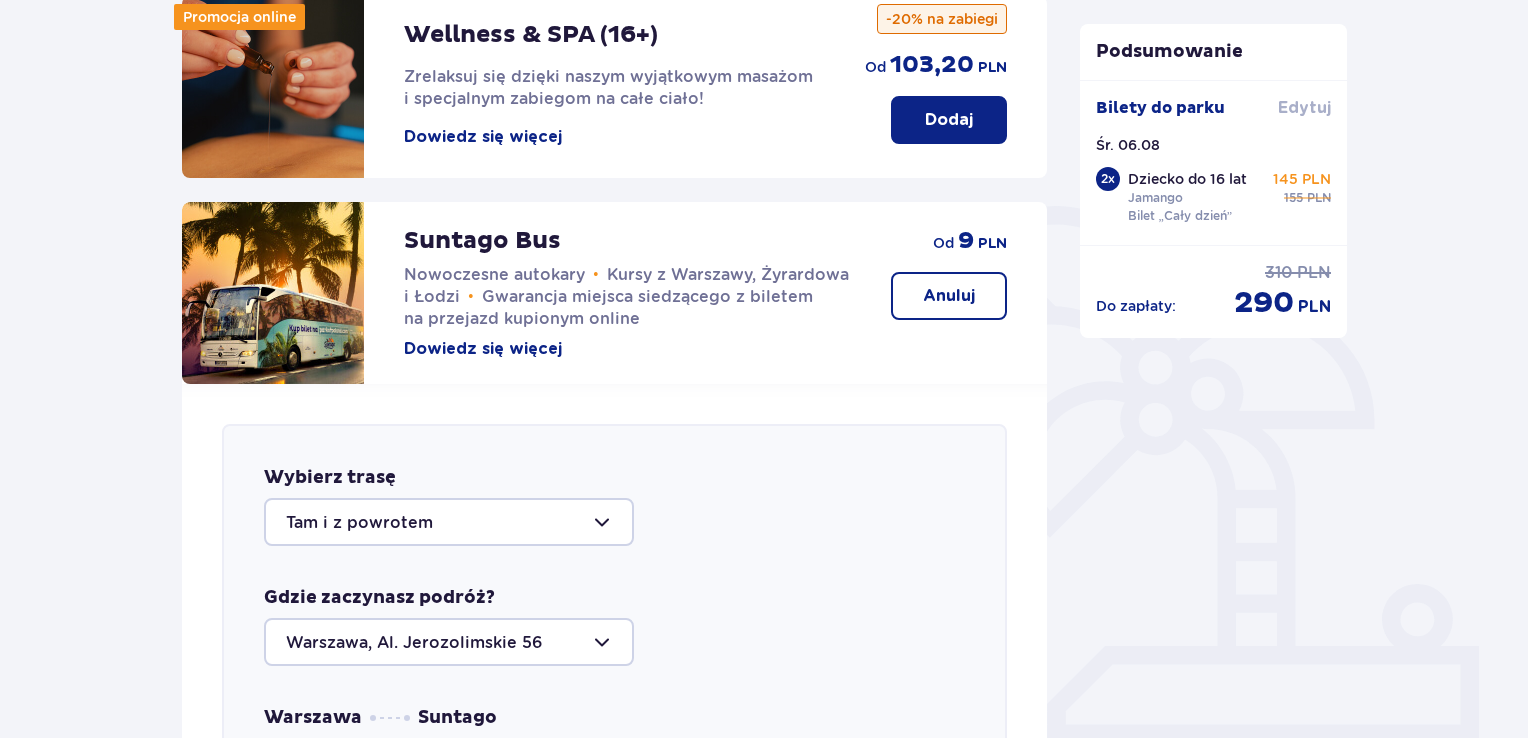 click on "Edytuj" at bounding box center (1304, 108) 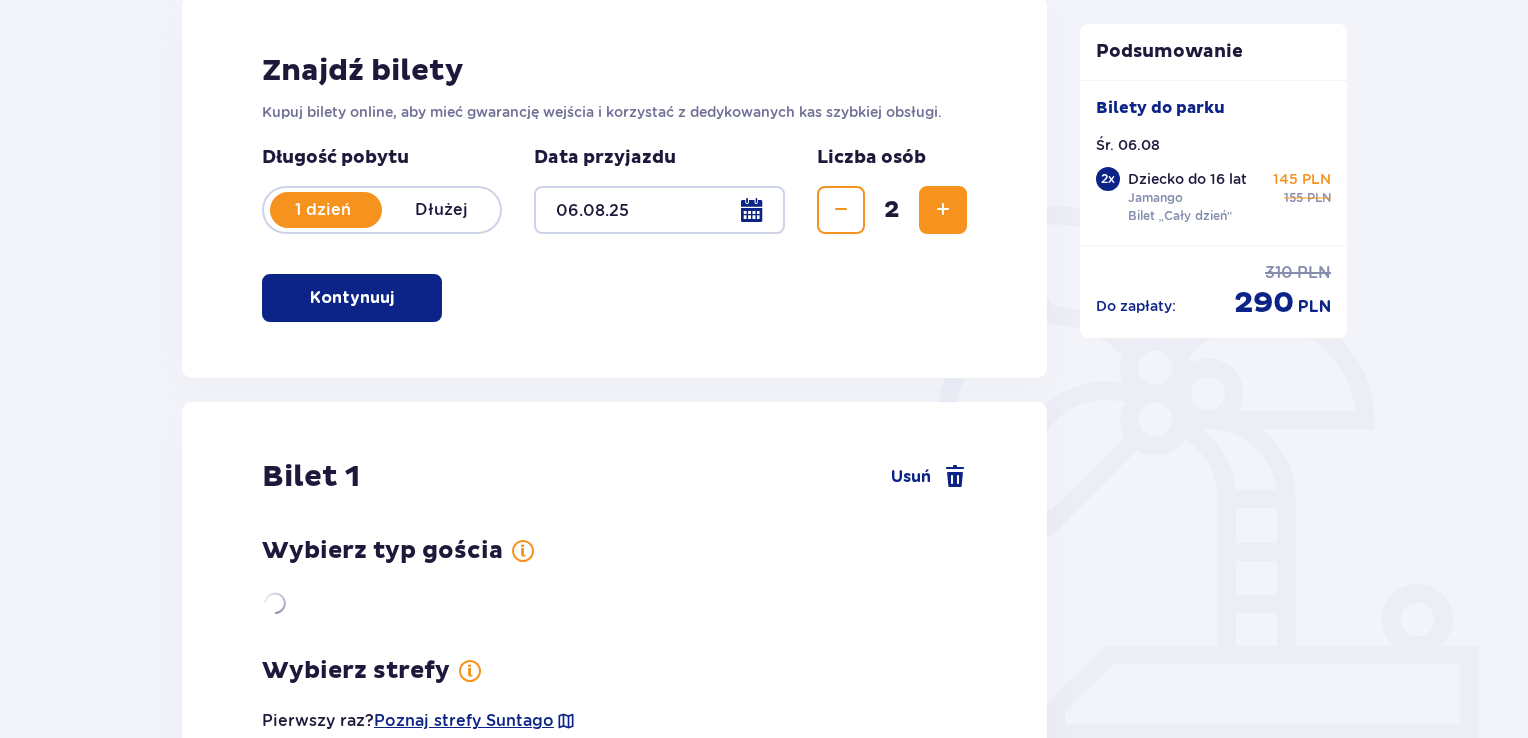 scroll, scrollTop: 0, scrollLeft: 0, axis: both 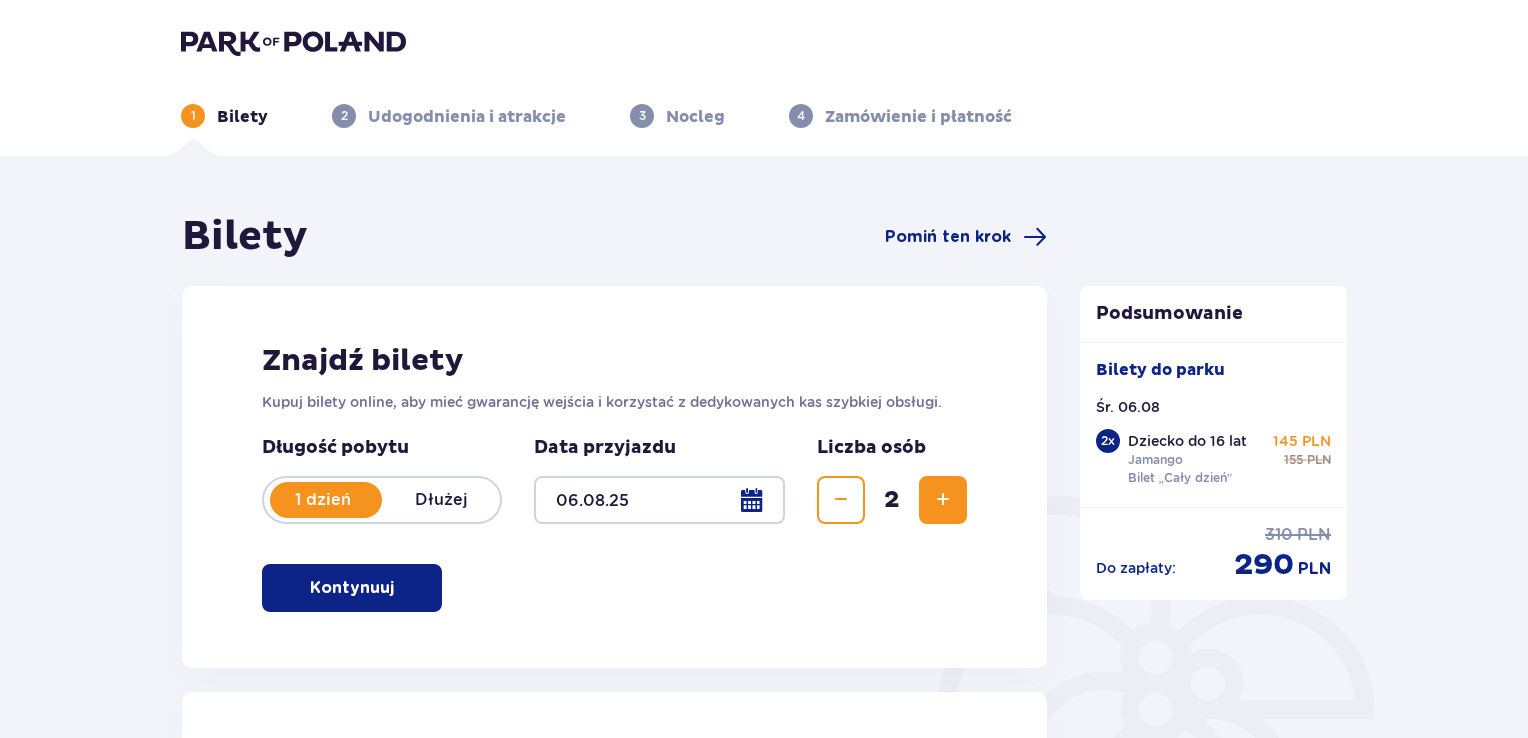 click at bounding box center [659, 500] 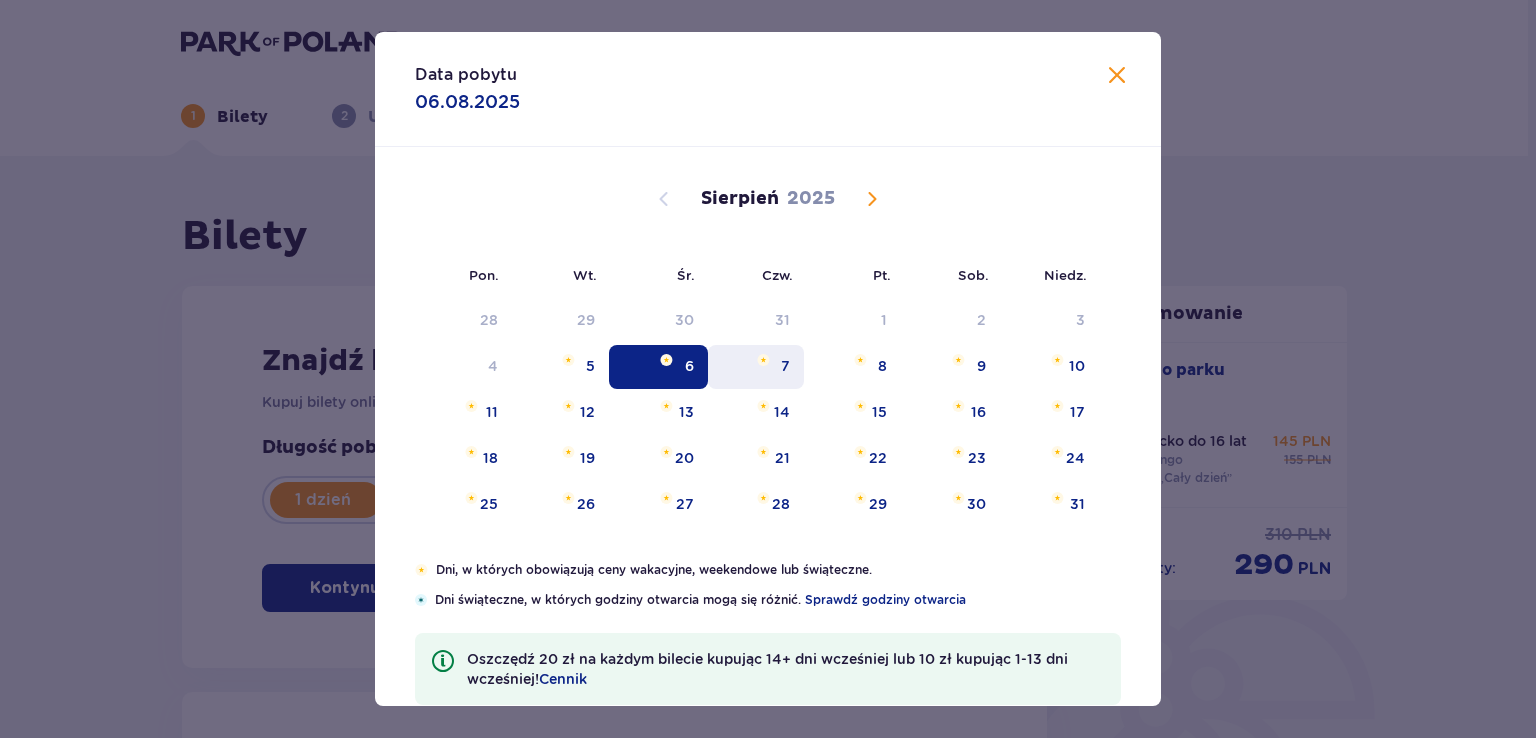 click on "7" at bounding box center [785, 366] 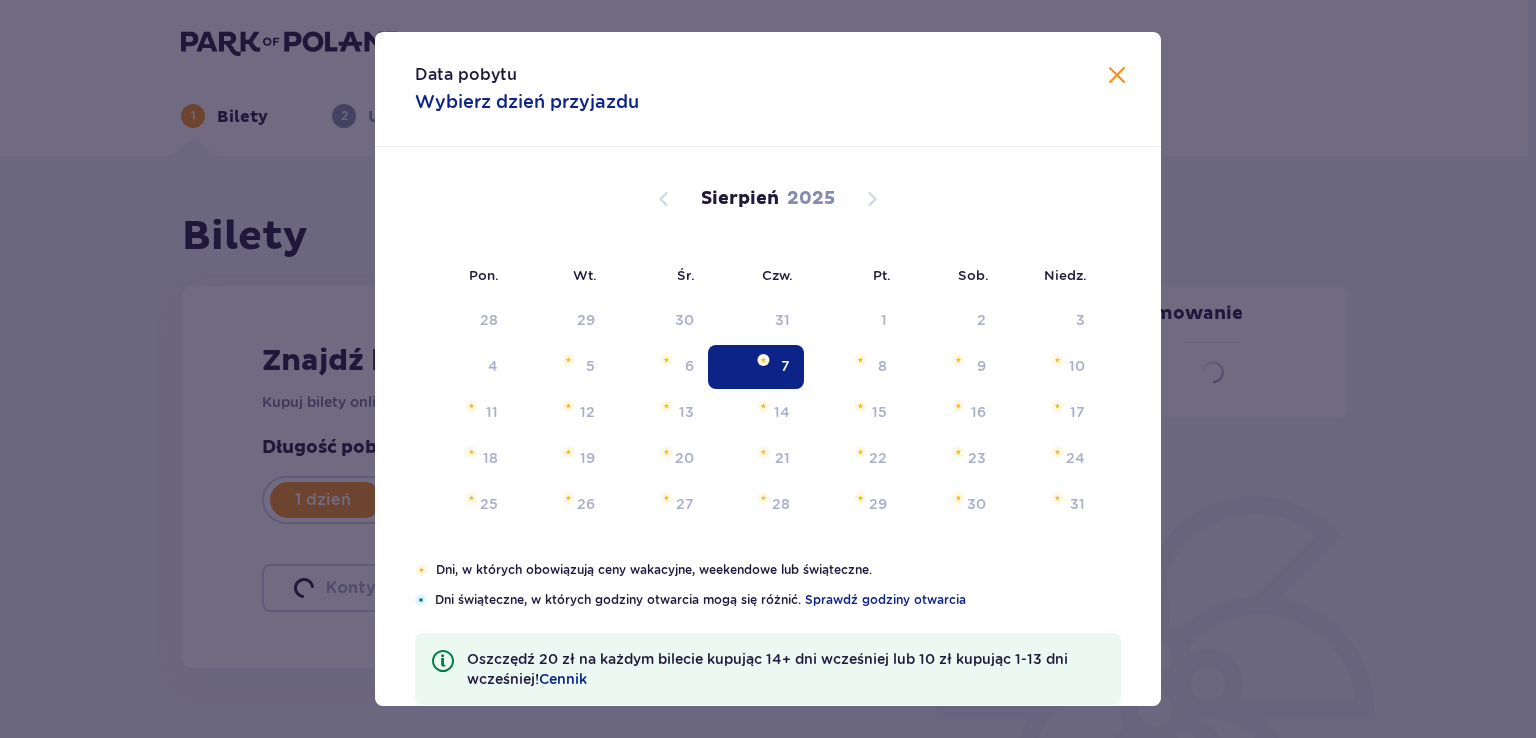type 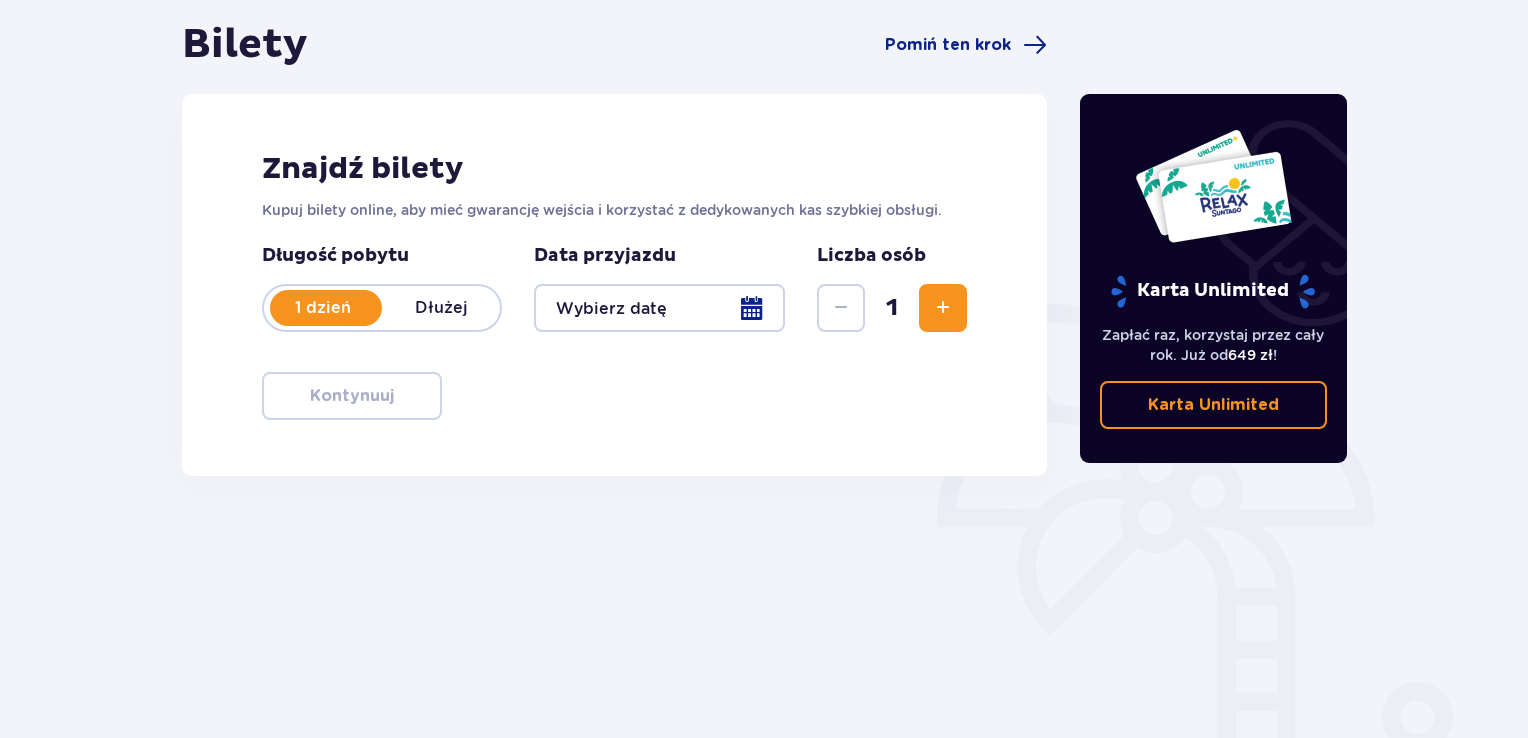 scroll, scrollTop: 200, scrollLeft: 0, axis: vertical 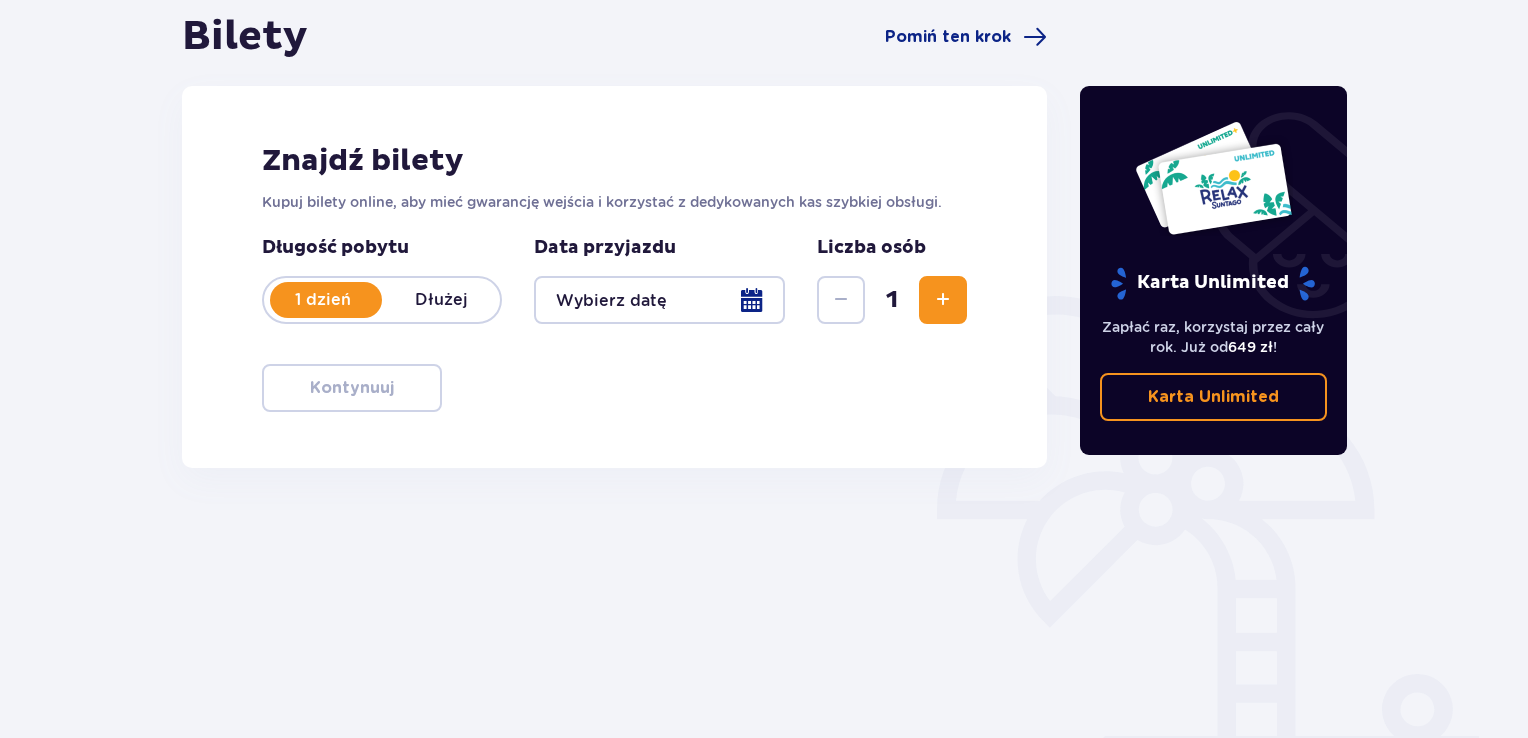click at bounding box center [943, 300] 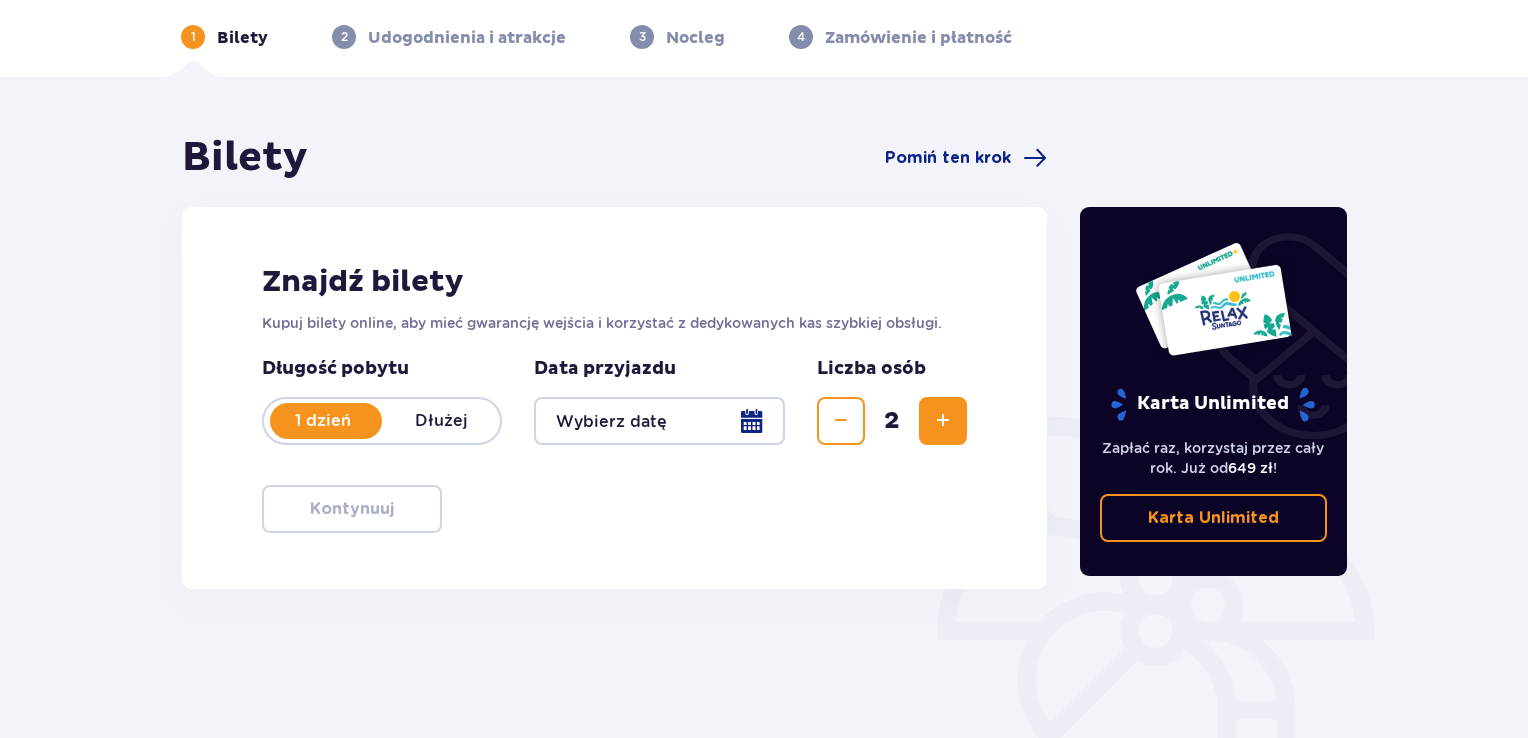 scroll, scrollTop: 0, scrollLeft: 0, axis: both 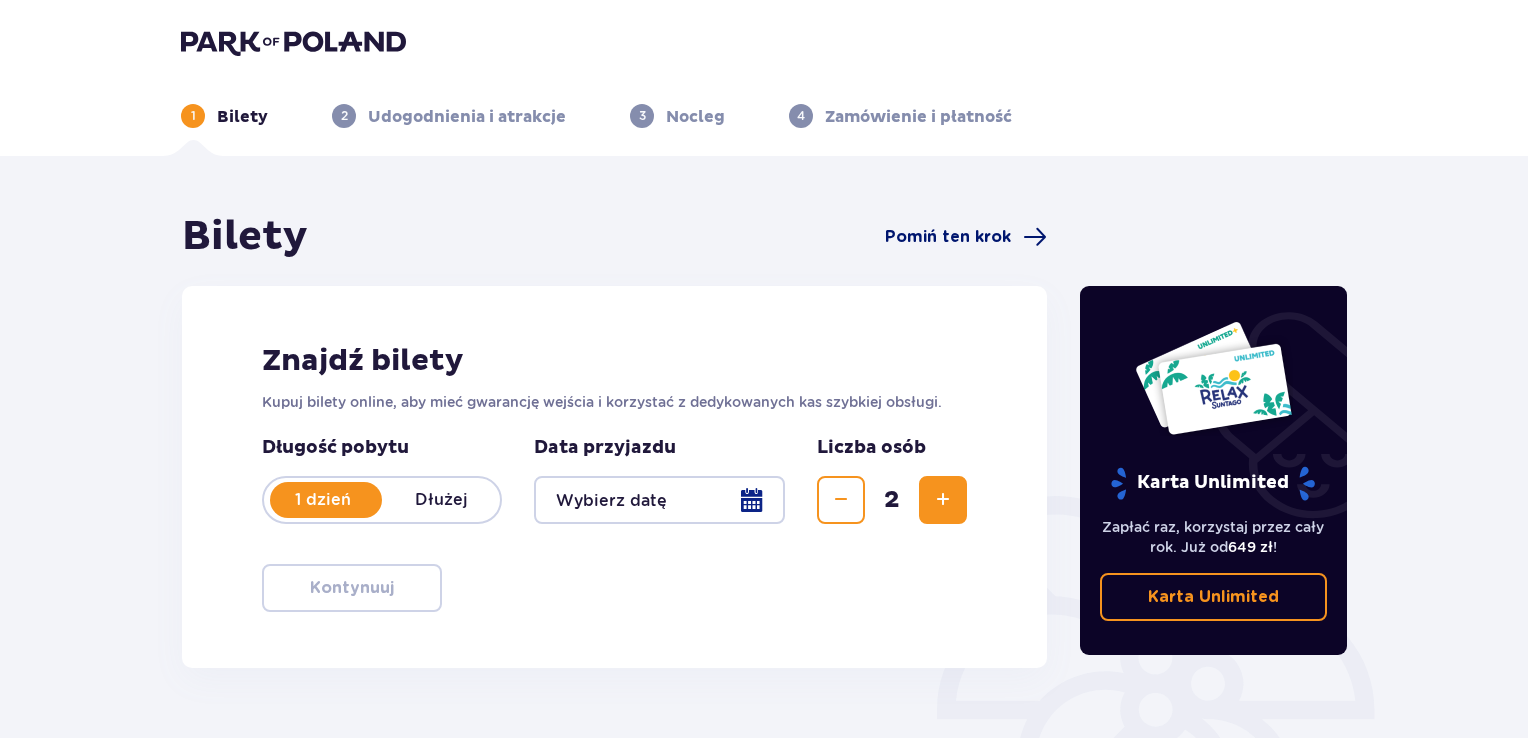 click on "Pomiń ten krok" at bounding box center (948, 237) 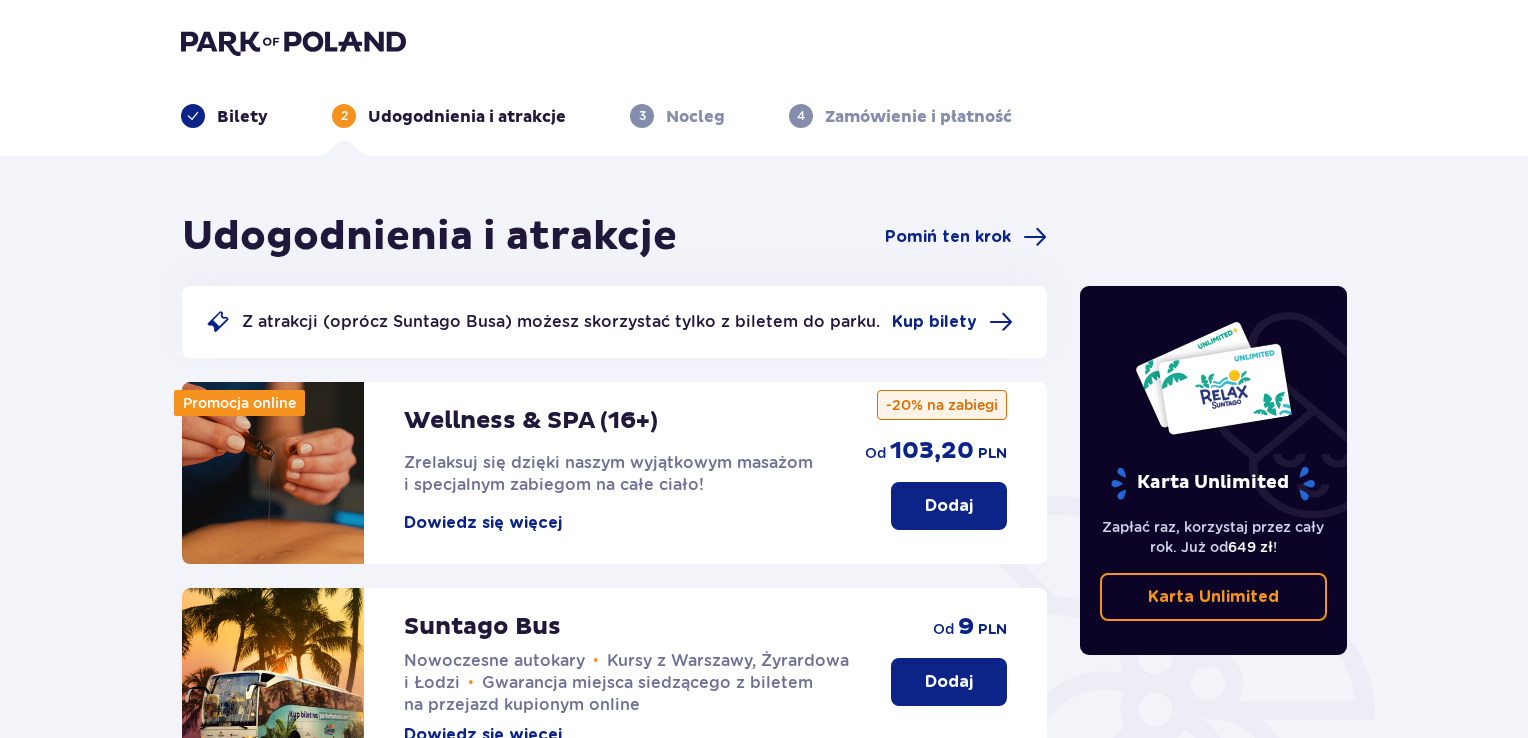 click on "Dodaj" at bounding box center [949, 682] 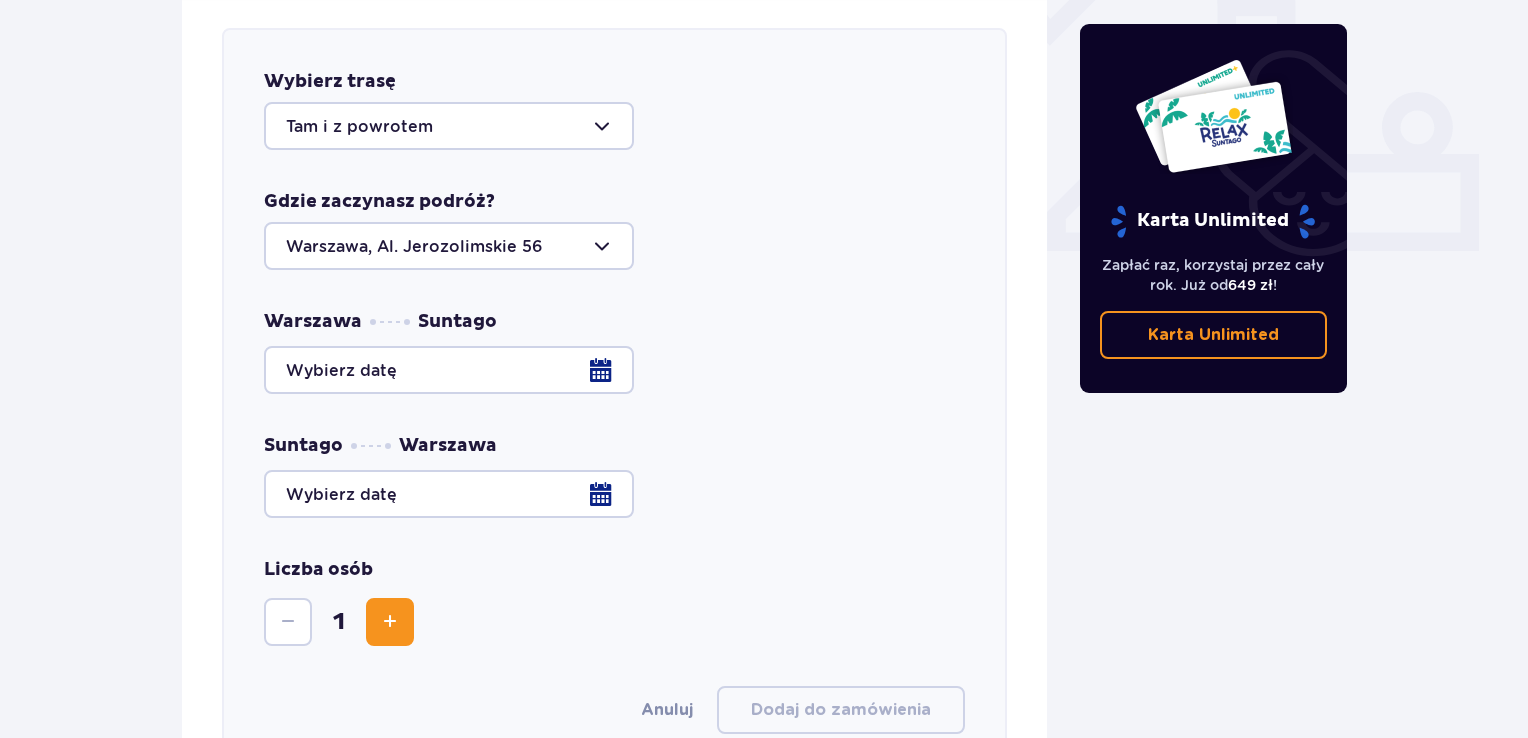 scroll, scrollTop: 786, scrollLeft: 0, axis: vertical 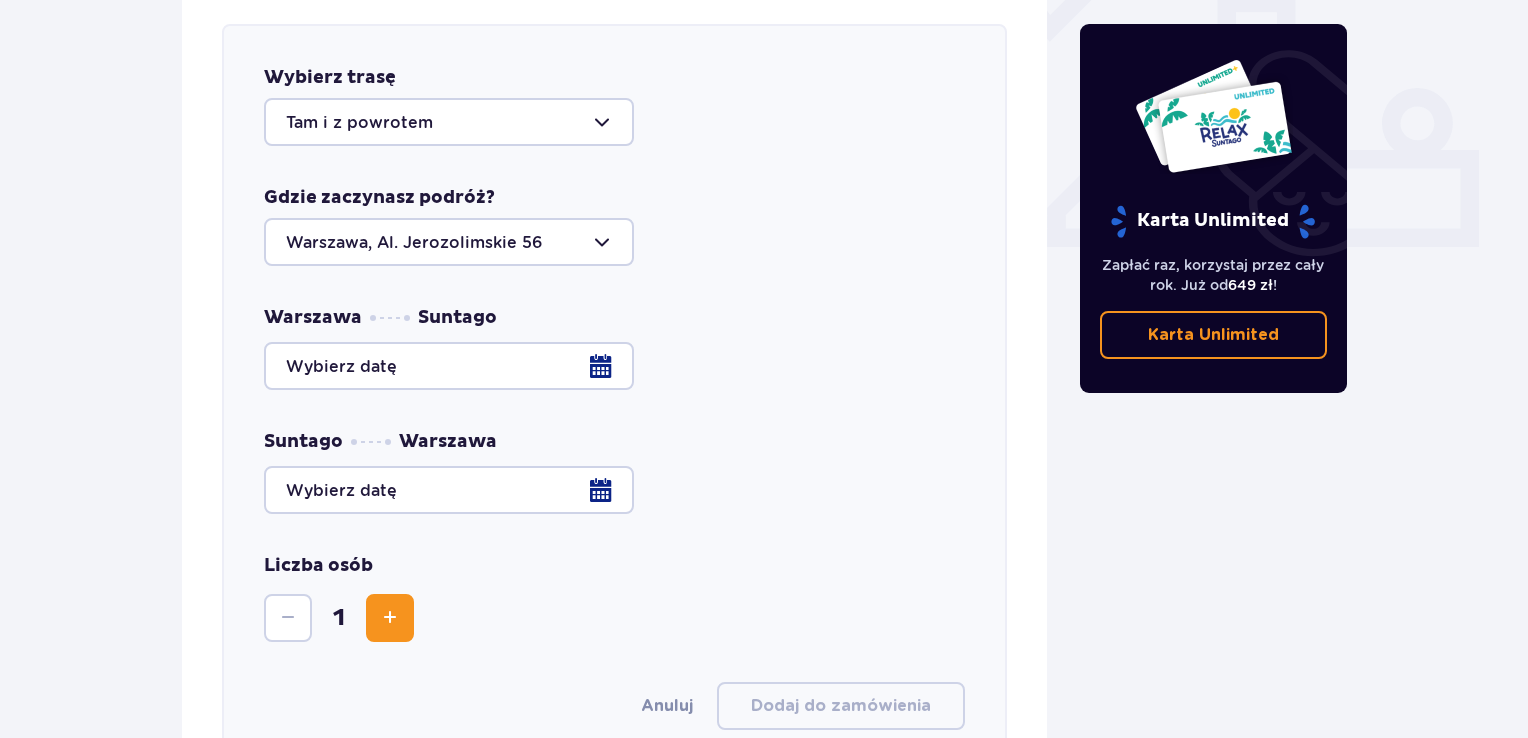 click at bounding box center (614, 490) 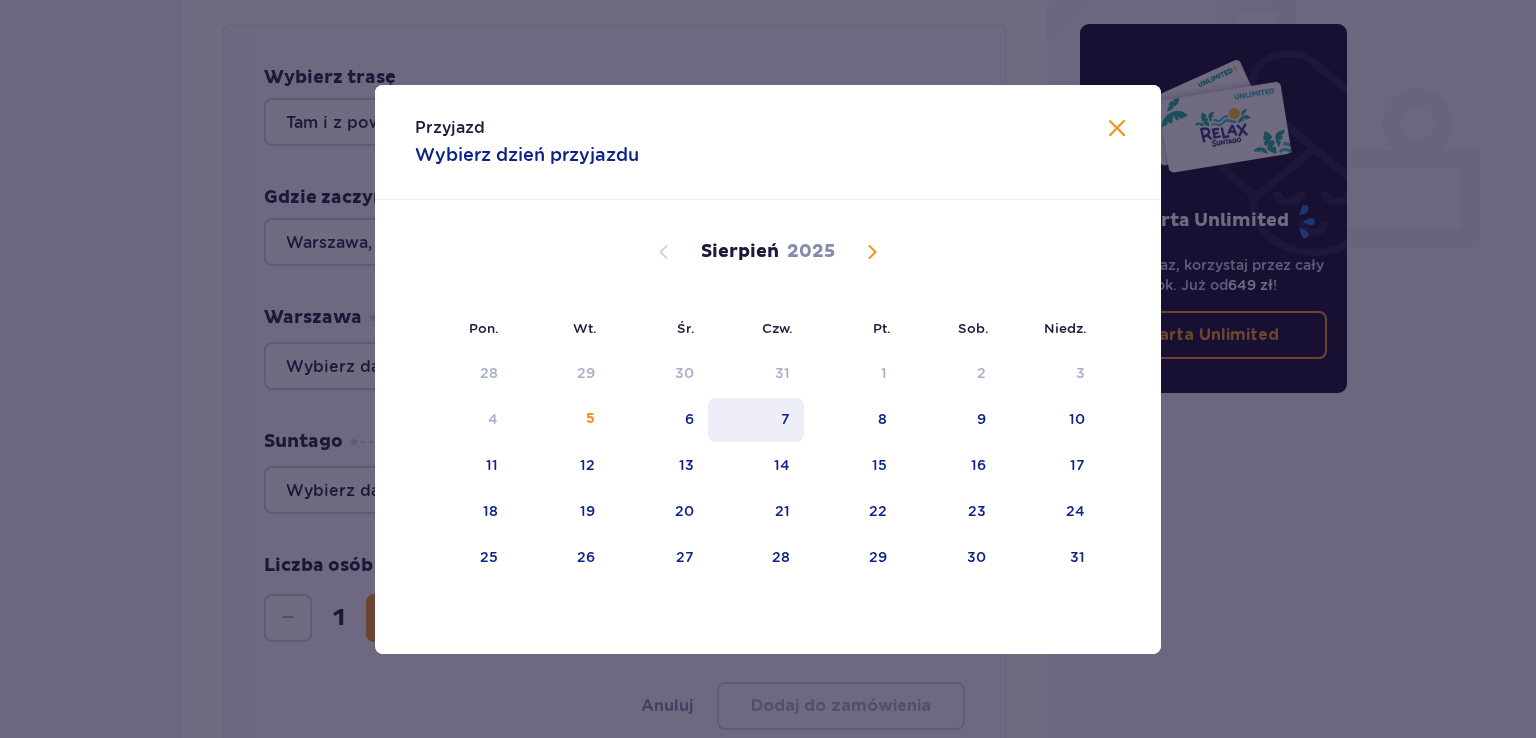 click on "7" at bounding box center [756, 420] 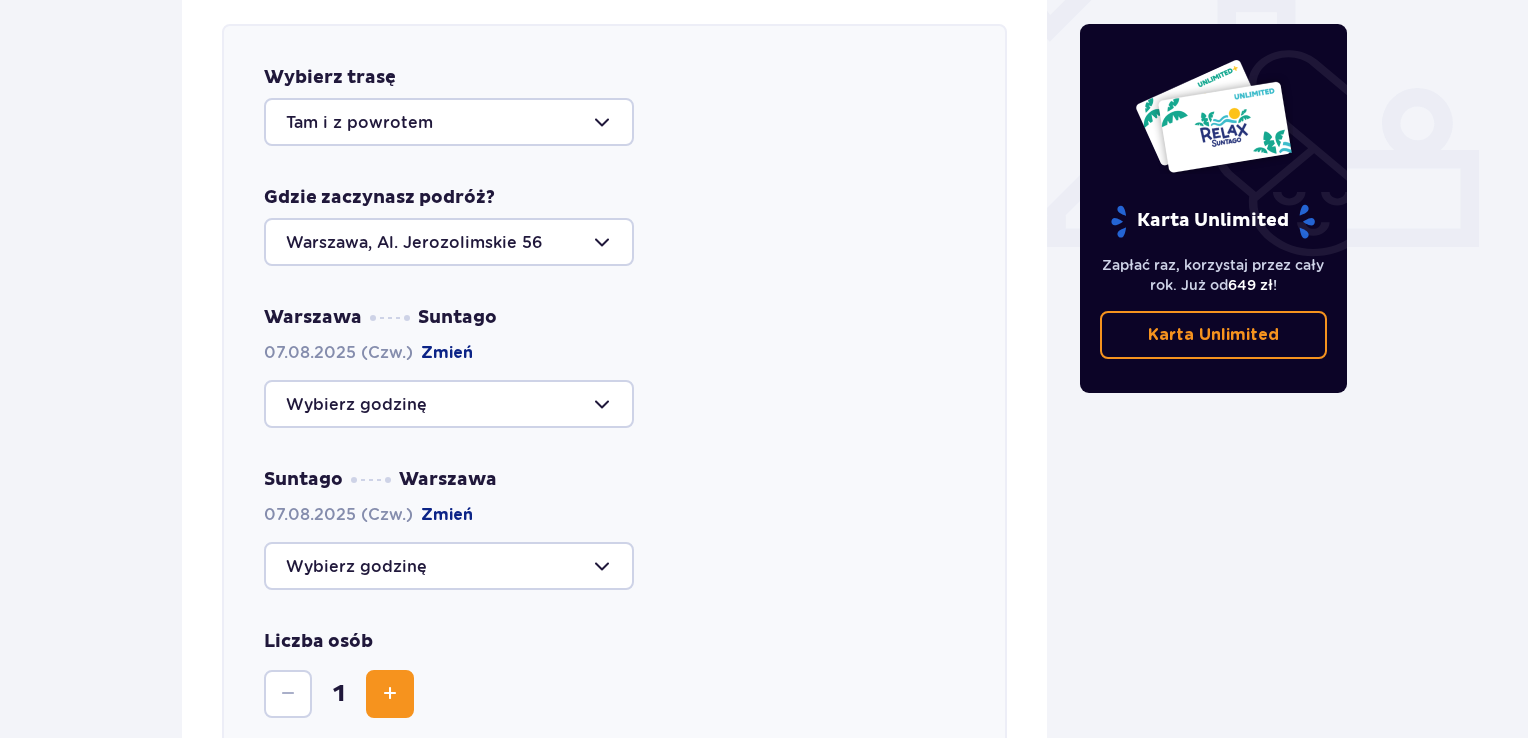 click at bounding box center (449, 404) 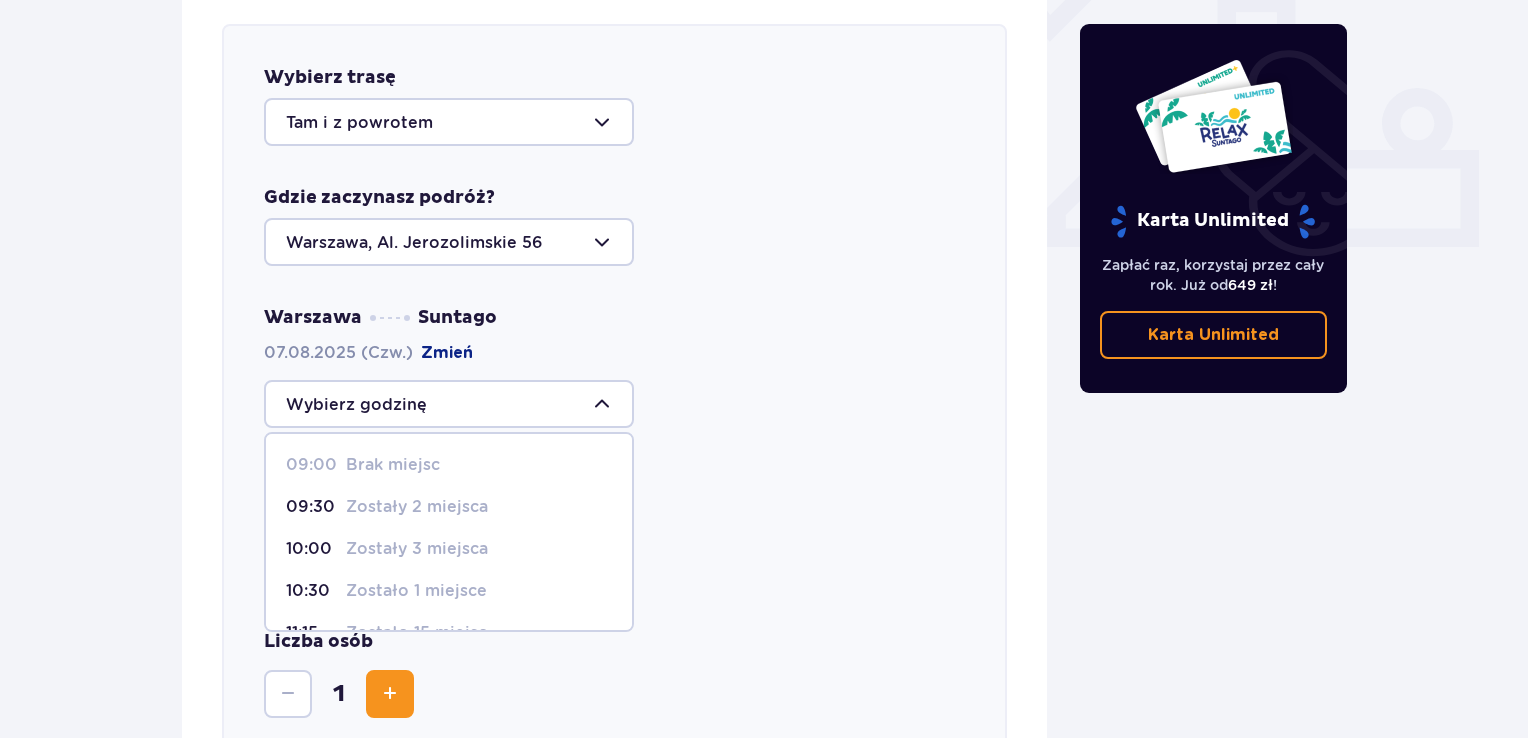 click on "Zostały 2 miejsca" at bounding box center [417, 507] 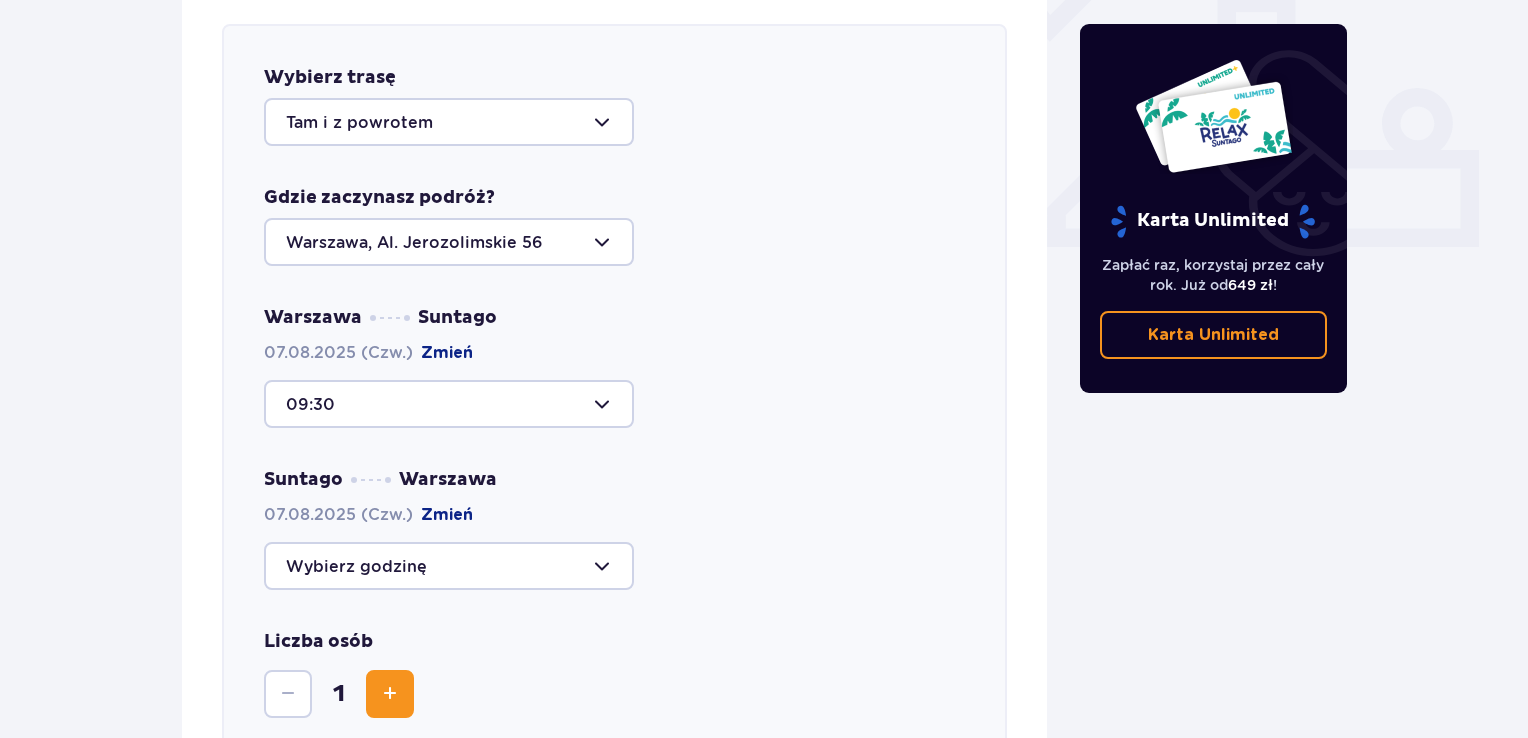 click at bounding box center (449, 566) 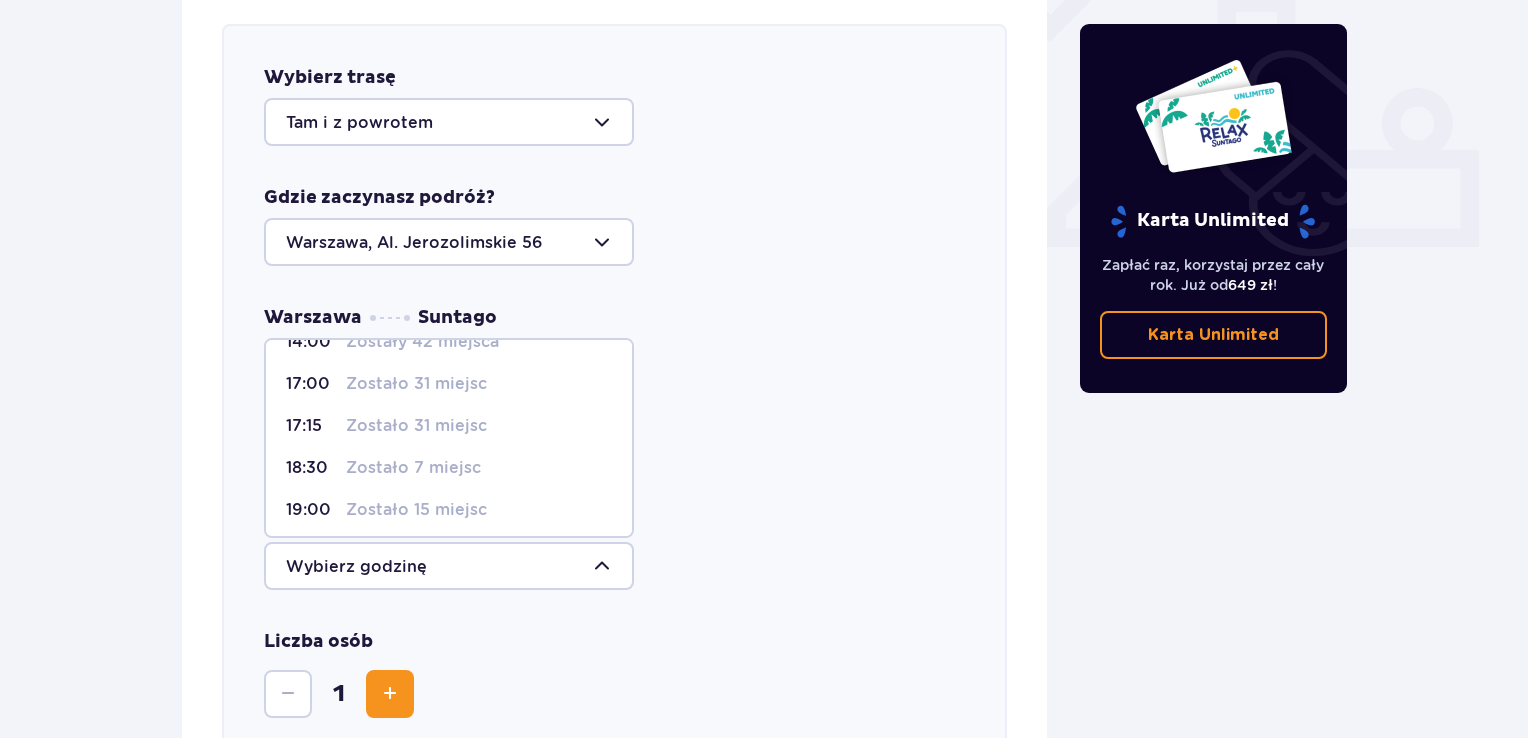 scroll, scrollTop: 200, scrollLeft: 0, axis: vertical 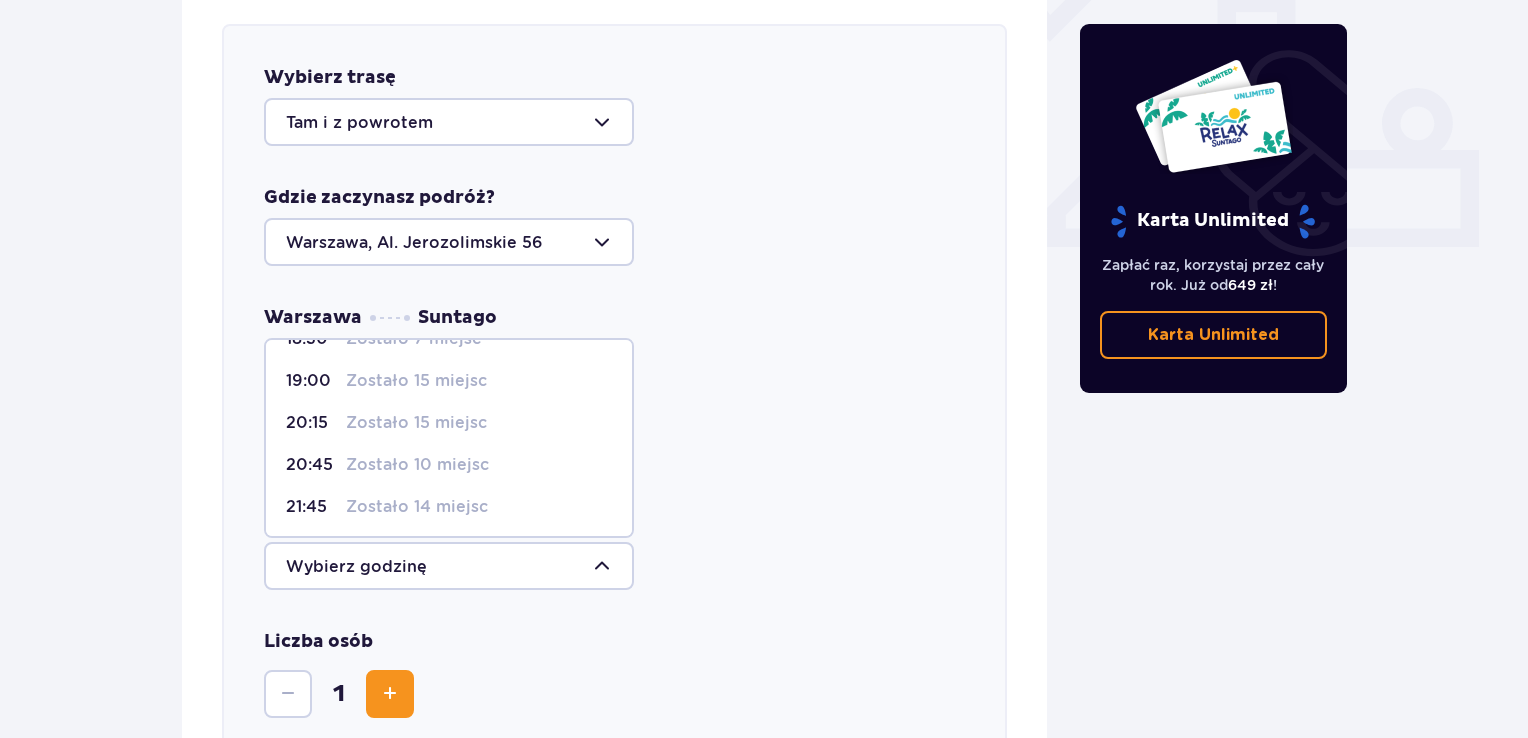 click on "Zostało 10 miejsc" at bounding box center (417, 465) 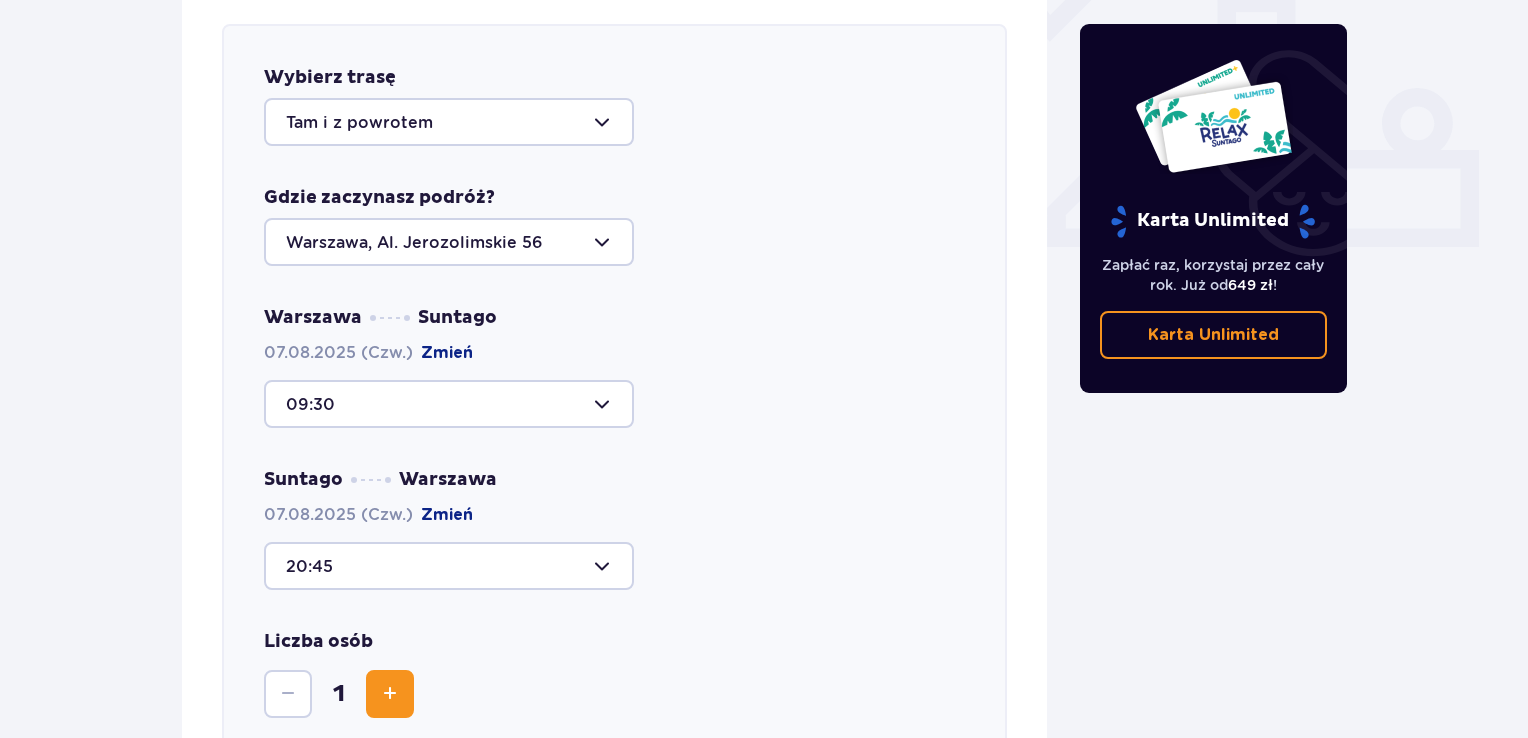 click at bounding box center (390, 694) 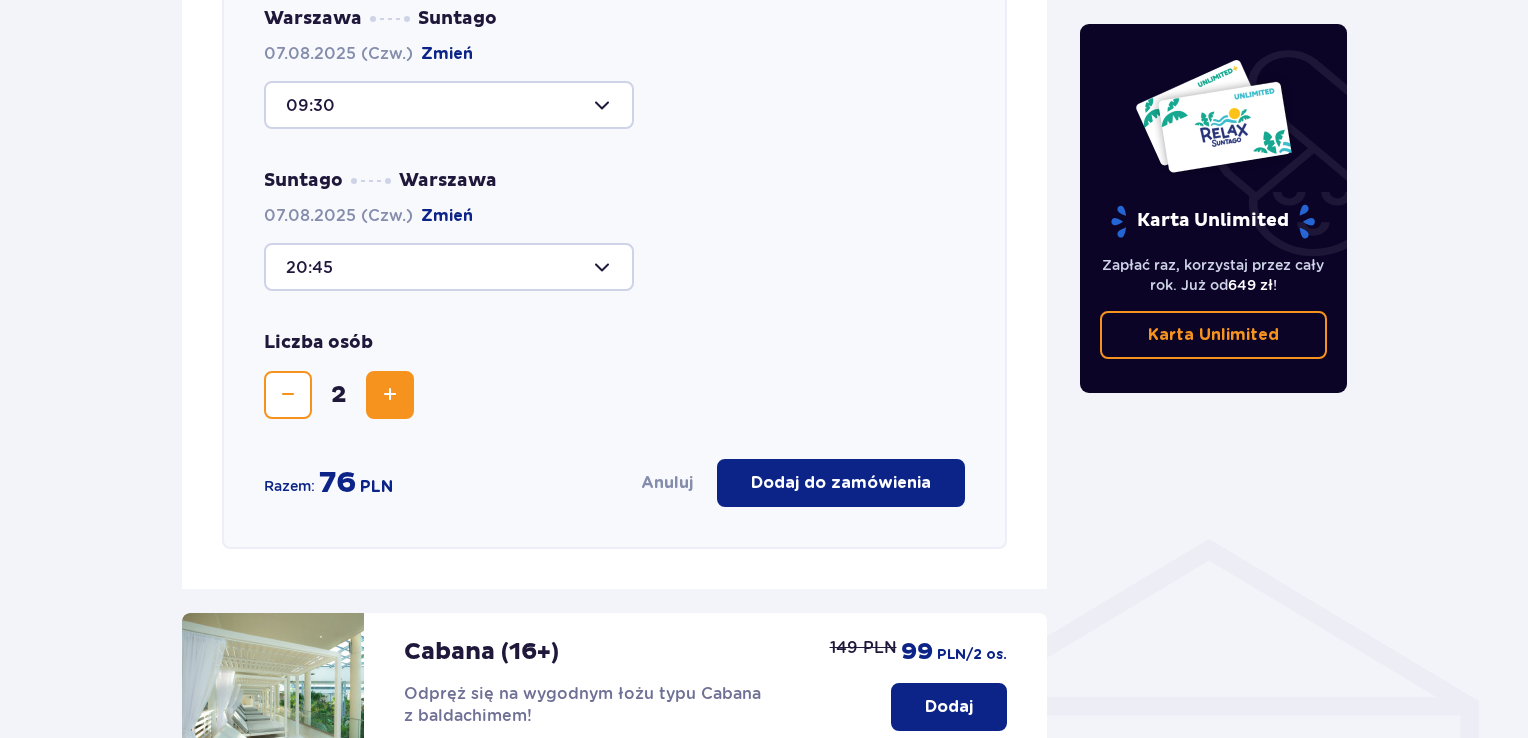 scroll, scrollTop: 1086, scrollLeft: 0, axis: vertical 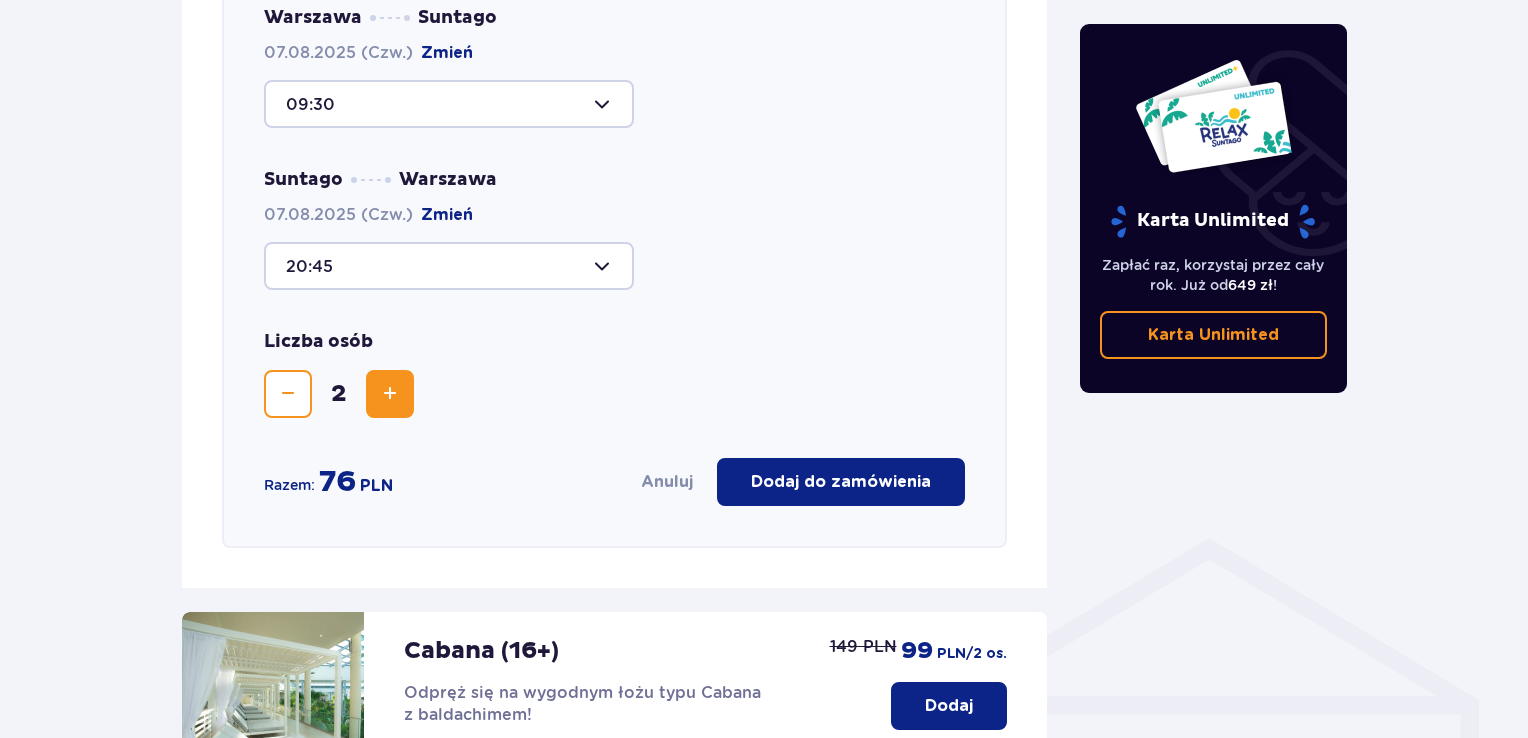 click on "Dodaj do zamówienia" at bounding box center [841, 482] 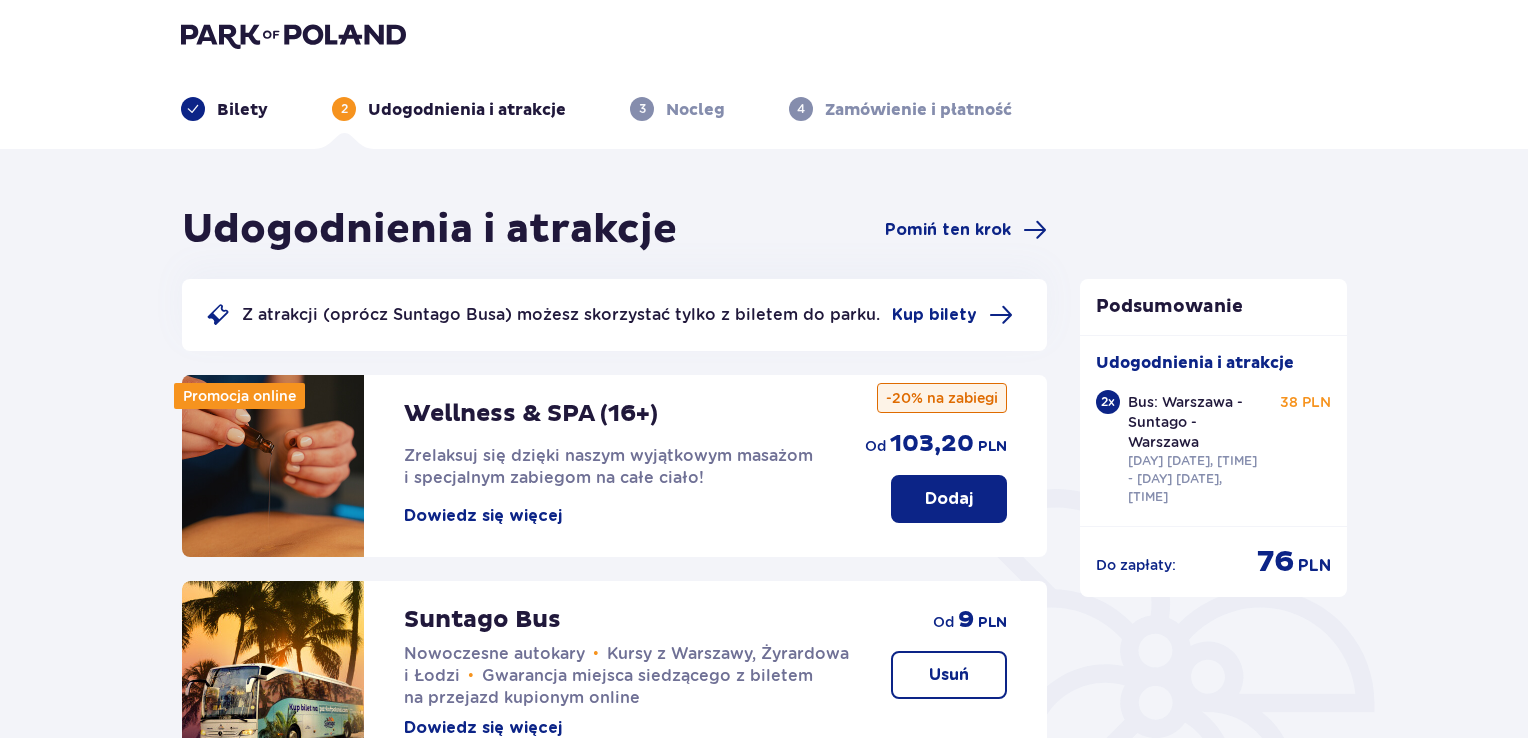 scroll, scrollTop: 0, scrollLeft: 0, axis: both 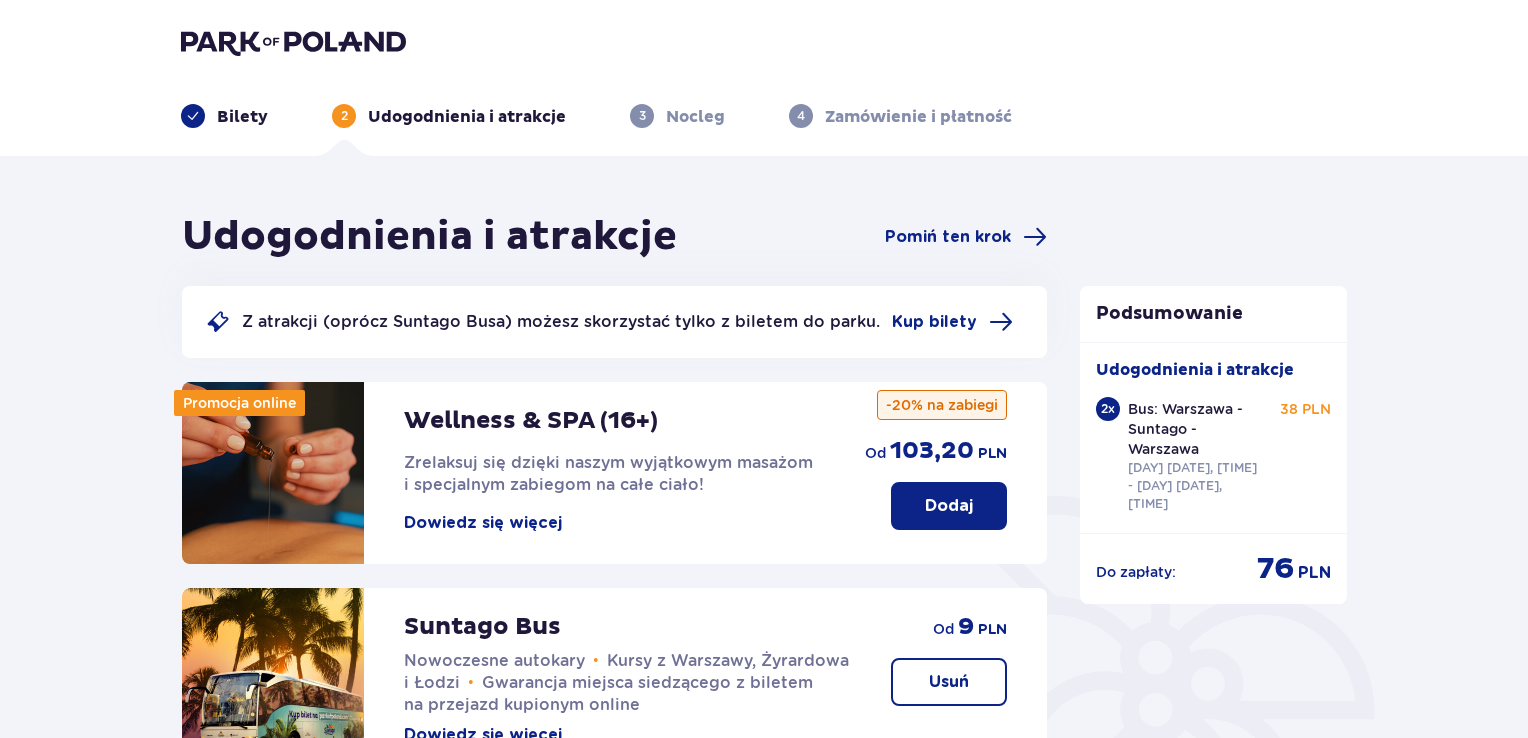 click on "Bilety" at bounding box center [242, 117] 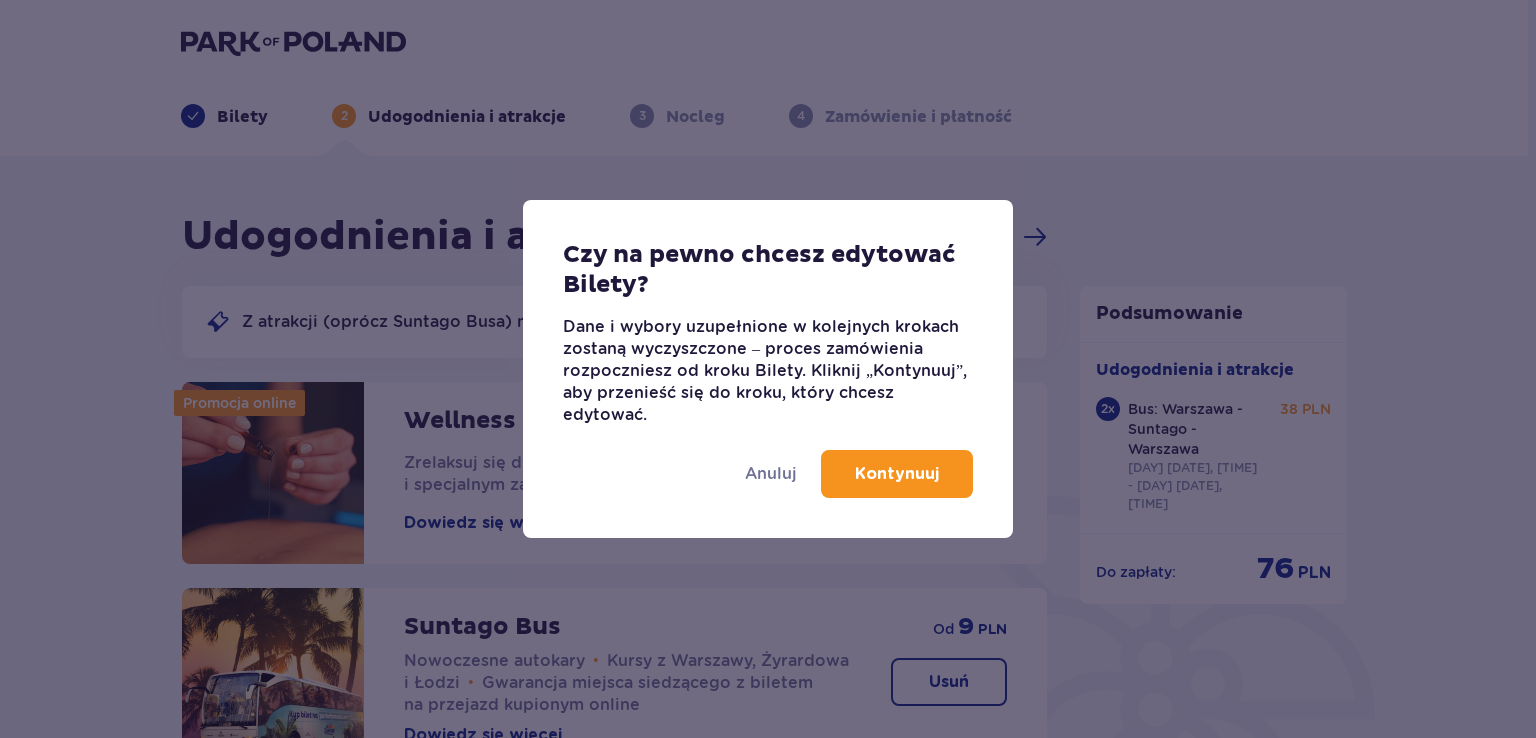 click on "Kontynuuj" at bounding box center (897, 474) 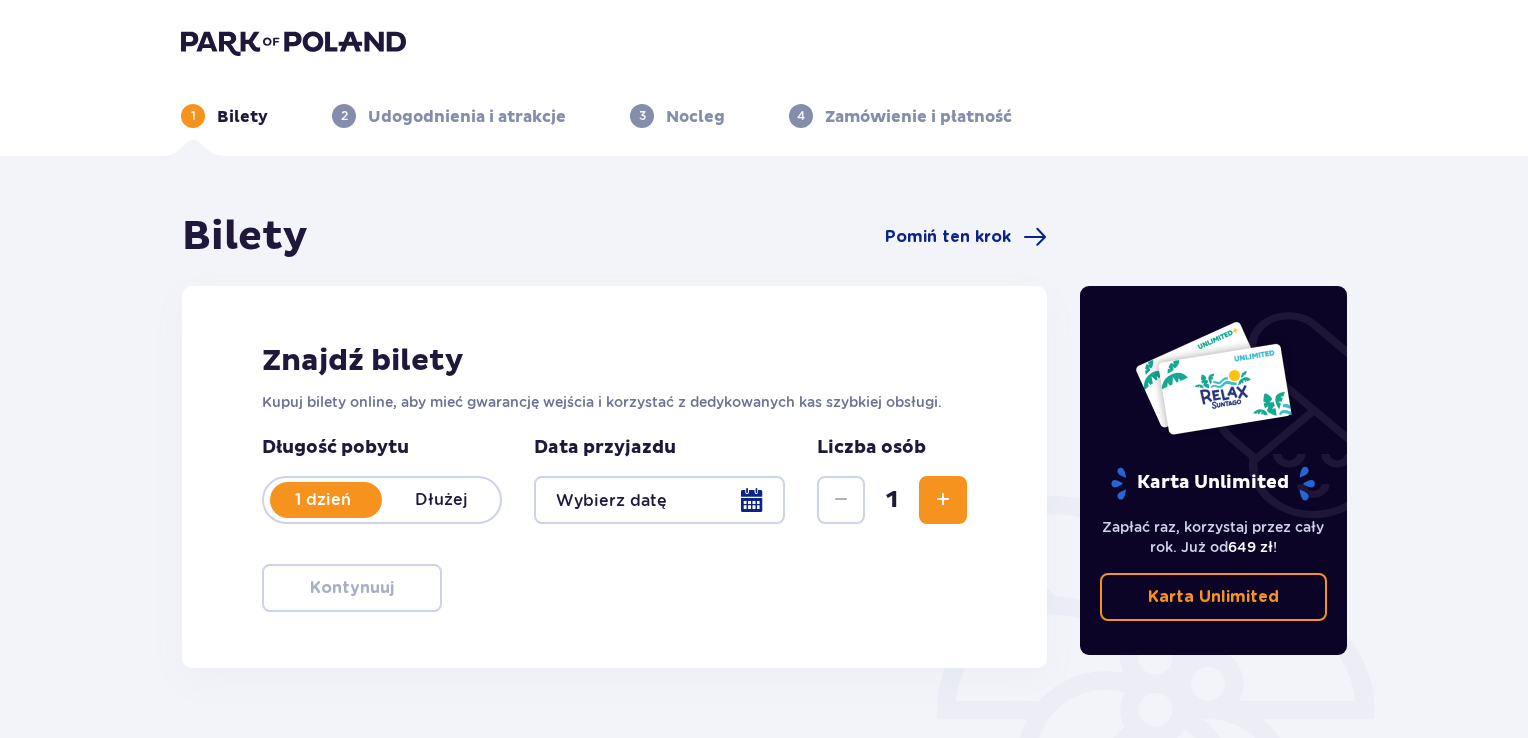 click at bounding box center [659, 500] 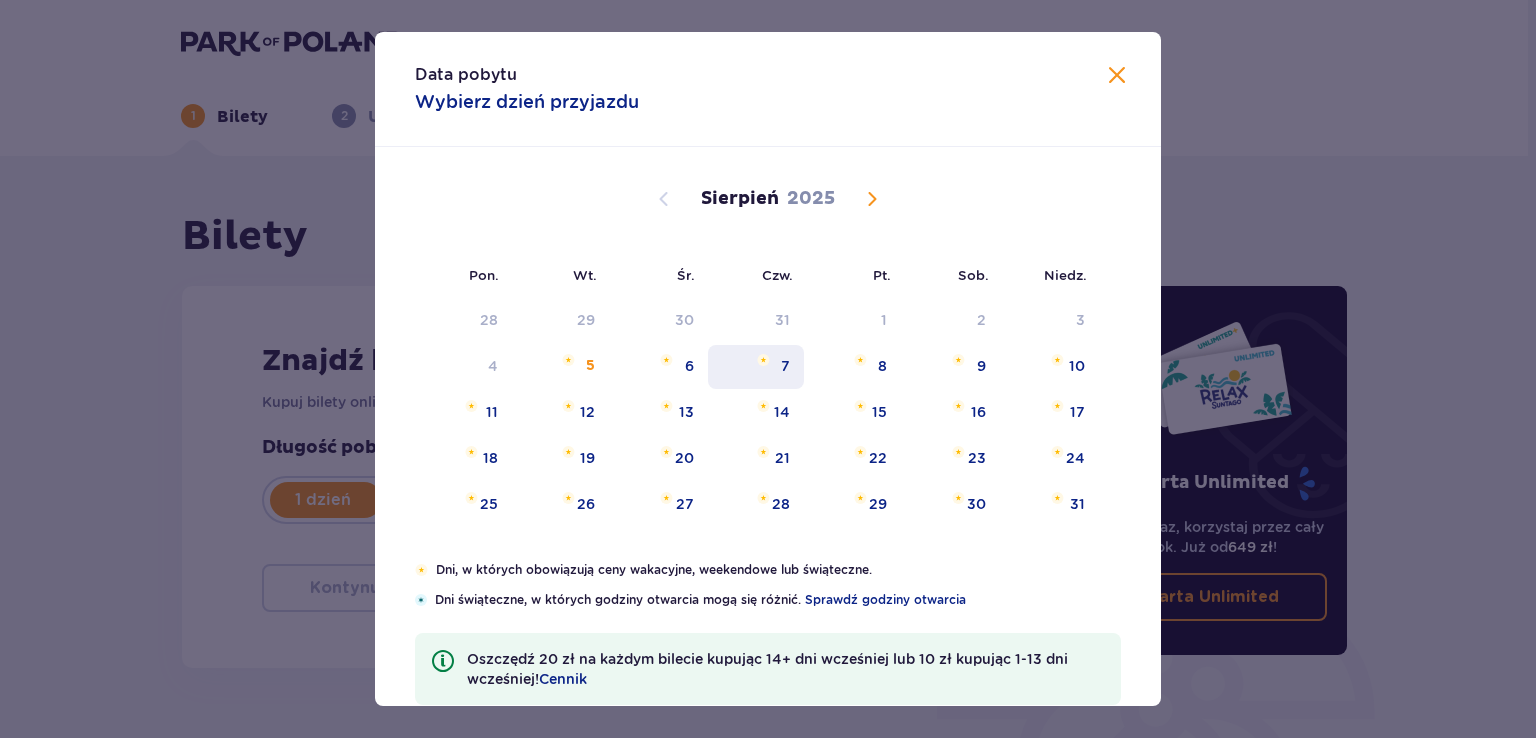 click on "7" at bounding box center (785, 366) 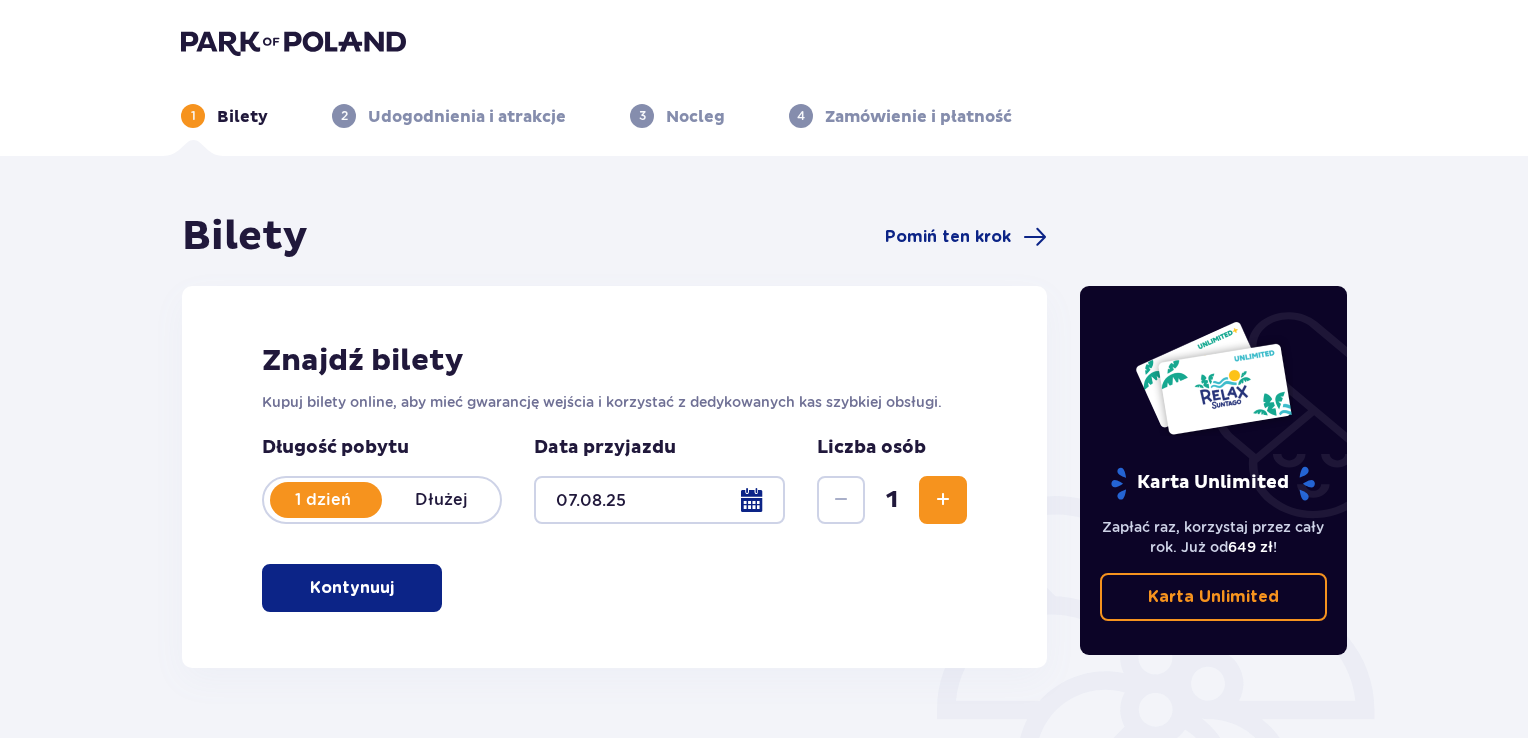 click on "Znajdź bilety Kupuj bilety online, aby mieć gwarancję wejścia i korzystać z dedykowanych kas szybkiej obsługi. Długość pobytu 1 dzień Dłużej Data przyjazdu 07.08.25 Liczba osób 1 Kontynuuj" at bounding box center (614, 477) 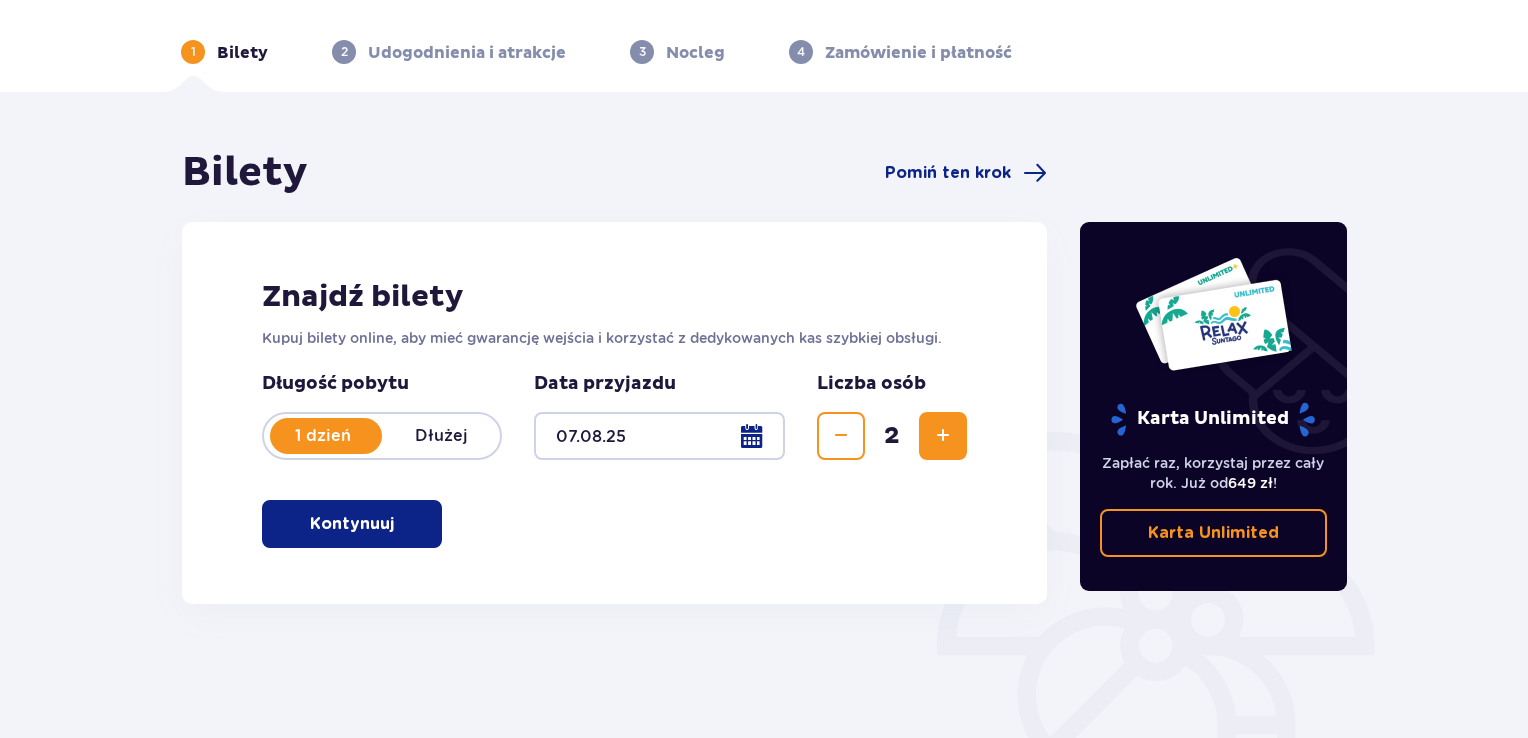 scroll, scrollTop: 100, scrollLeft: 0, axis: vertical 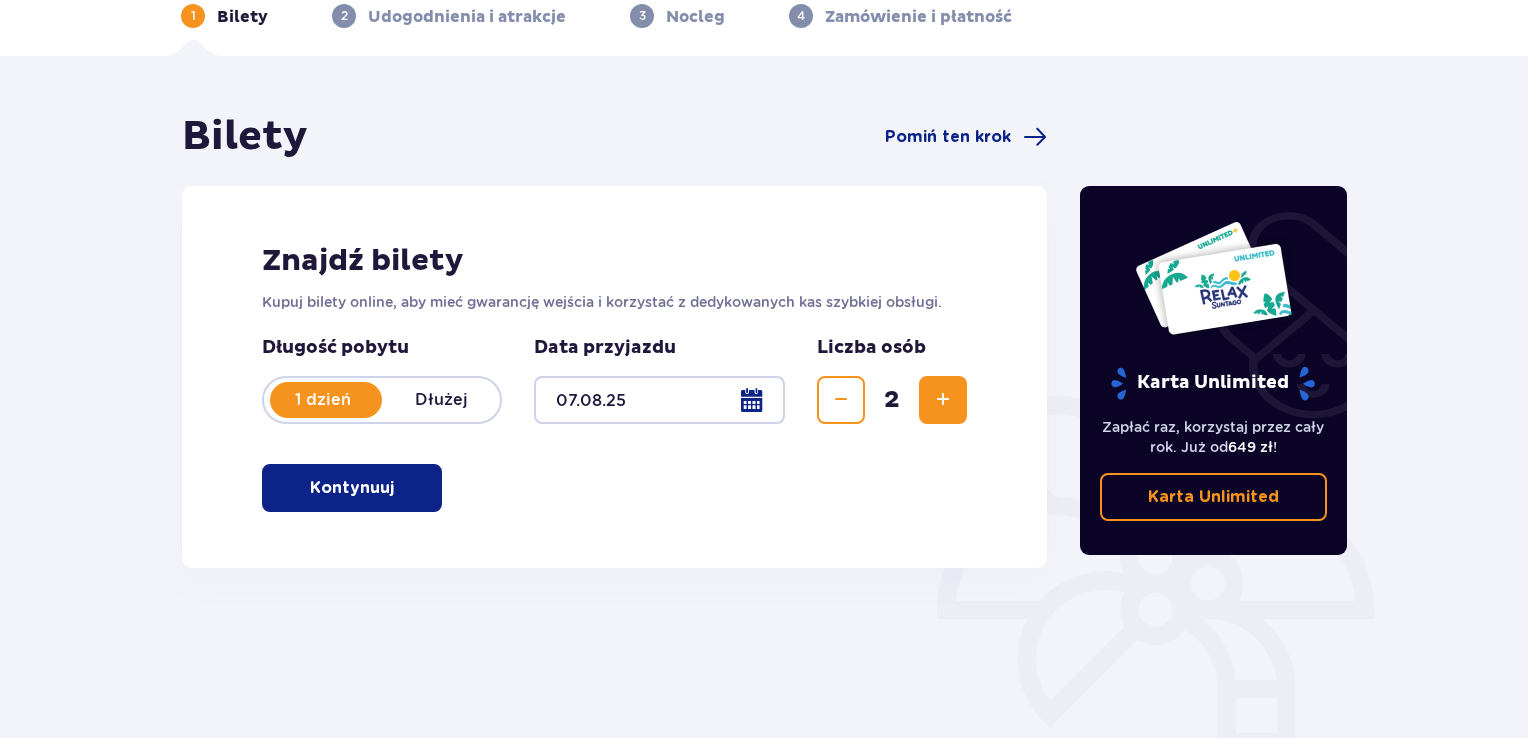 click on "Kontynuuj" at bounding box center (352, 488) 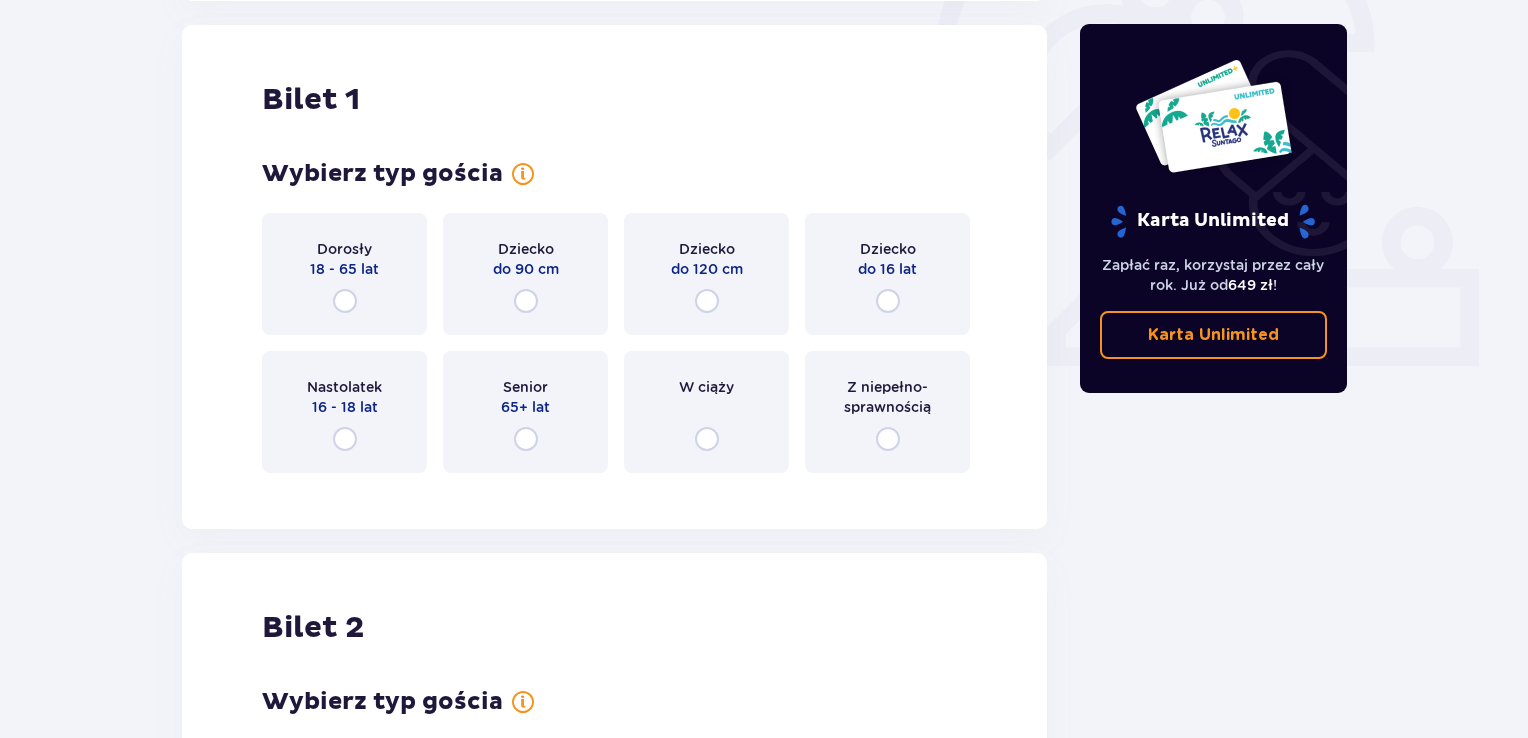 scroll, scrollTop: 668, scrollLeft: 0, axis: vertical 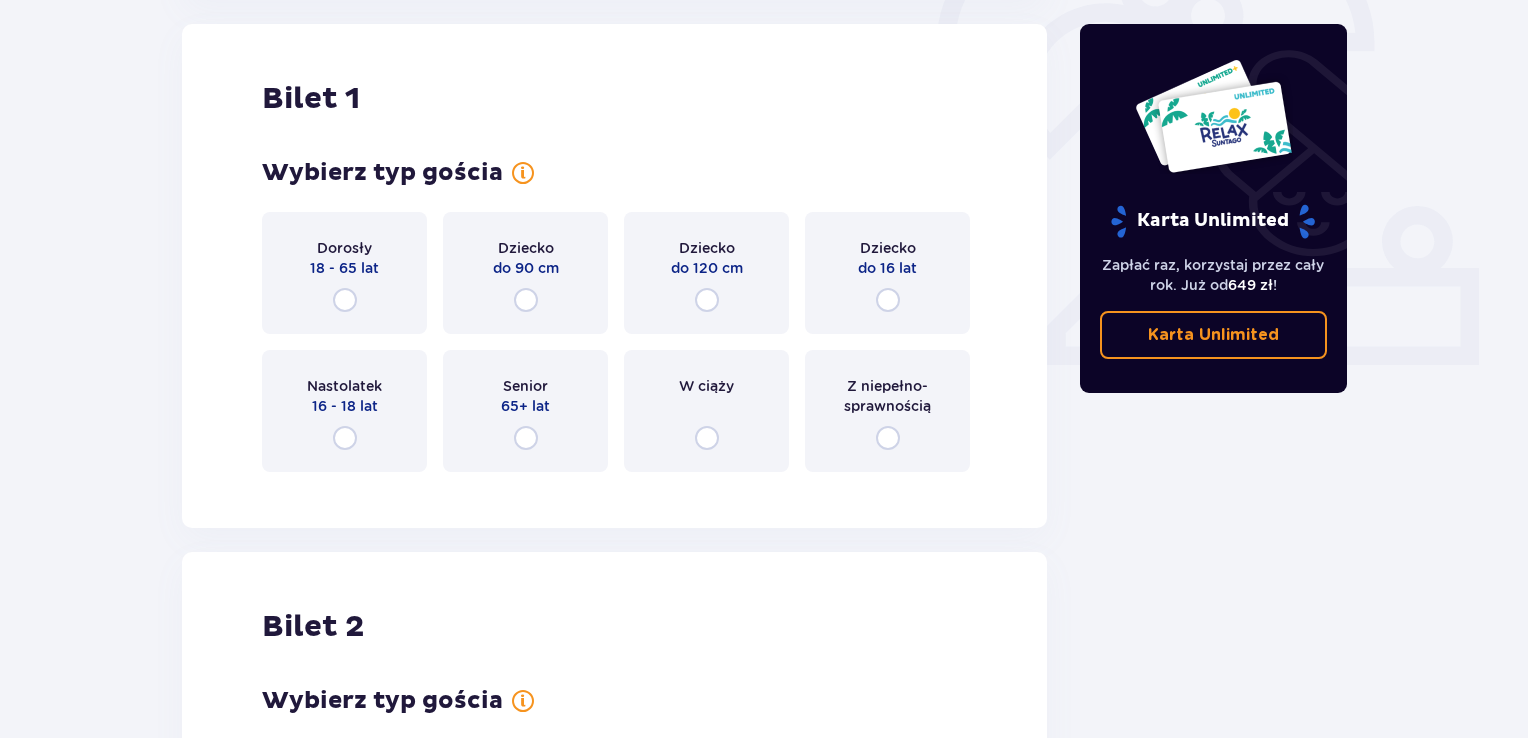 click on "Dziecko do 16 lat" at bounding box center (887, 273) 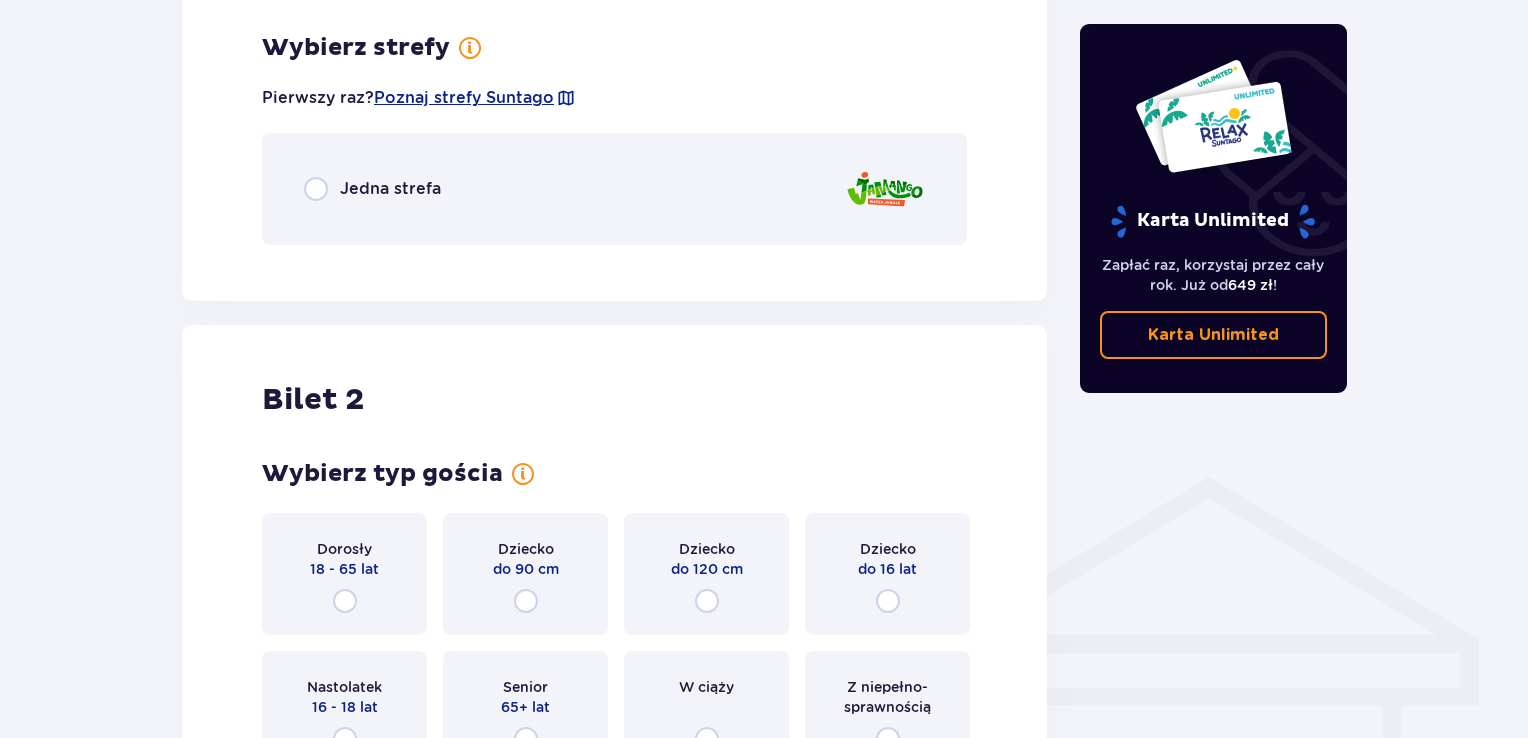 scroll, scrollTop: 1156, scrollLeft: 0, axis: vertical 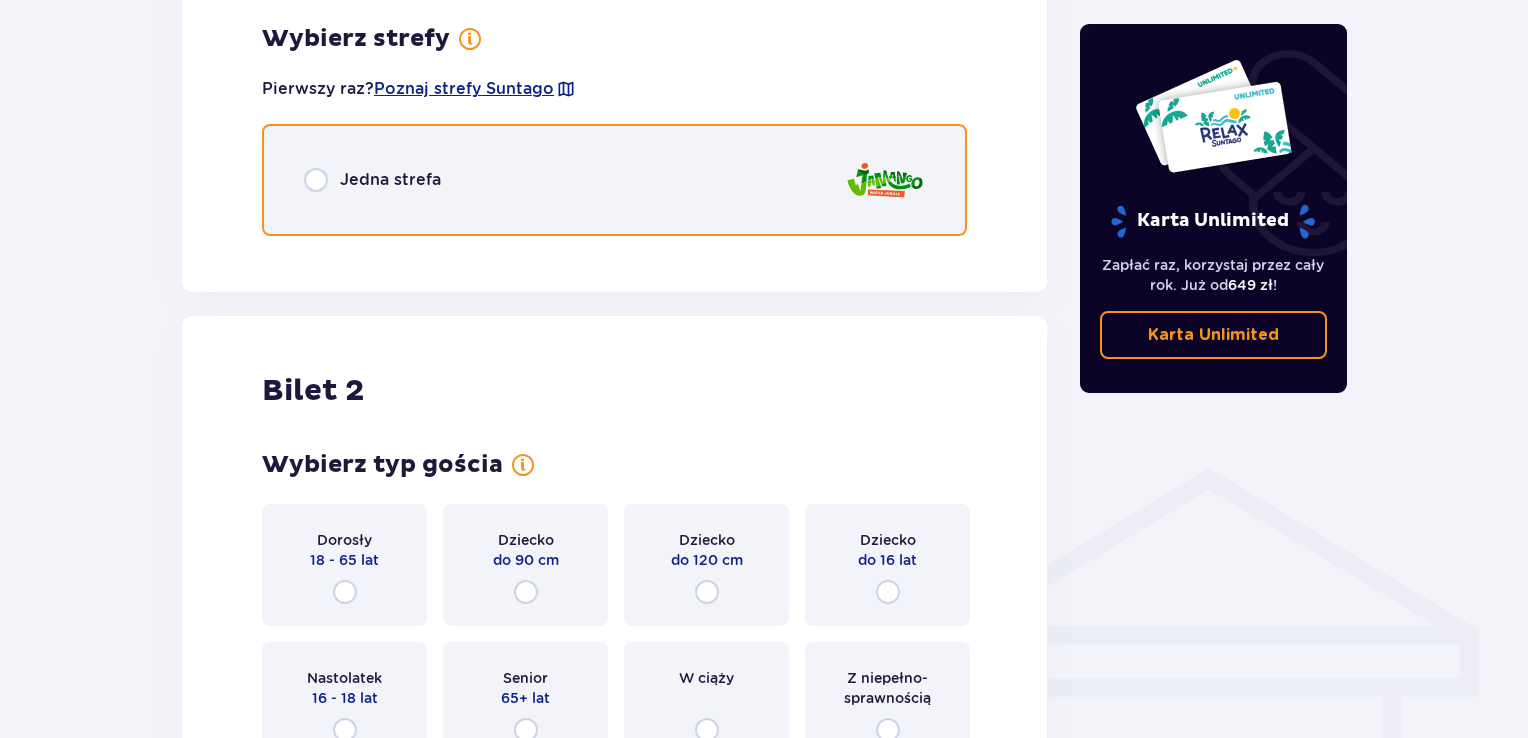 click at bounding box center [316, 180] 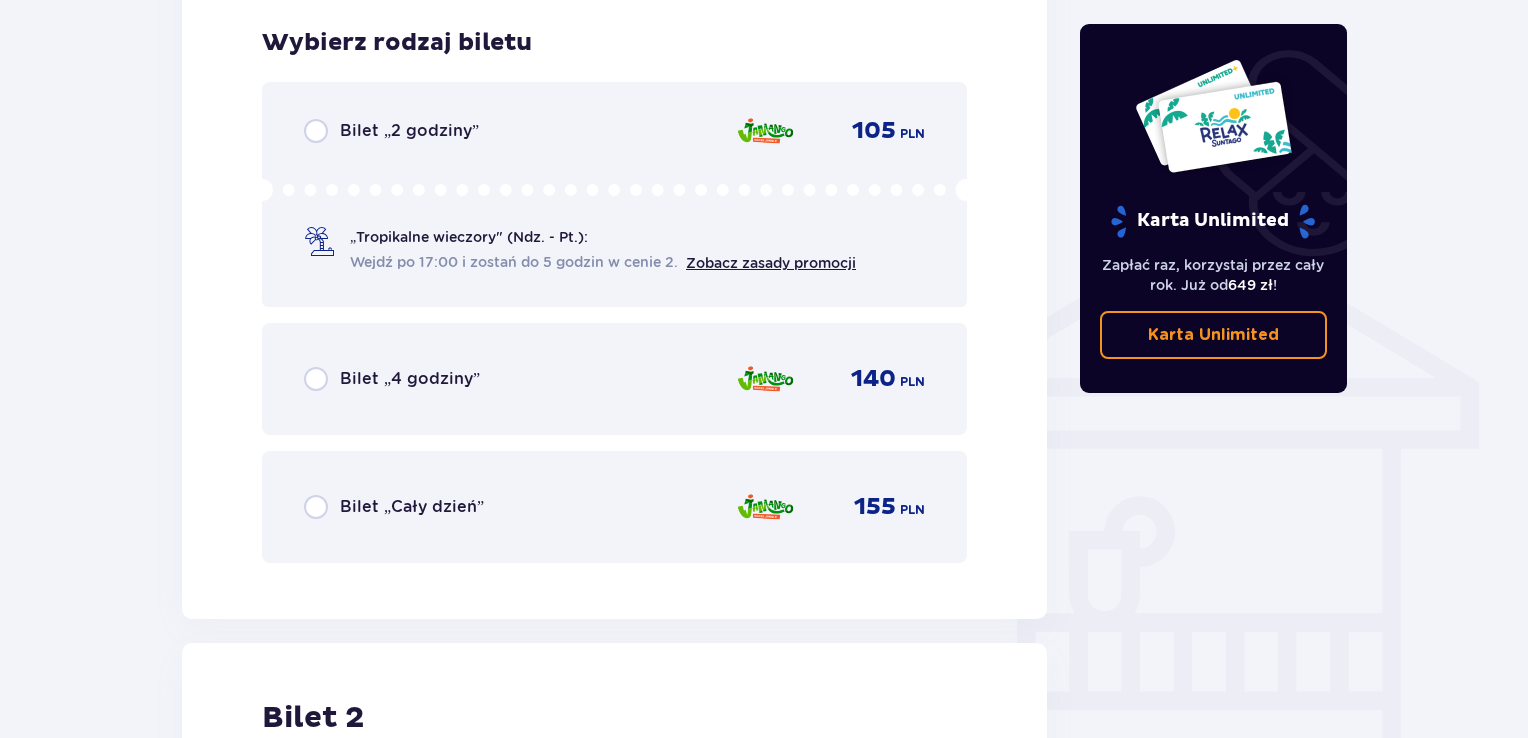 scroll, scrollTop: 1408, scrollLeft: 0, axis: vertical 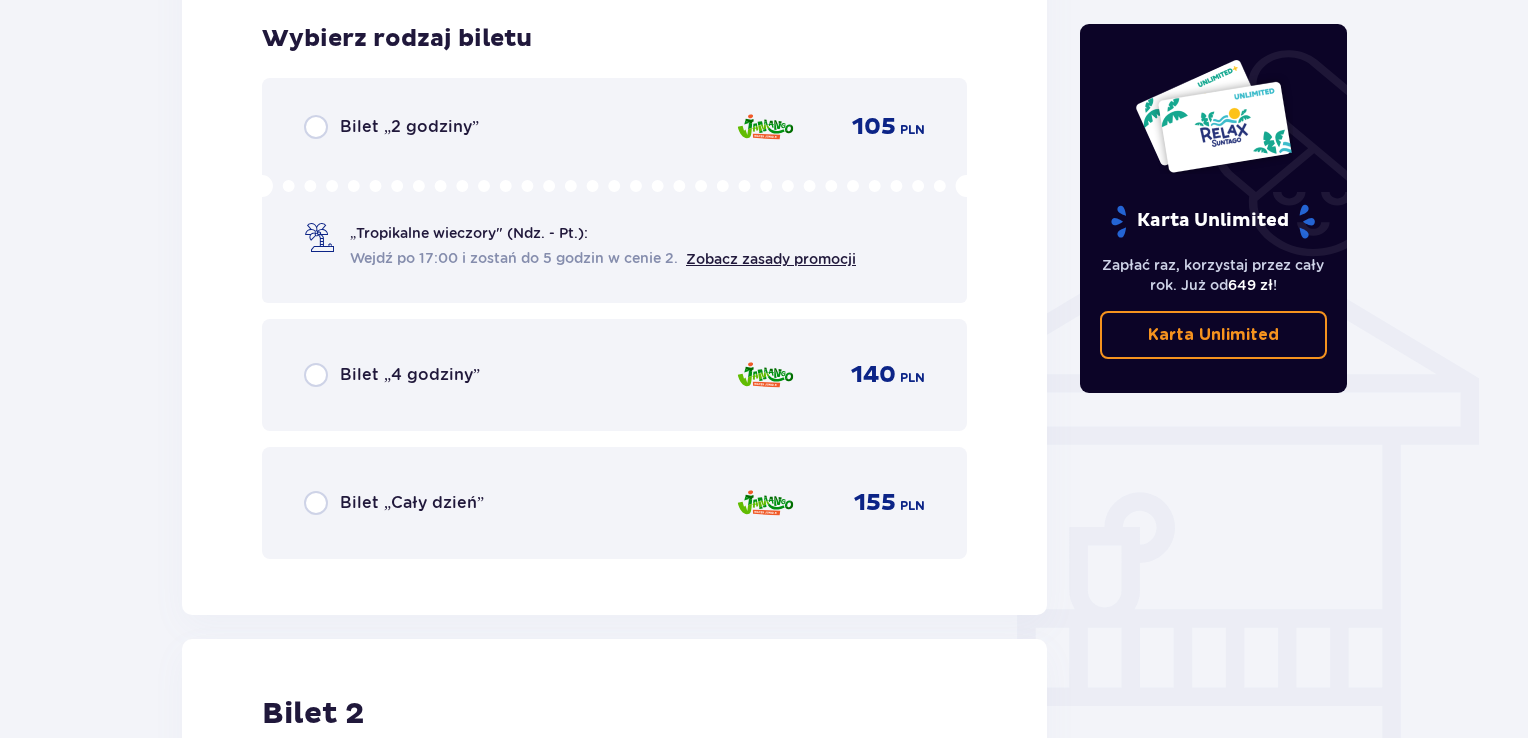click on "Bilet „Cały dzień” 155 PLN" at bounding box center [614, 503] 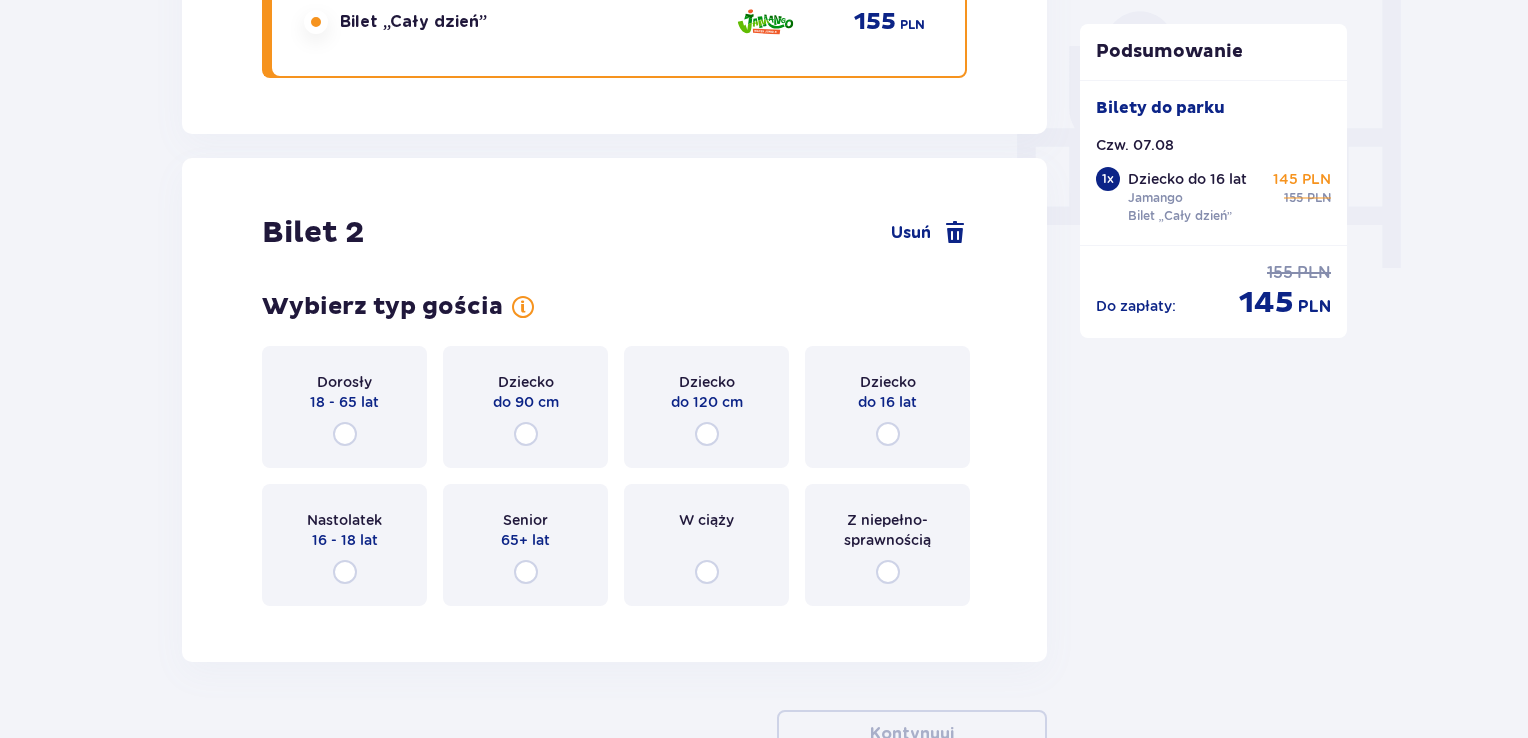 scroll, scrollTop: 2022, scrollLeft: 0, axis: vertical 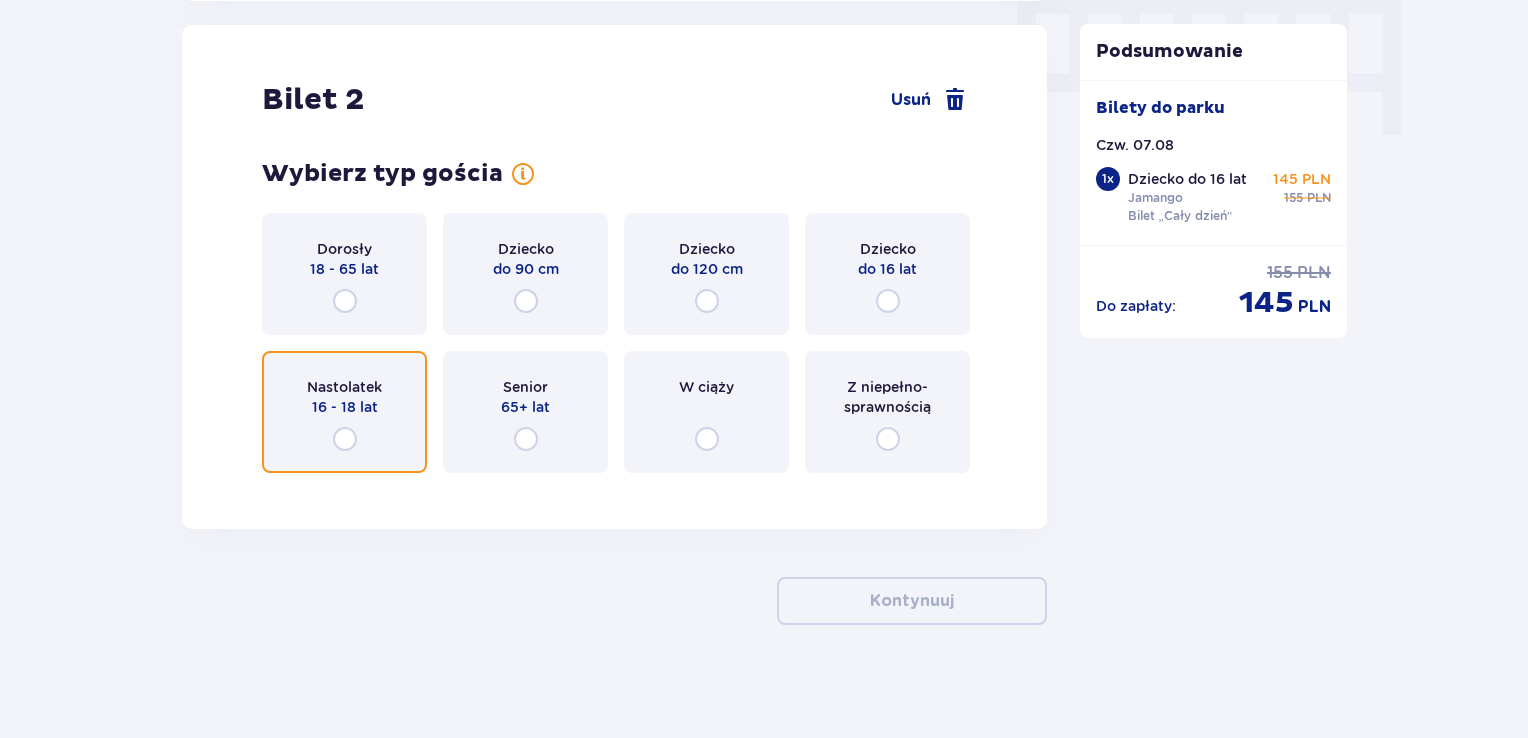 click at bounding box center [345, 439] 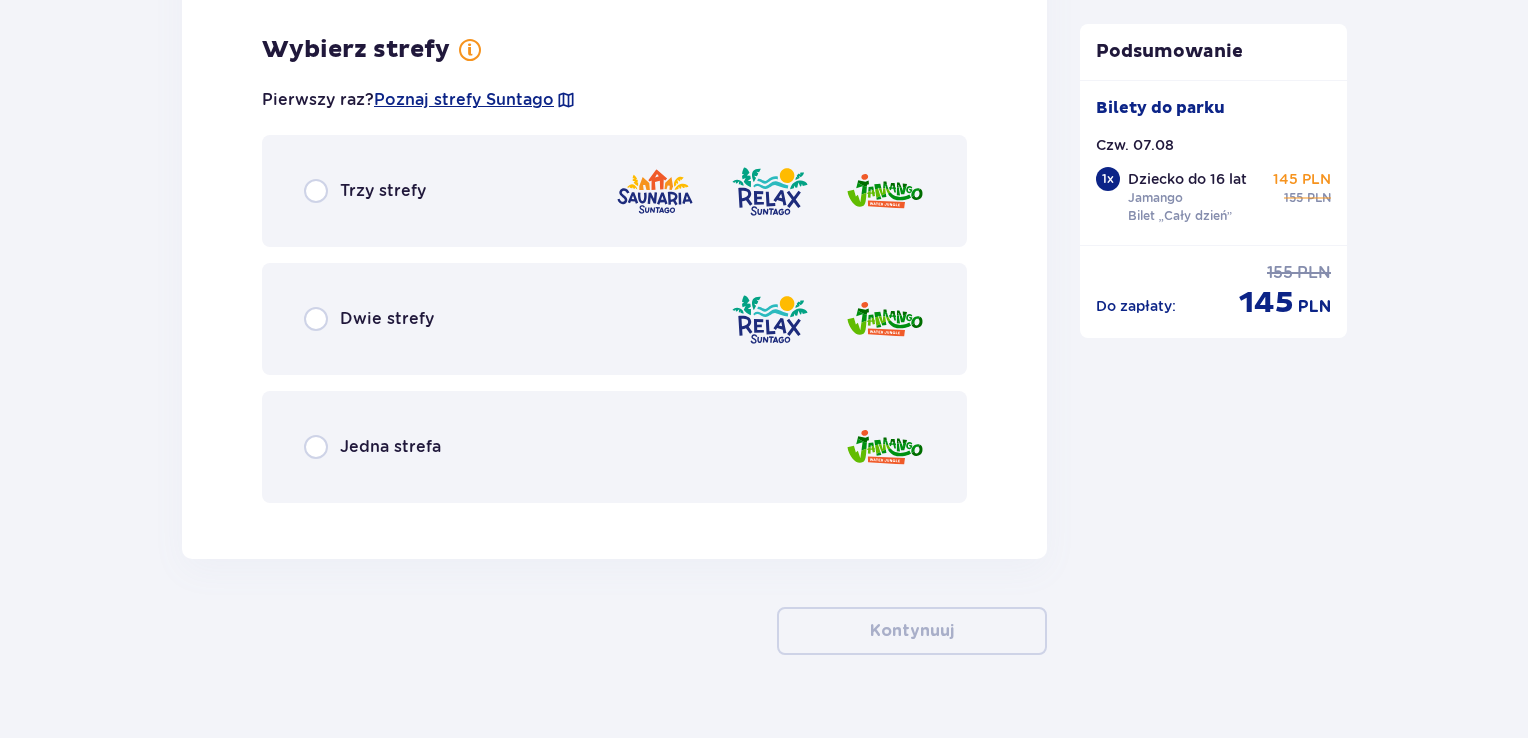 scroll, scrollTop: 2510, scrollLeft: 0, axis: vertical 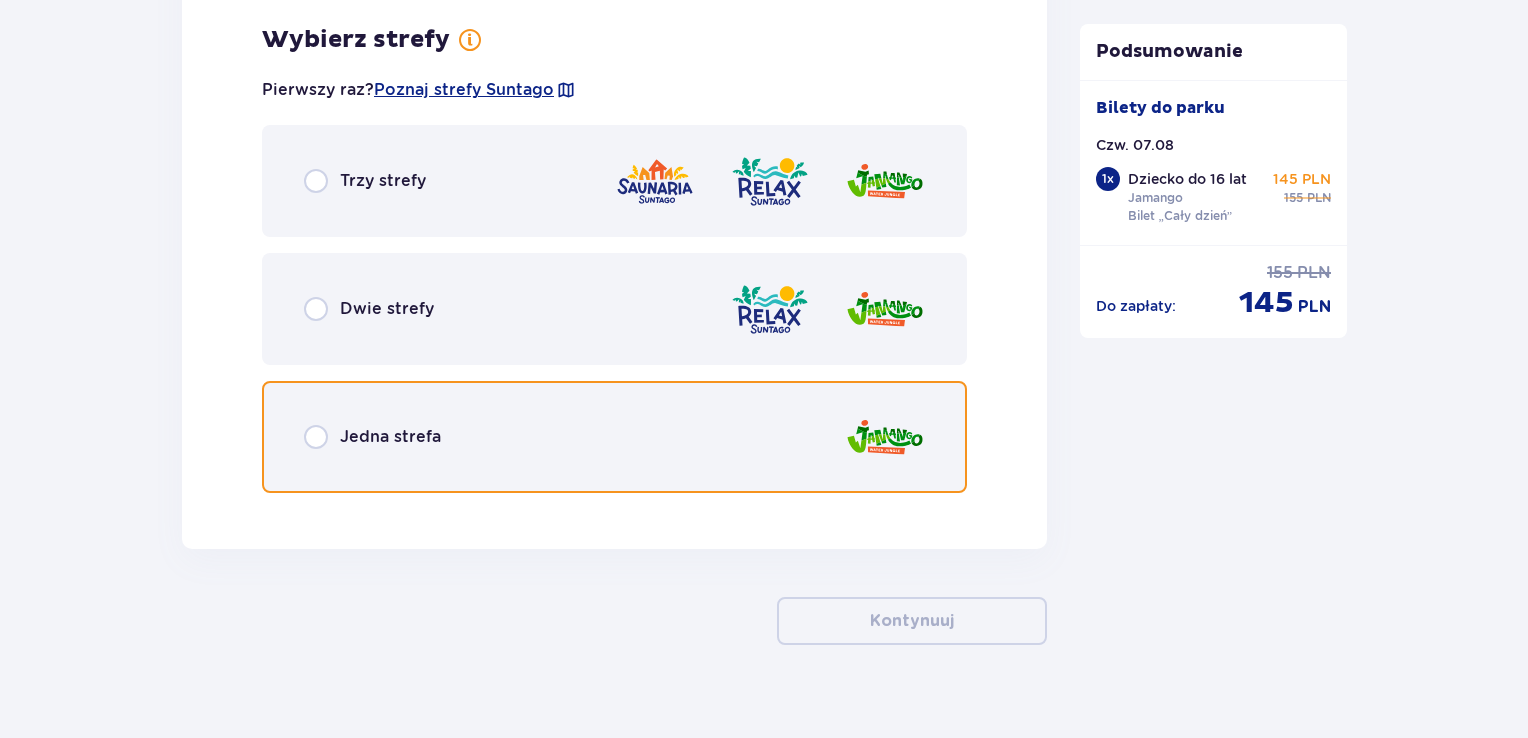 click at bounding box center (316, 437) 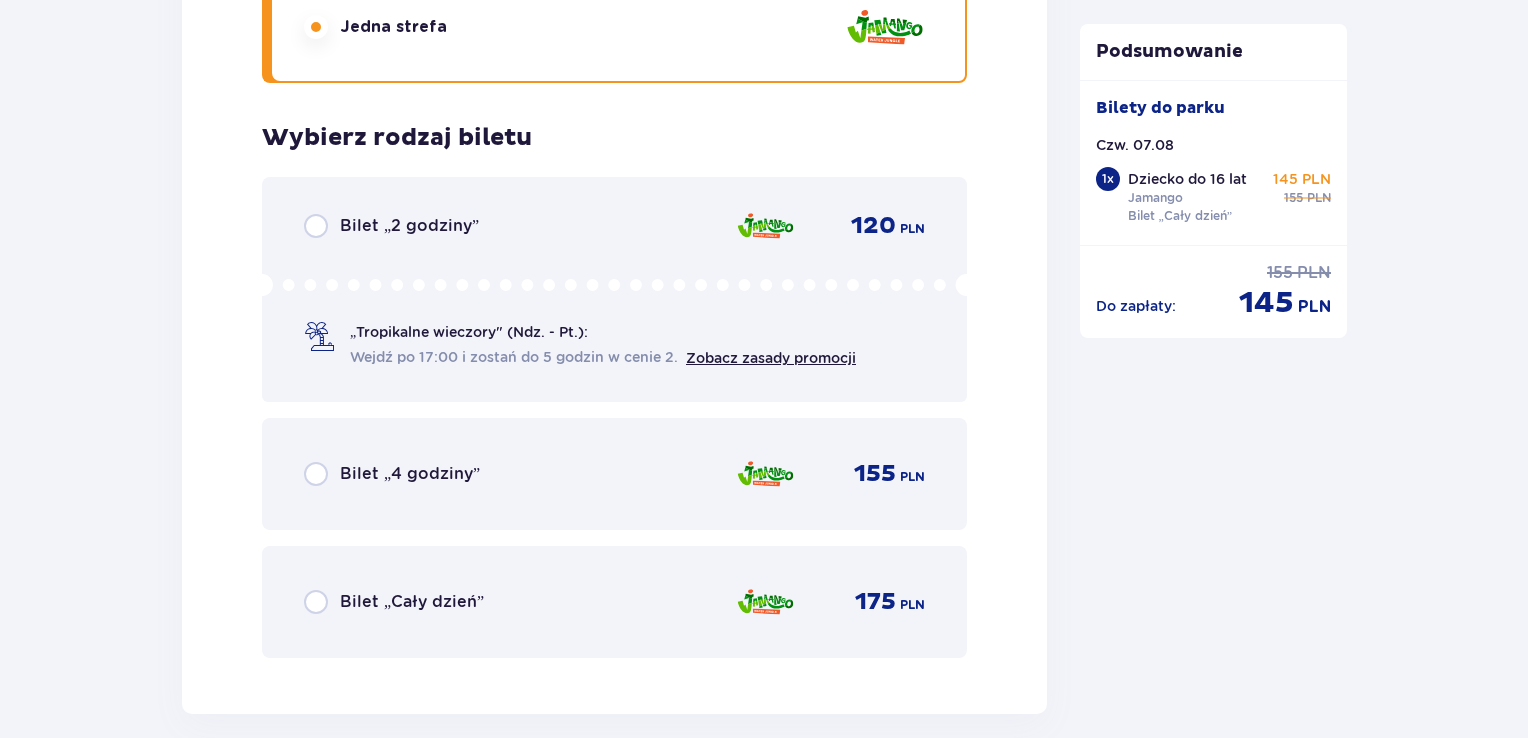 scroll, scrollTop: 3111, scrollLeft: 0, axis: vertical 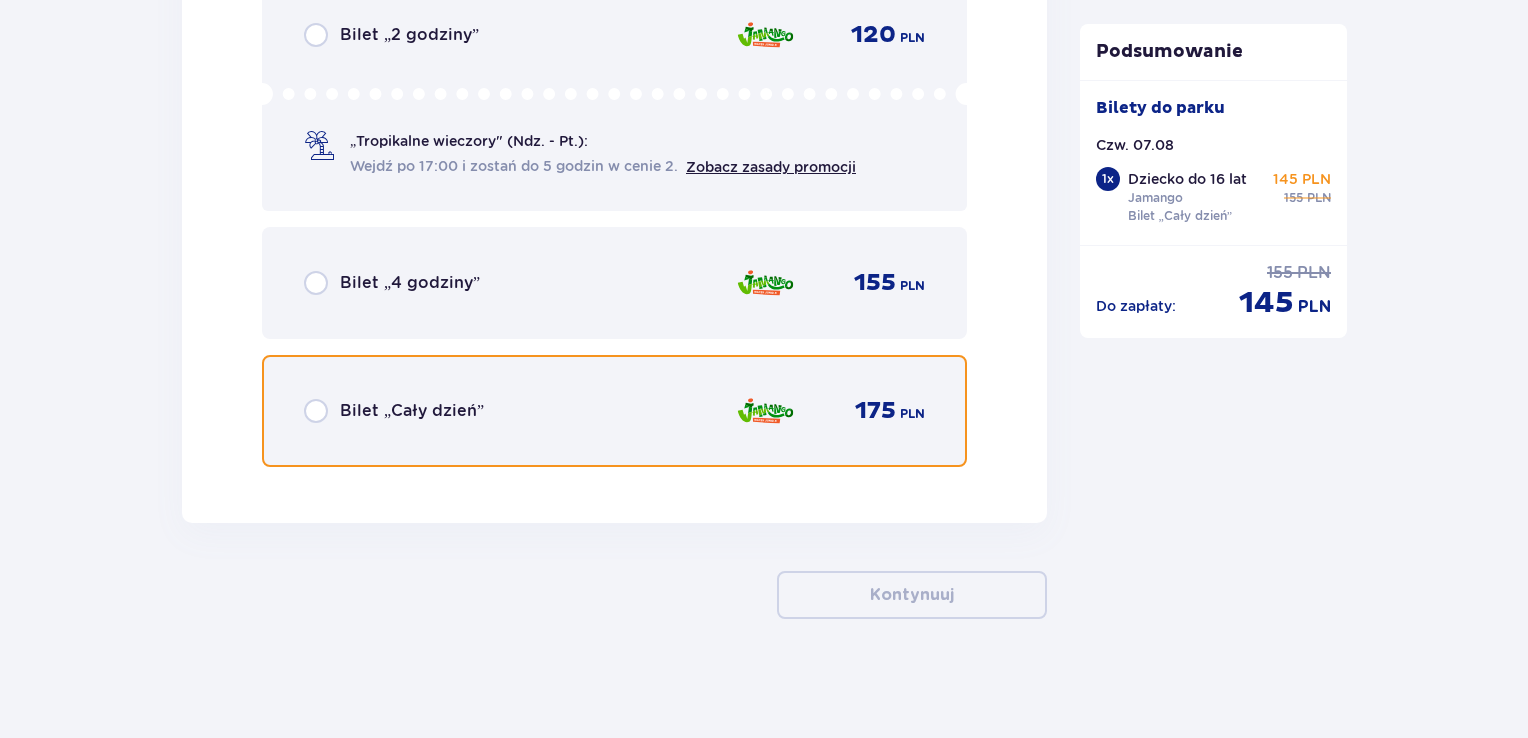 click at bounding box center [316, 411] 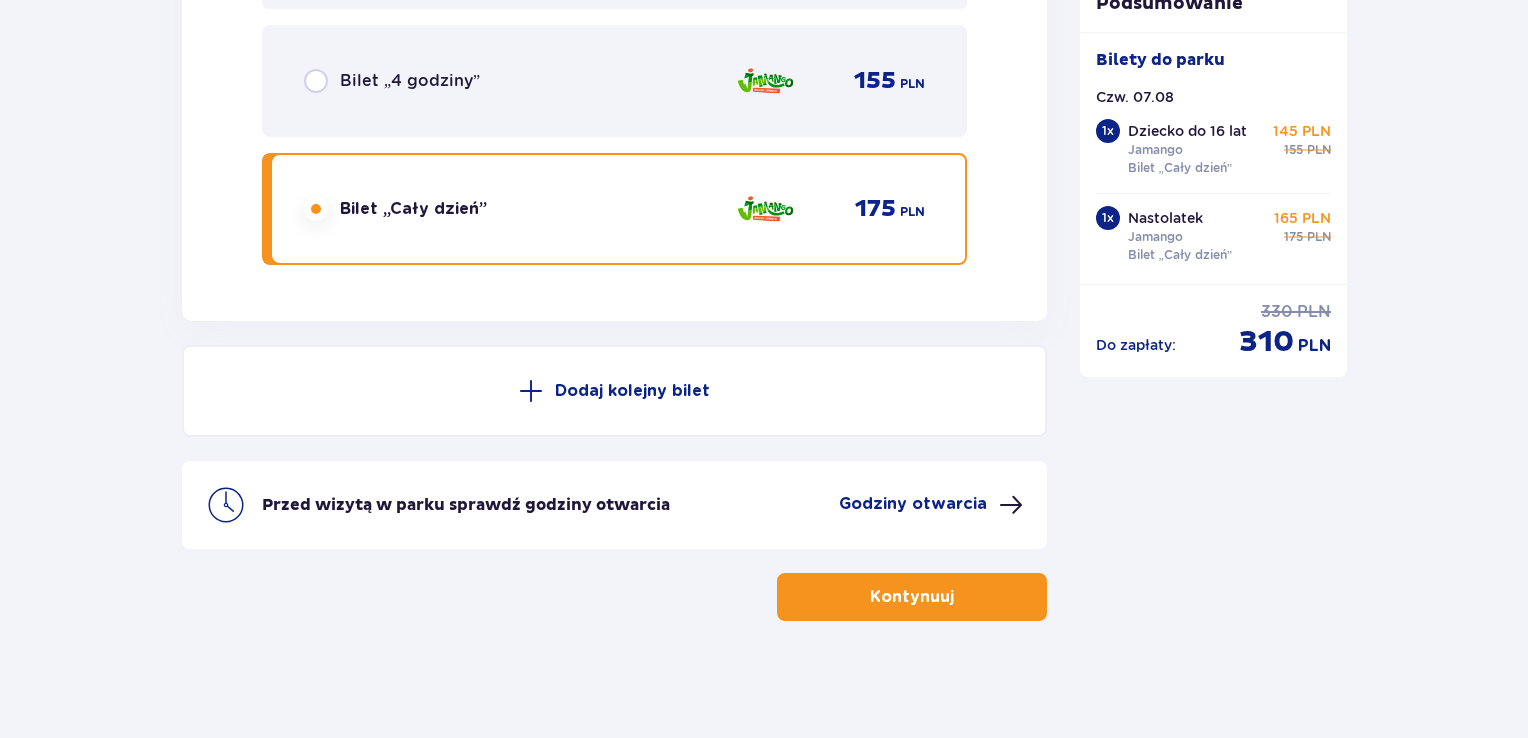 scroll, scrollTop: 3314, scrollLeft: 0, axis: vertical 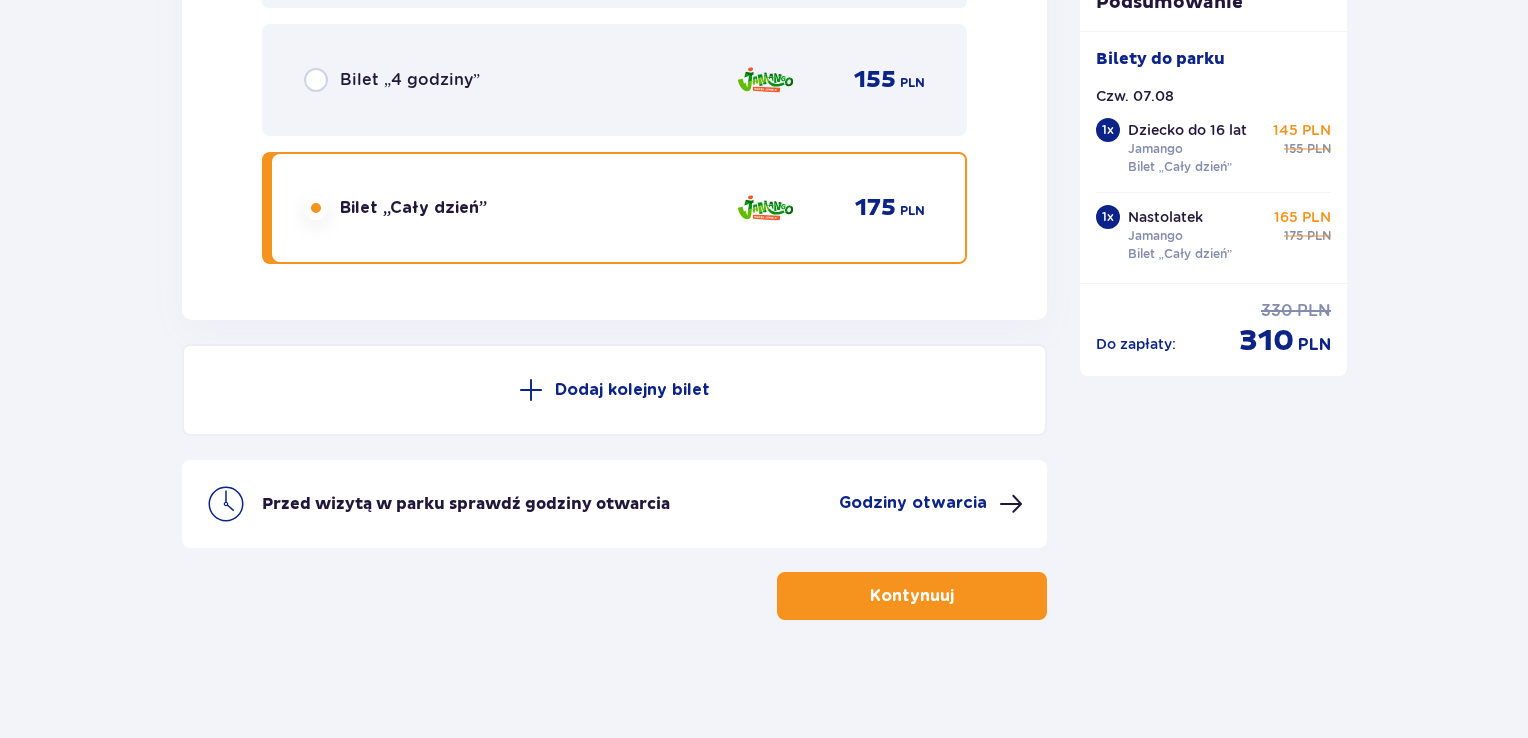 click on "Kontynuuj" at bounding box center (912, 596) 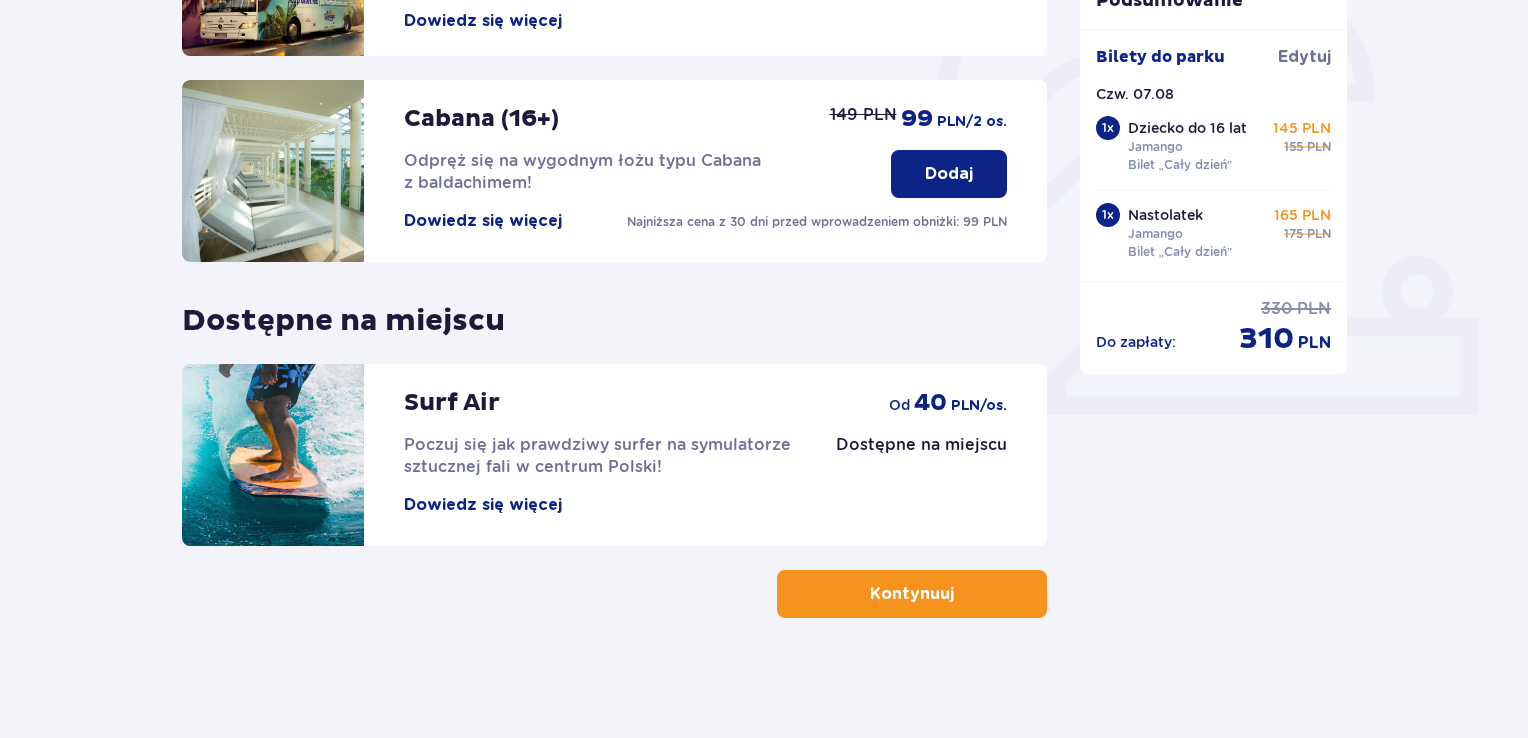 scroll, scrollTop: 0, scrollLeft: 0, axis: both 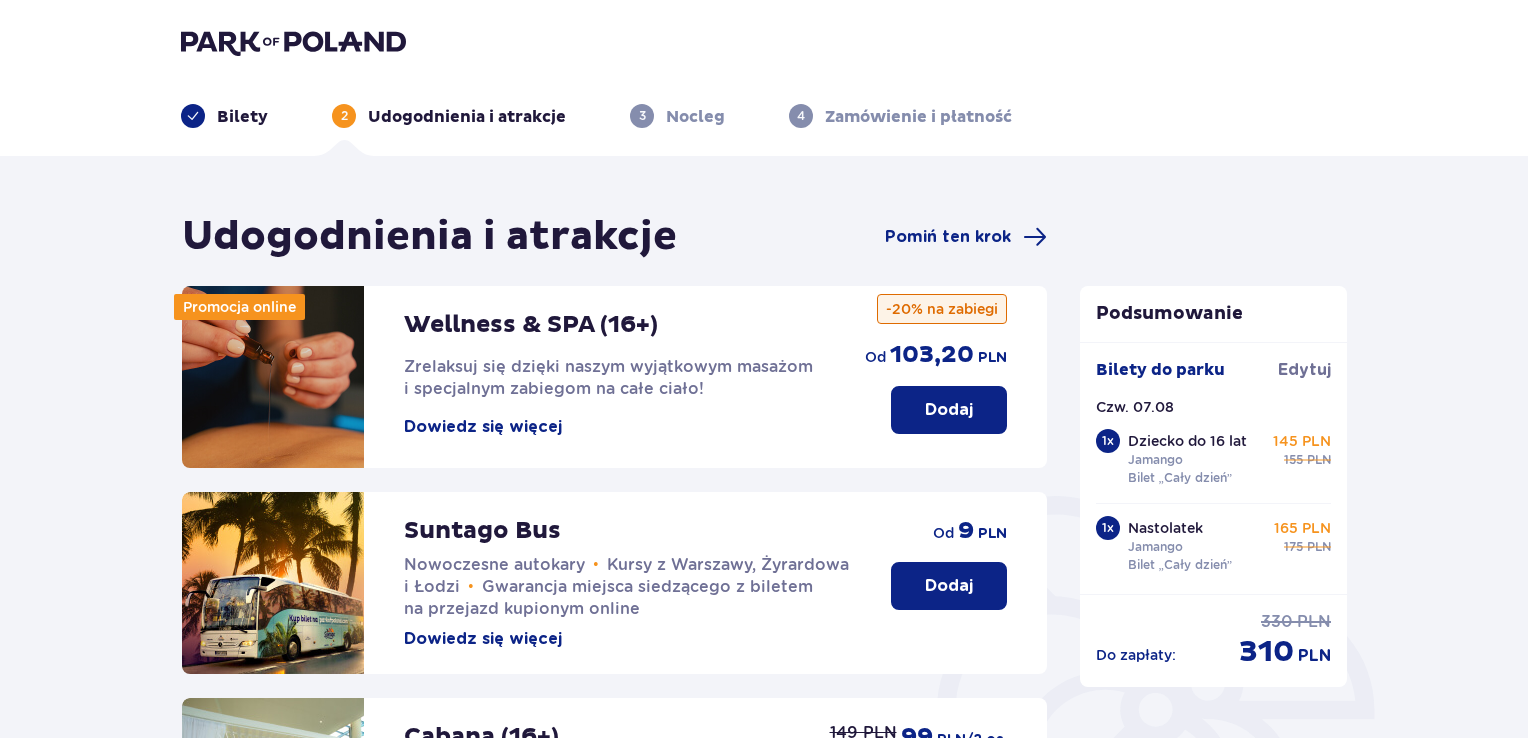 click on "Dodaj" at bounding box center (949, 586) 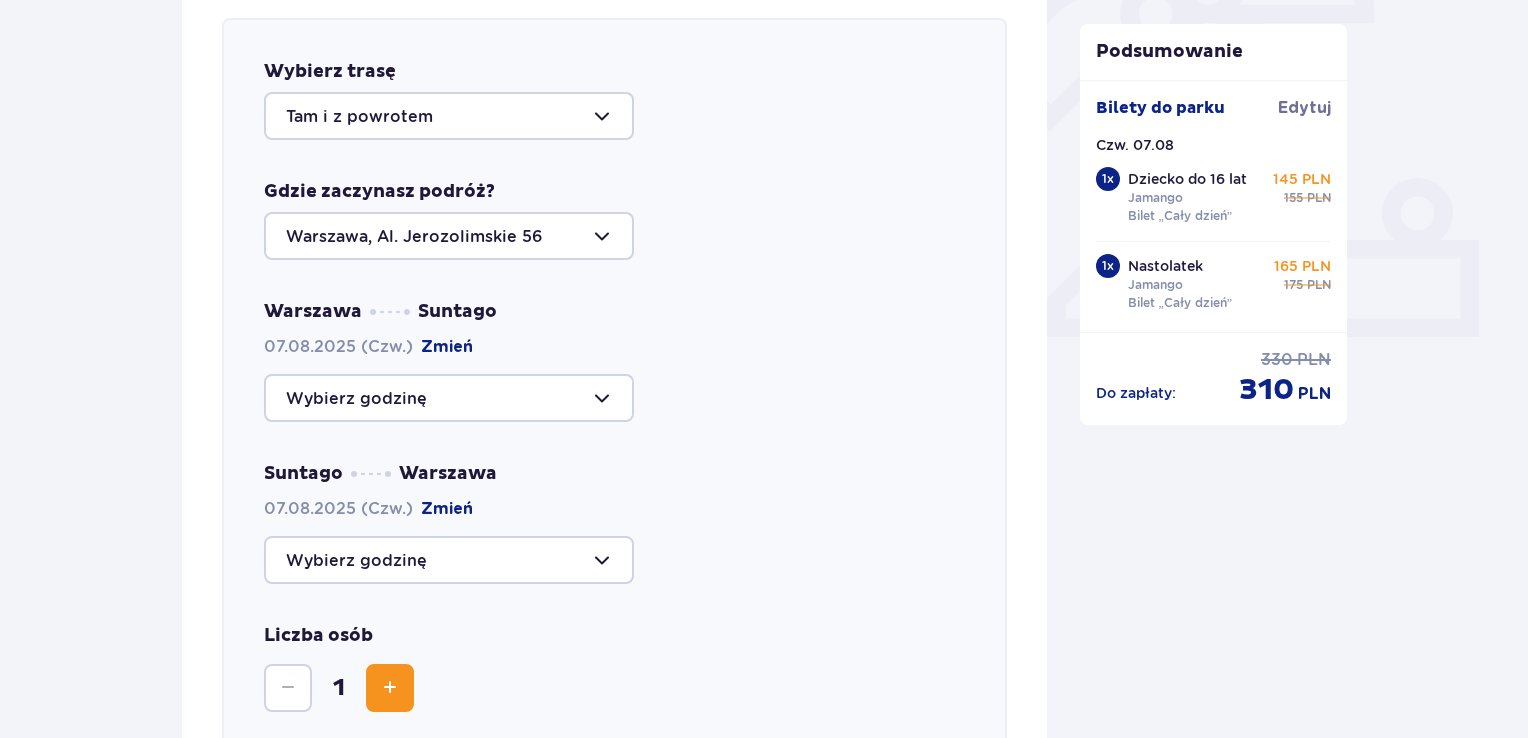 scroll, scrollTop: 890, scrollLeft: 0, axis: vertical 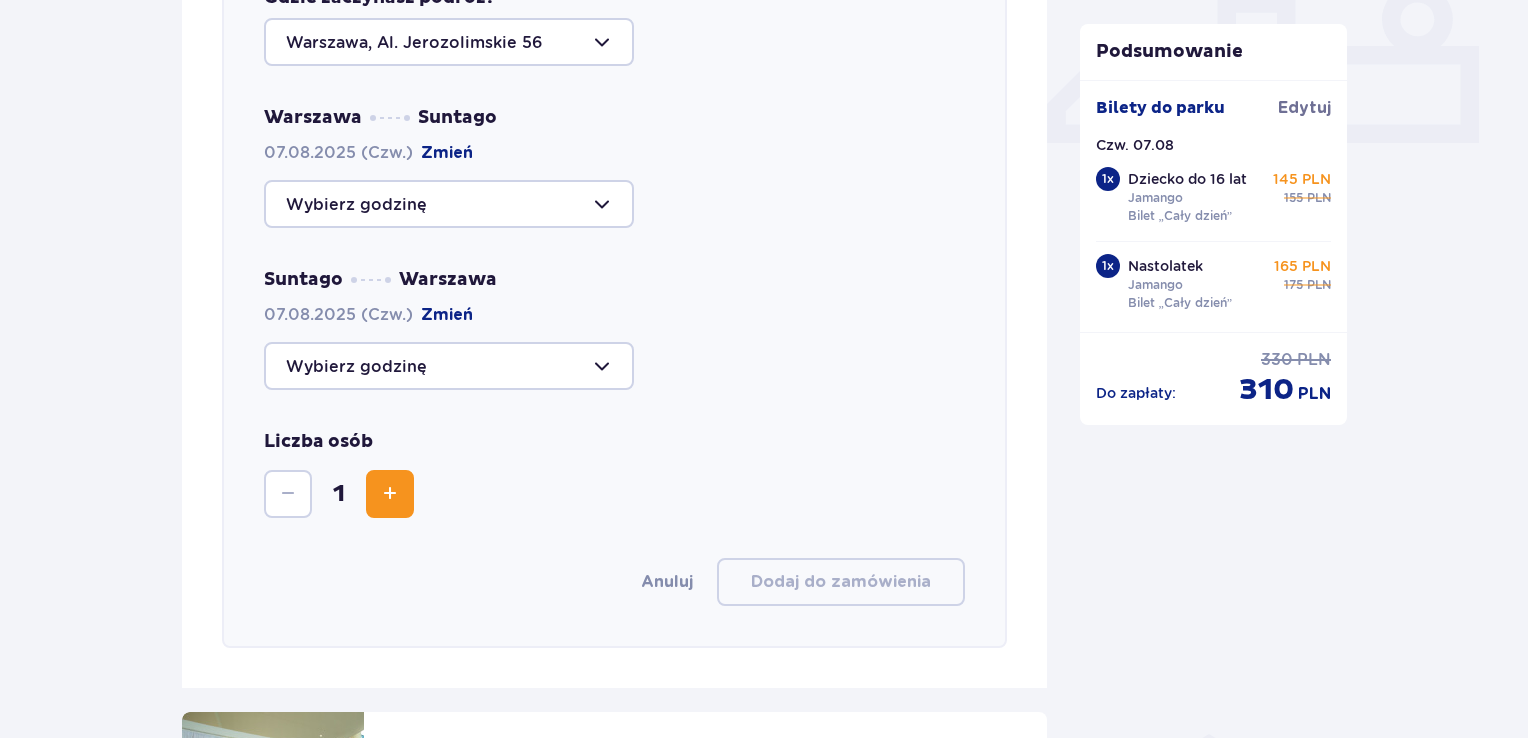 click at bounding box center (449, 204) 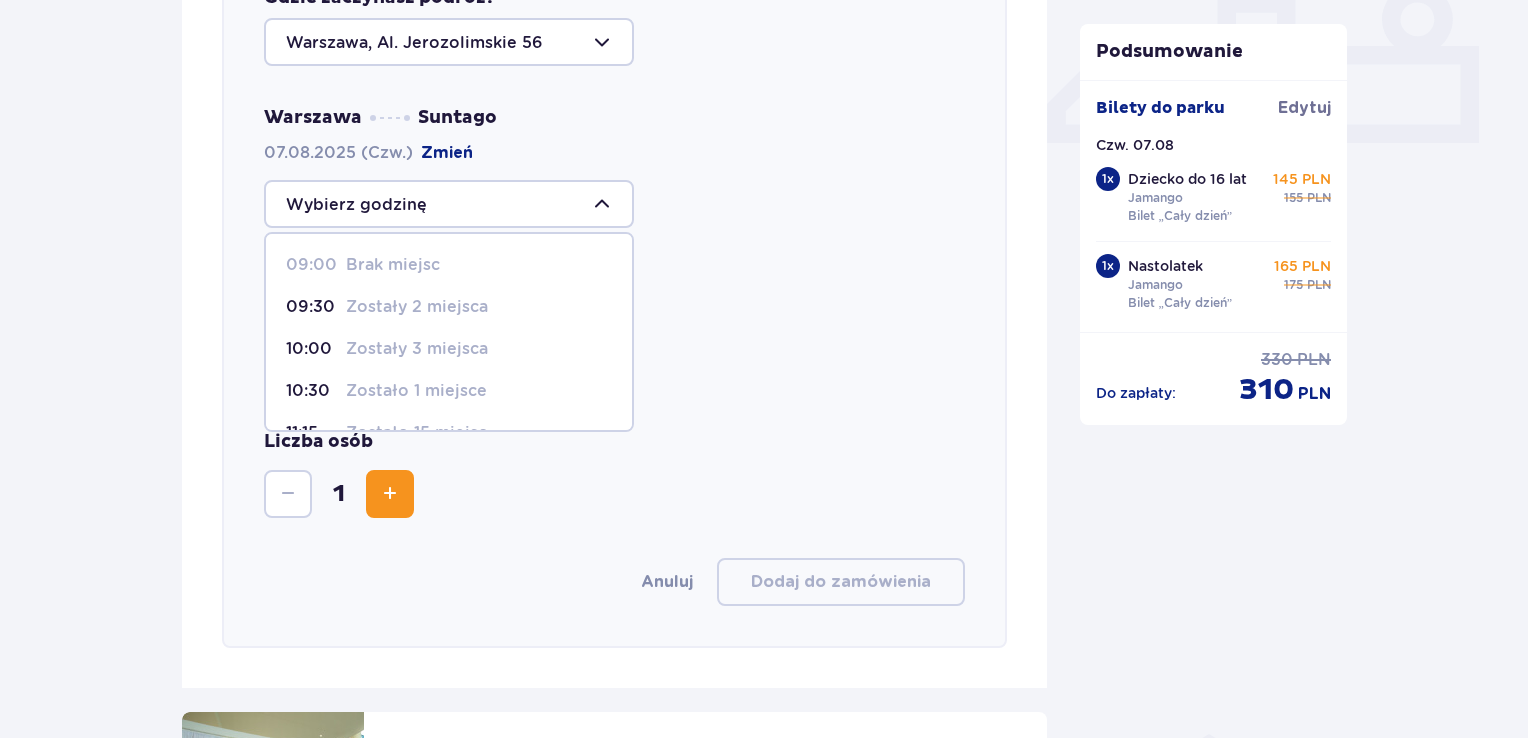 click on "Zostały 2 miejsca" at bounding box center [417, 307] 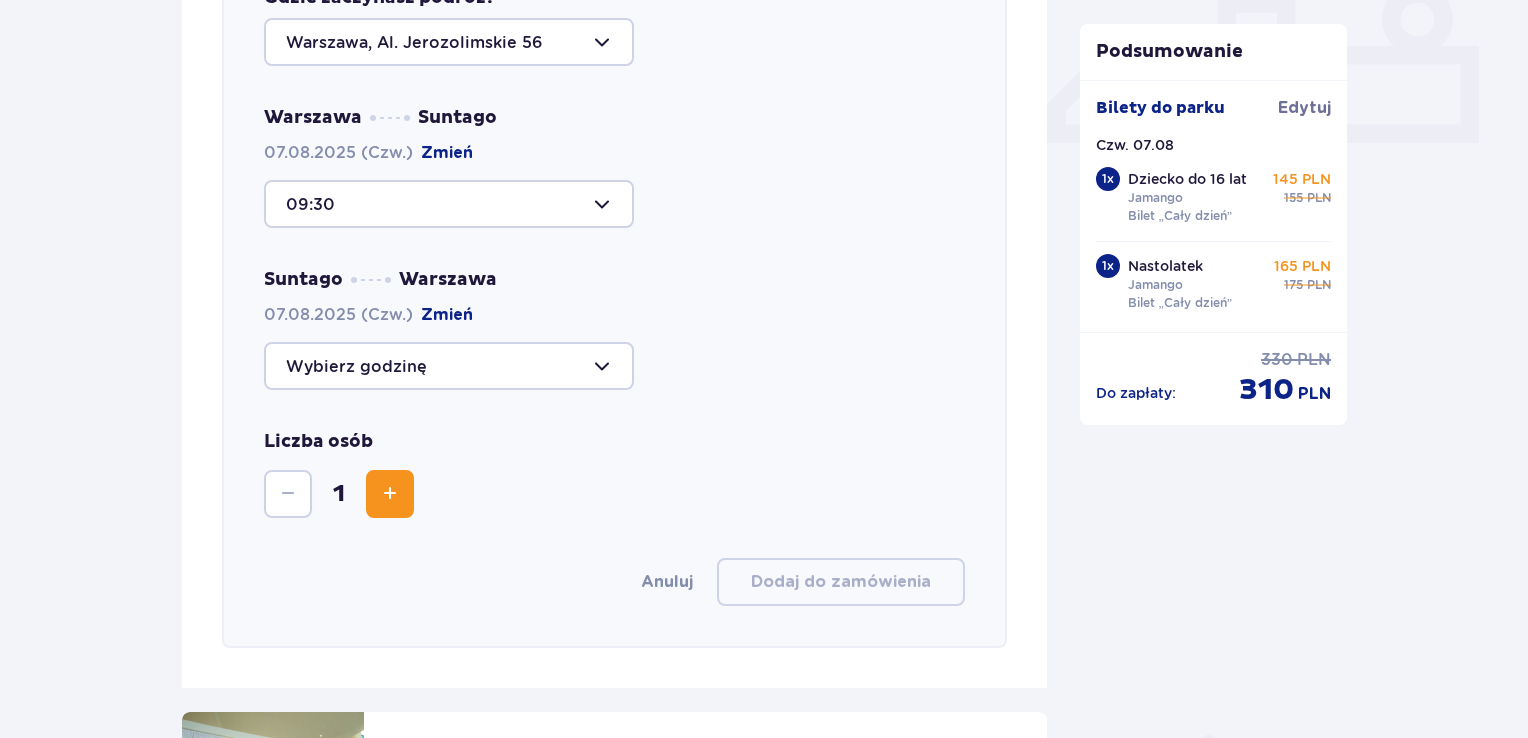 click at bounding box center (449, 366) 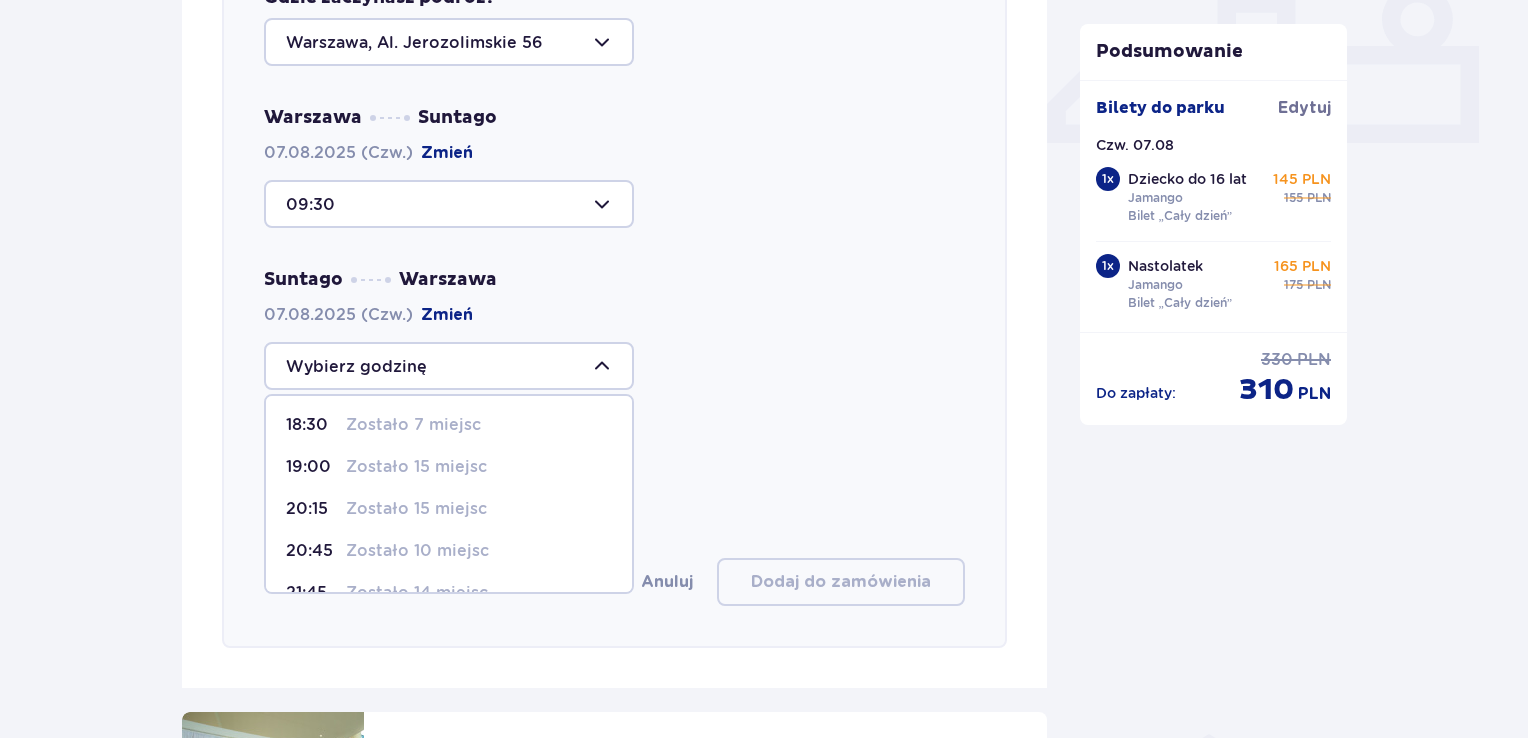 scroll, scrollTop: 200, scrollLeft: 0, axis: vertical 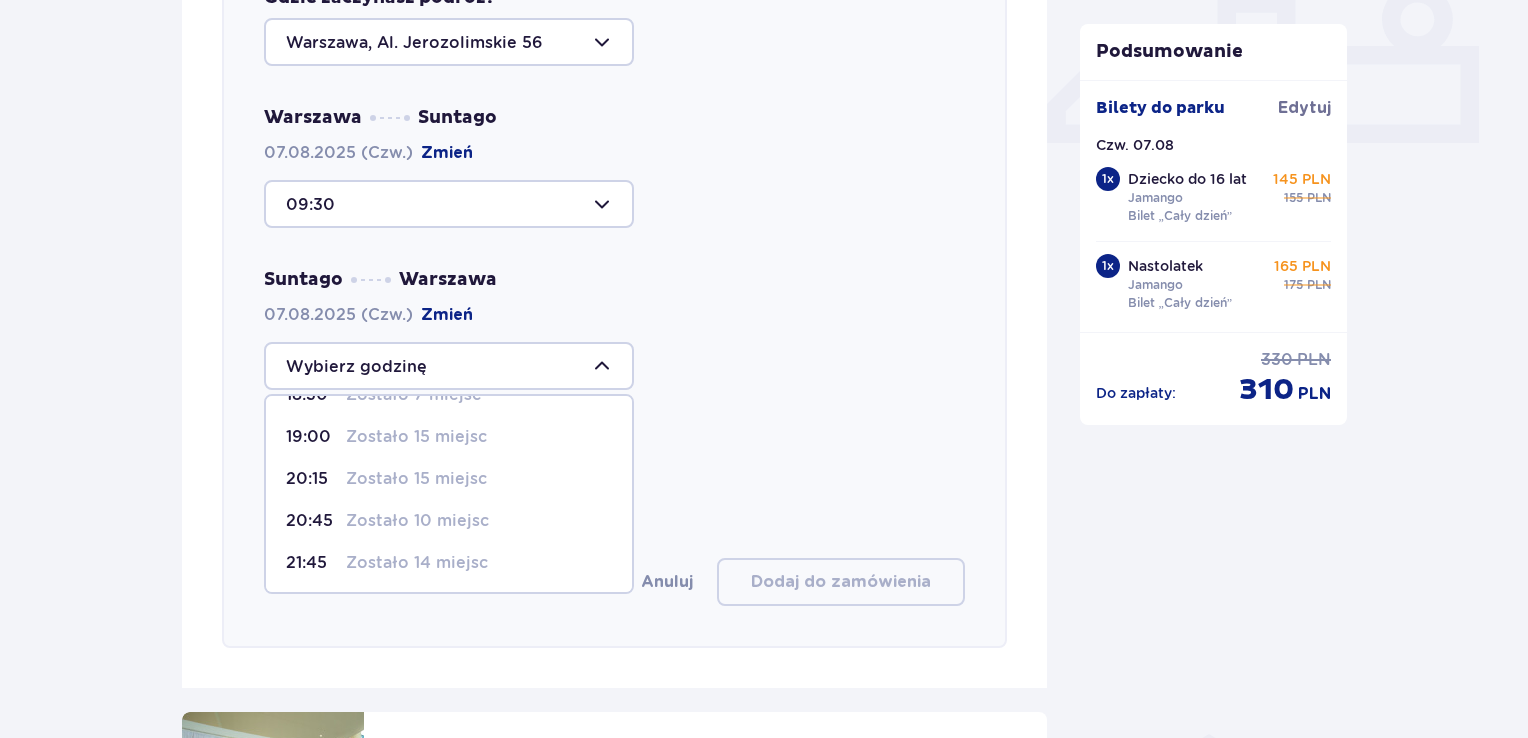 click on "Zostało 10 miejsc" at bounding box center [417, 521] 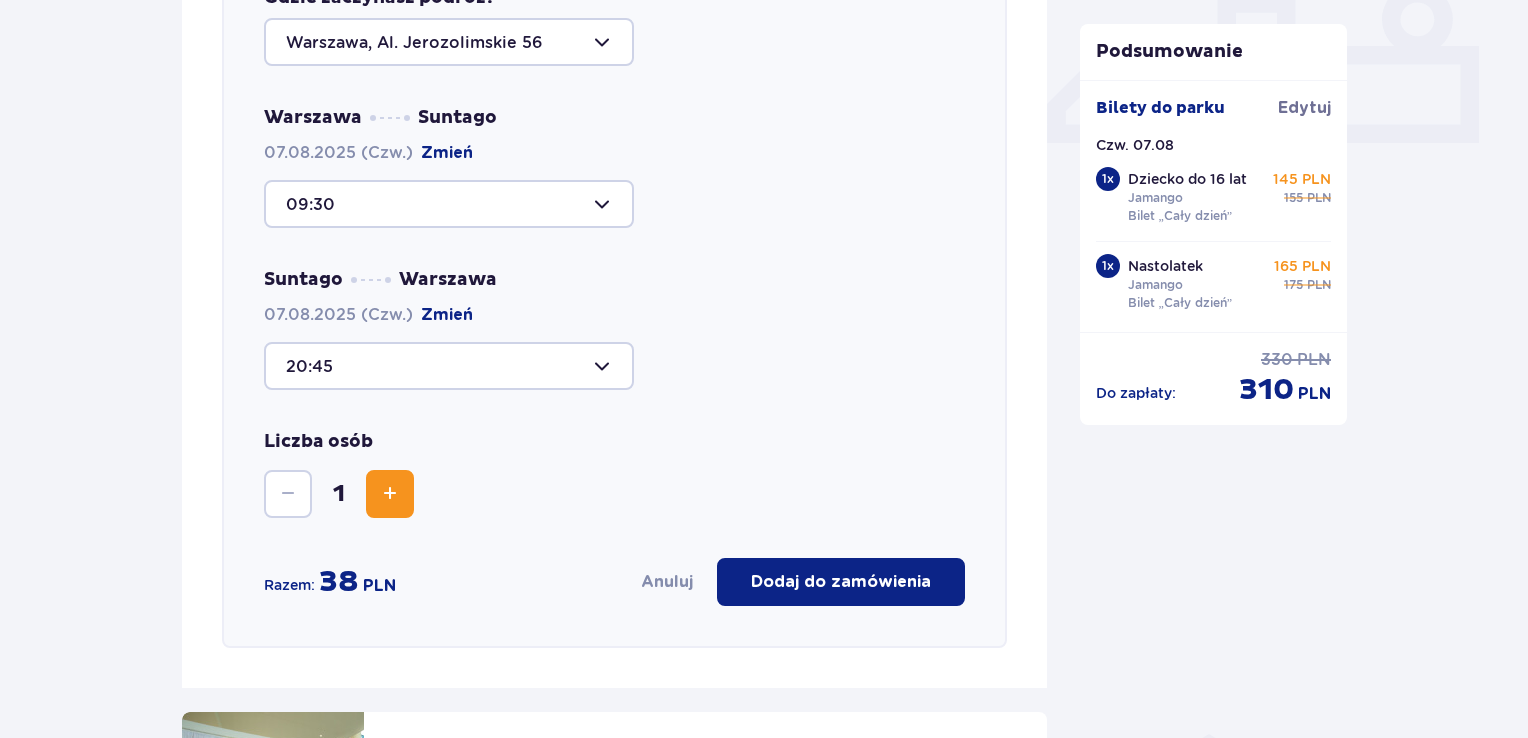 click at bounding box center (390, 494) 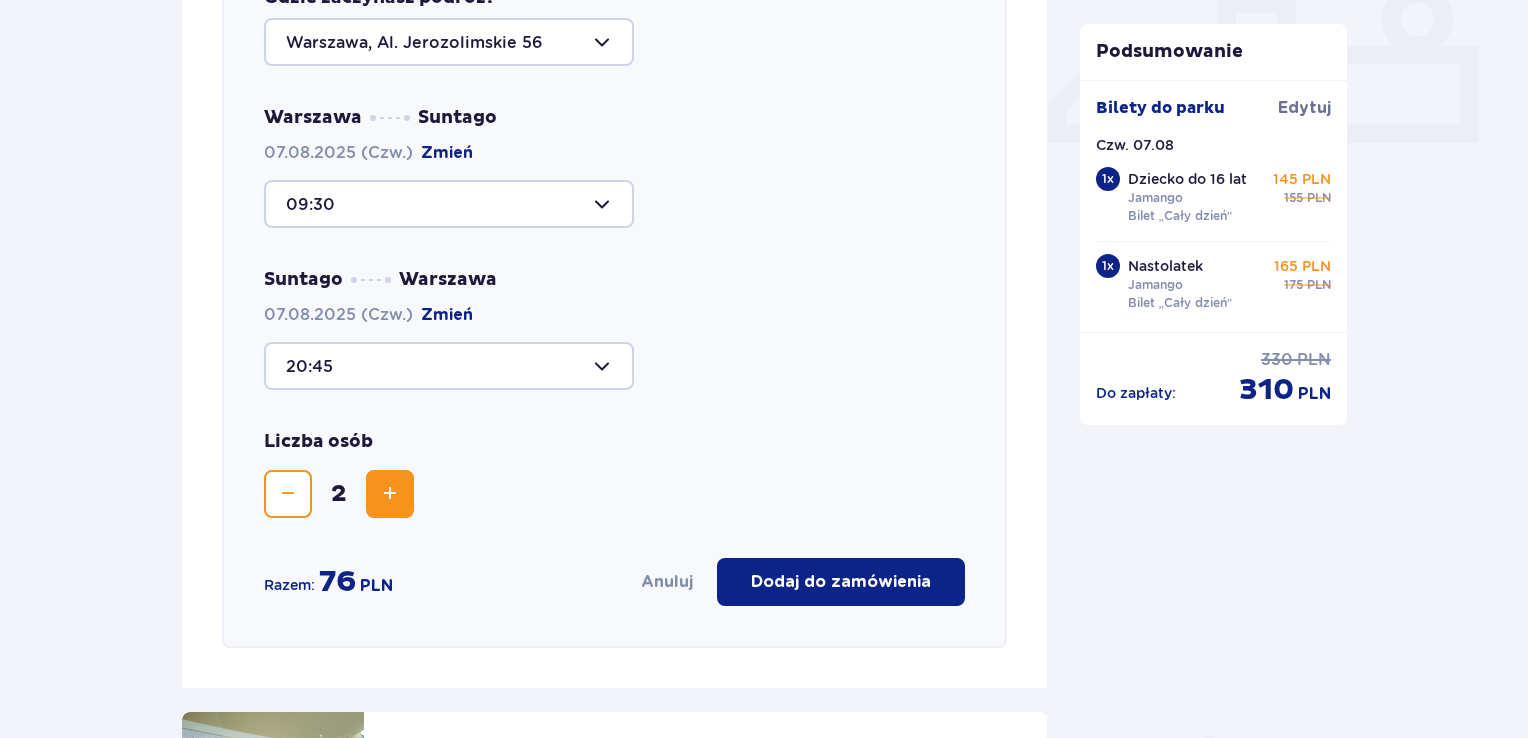 click on "Dodaj do zamówienia" at bounding box center [841, 582] 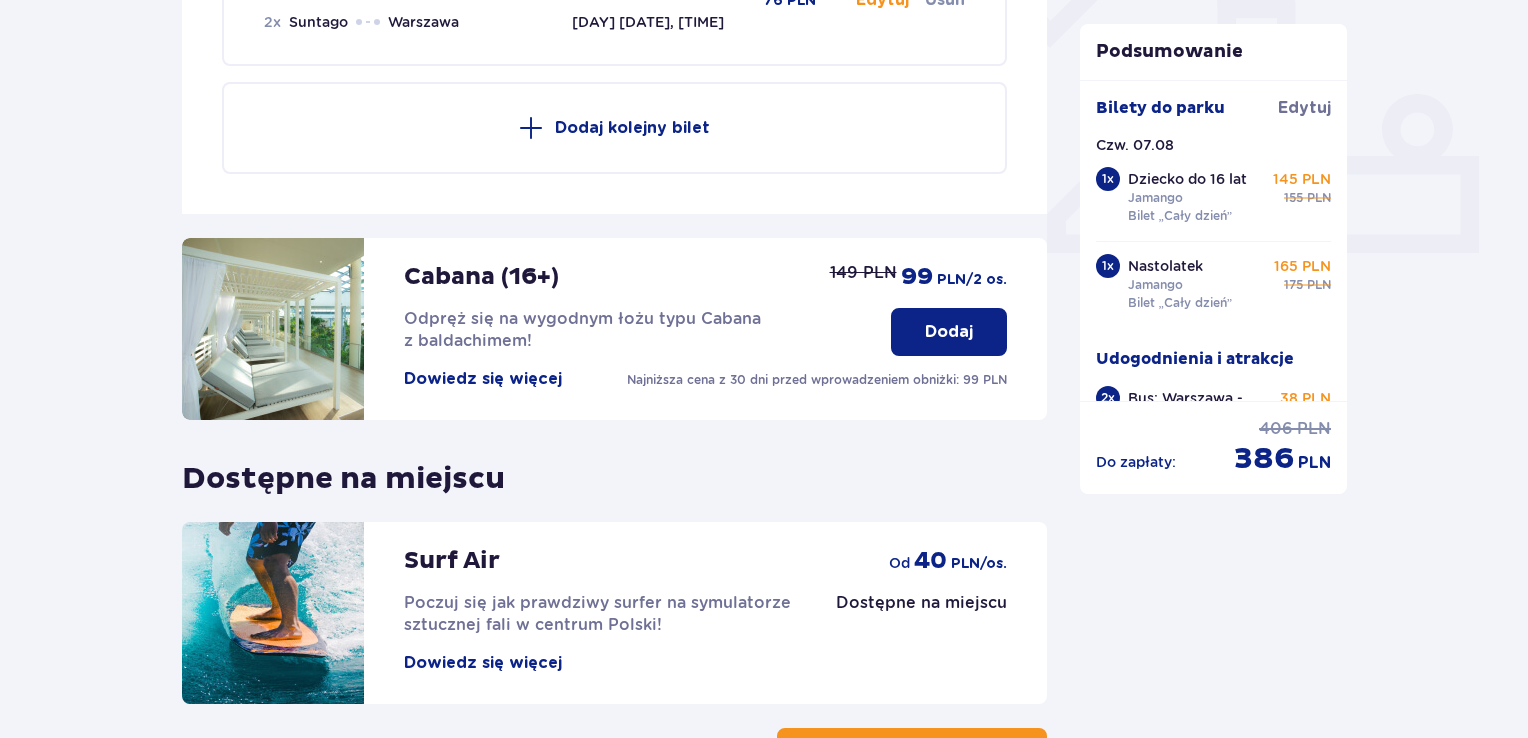 scroll, scrollTop: 890, scrollLeft: 0, axis: vertical 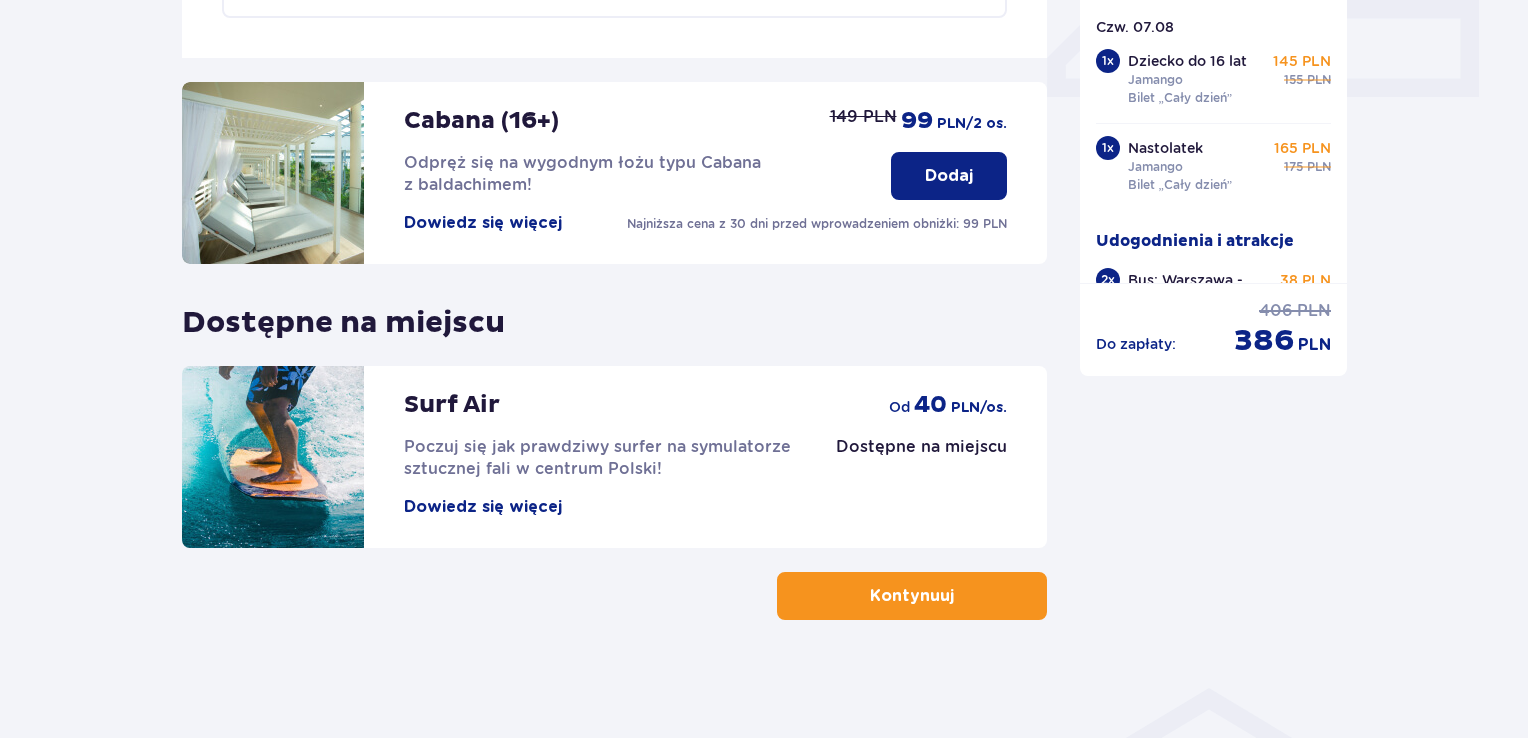 click on "Kontynuuj" at bounding box center (912, 596) 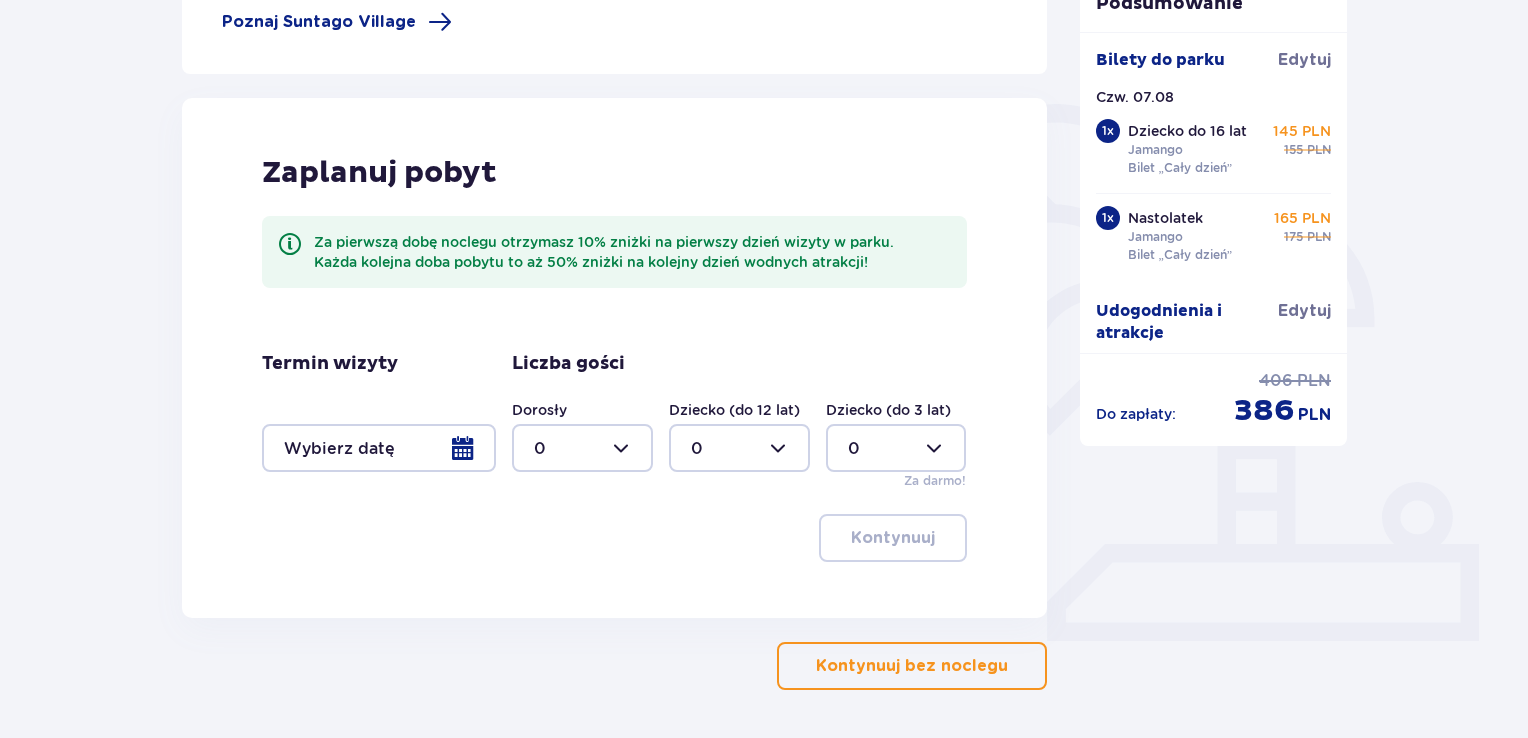 scroll, scrollTop: 464, scrollLeft: 0, axis: vertical 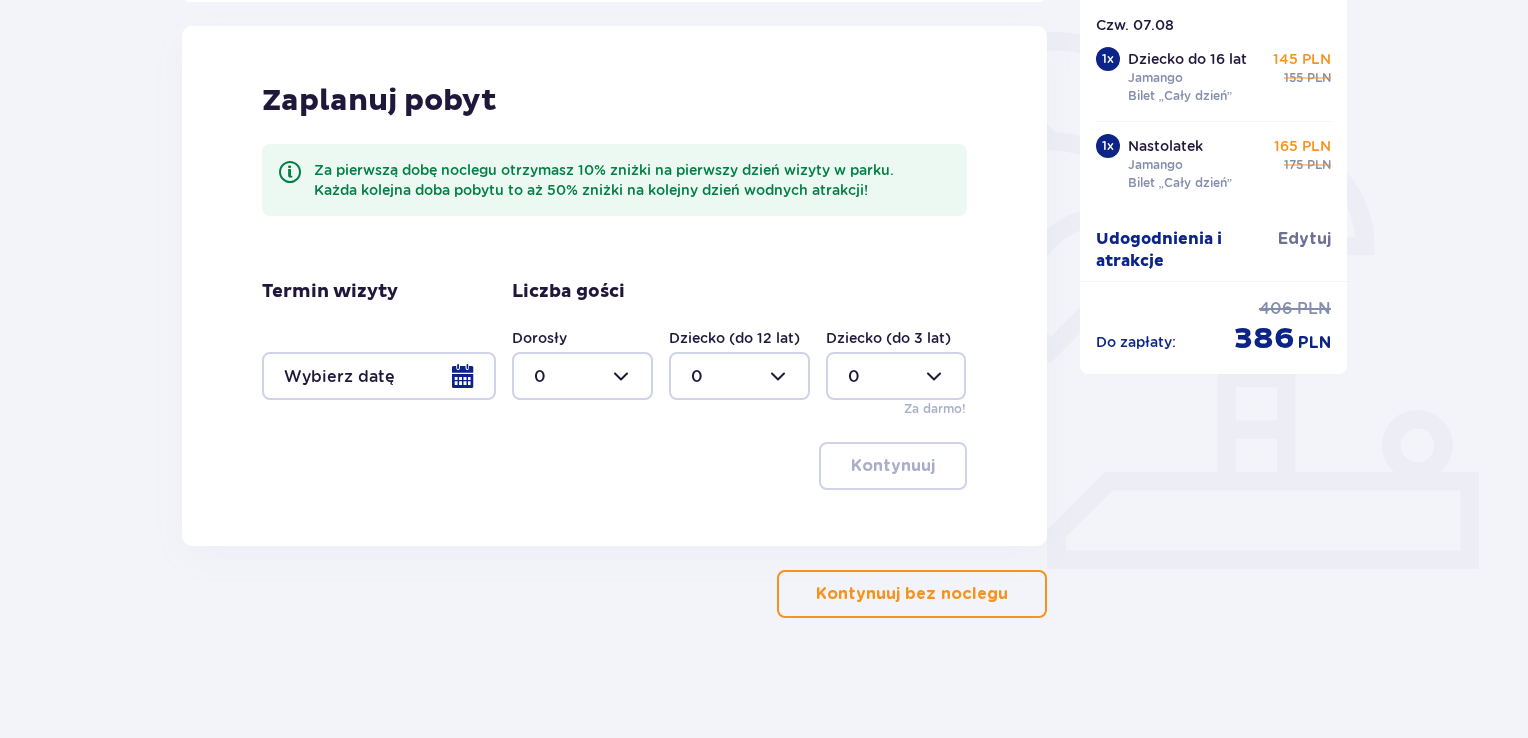 click on "Kontynuuj bez noclegu" at bounding box center [912, 594] 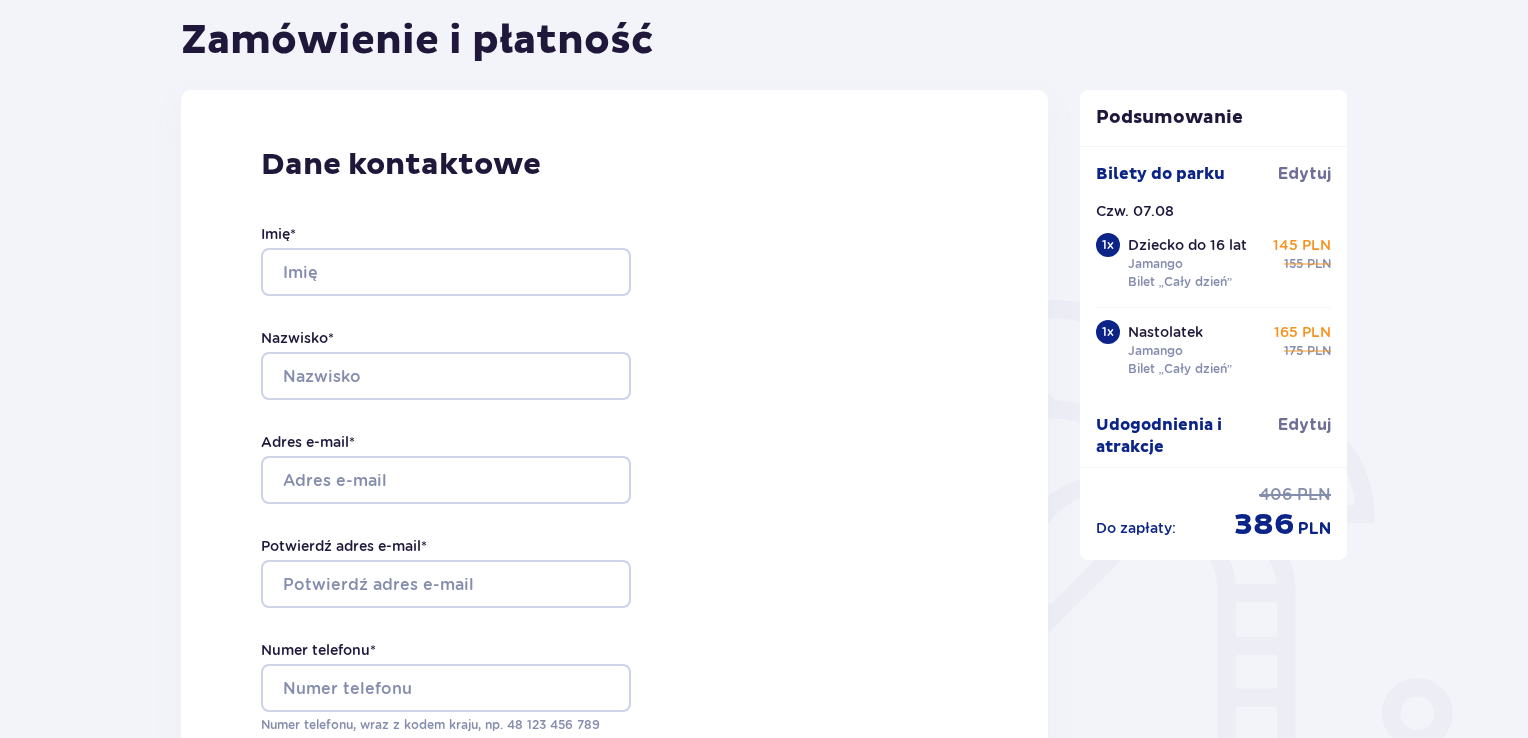 scroll, scrollTop: 200, scrollLeft: 0, axis: vertical 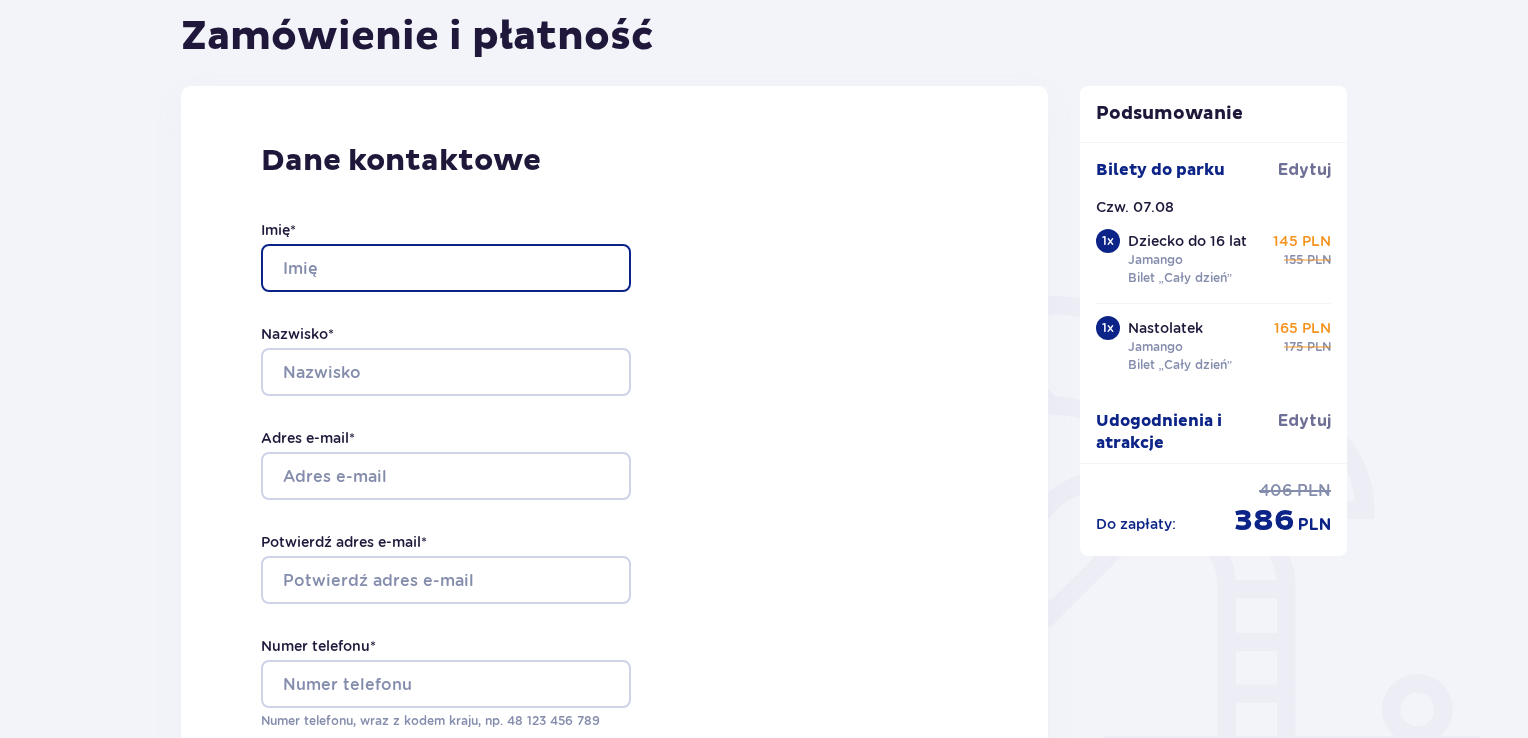 click on "Imię *" at bounding box center [446, 268] 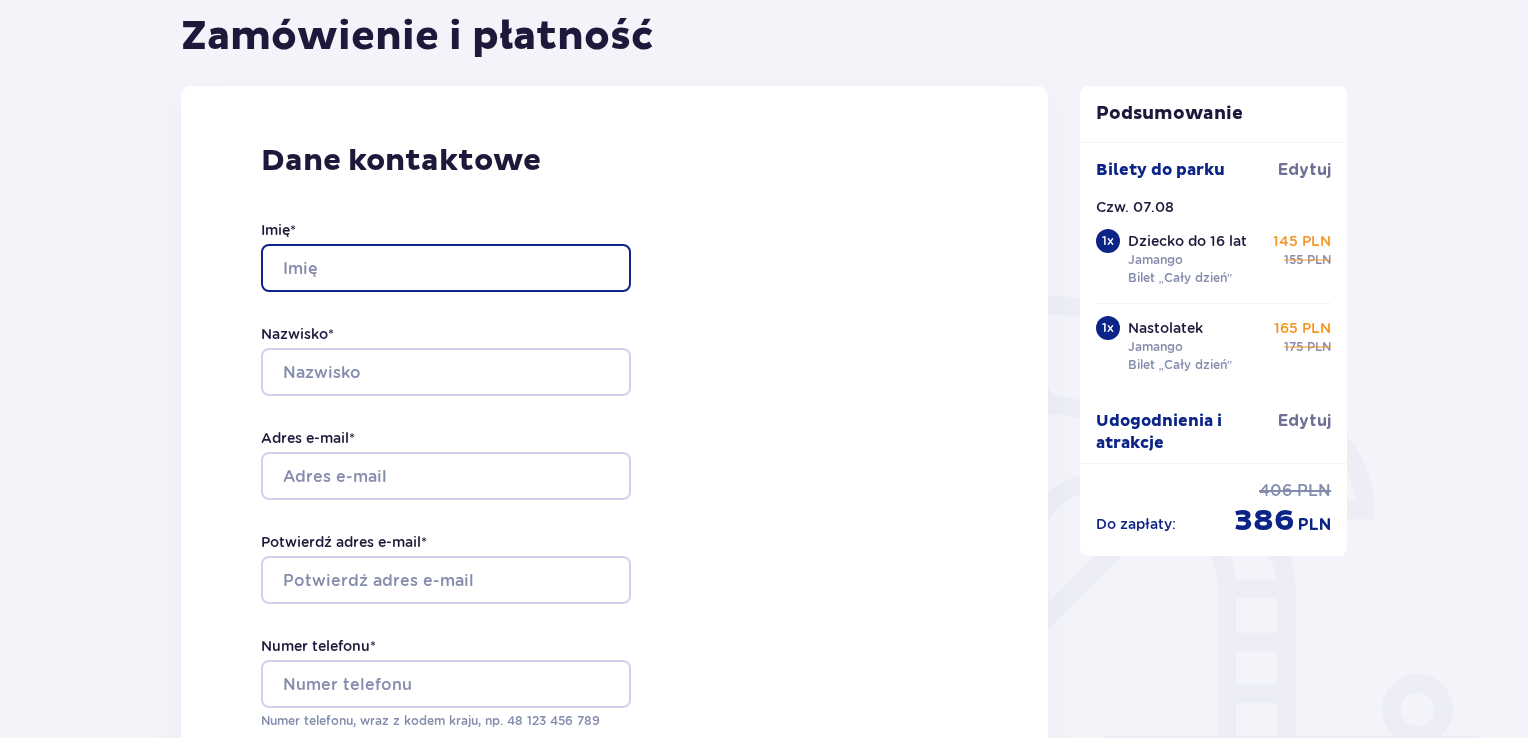 type on "Adam" 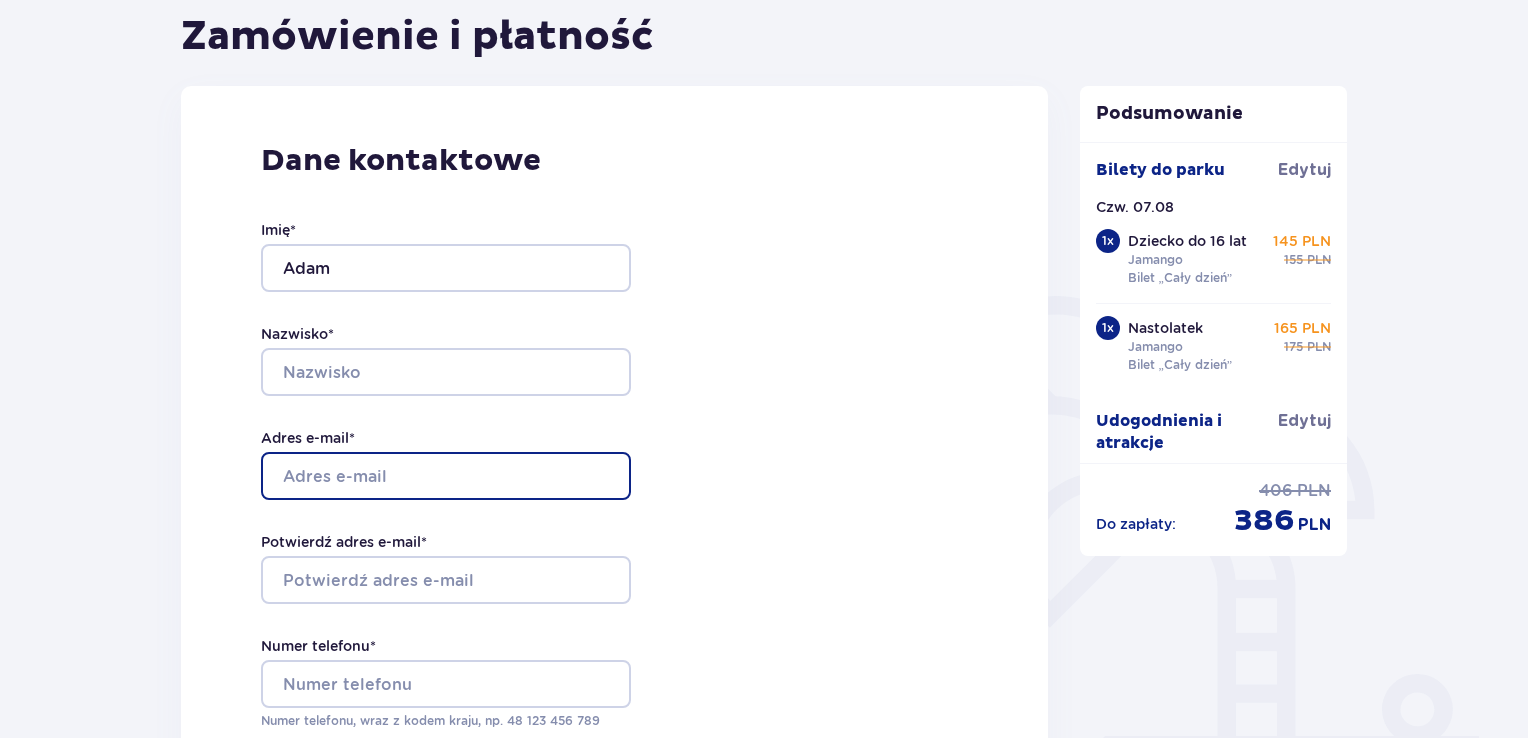 type on "[USERNAME]@[DOMAIN]" 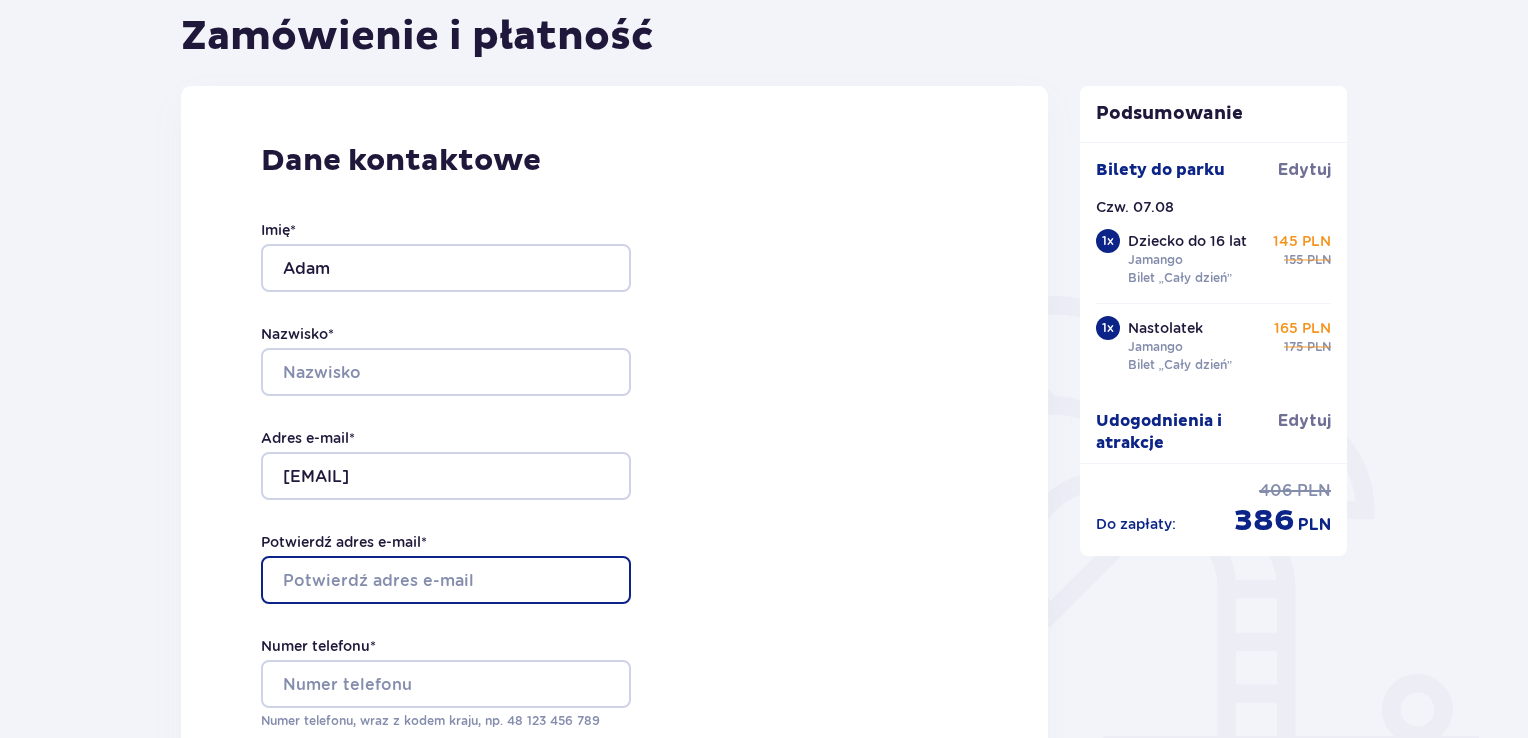 type on "[USERNAME]@[DOMAIN]" 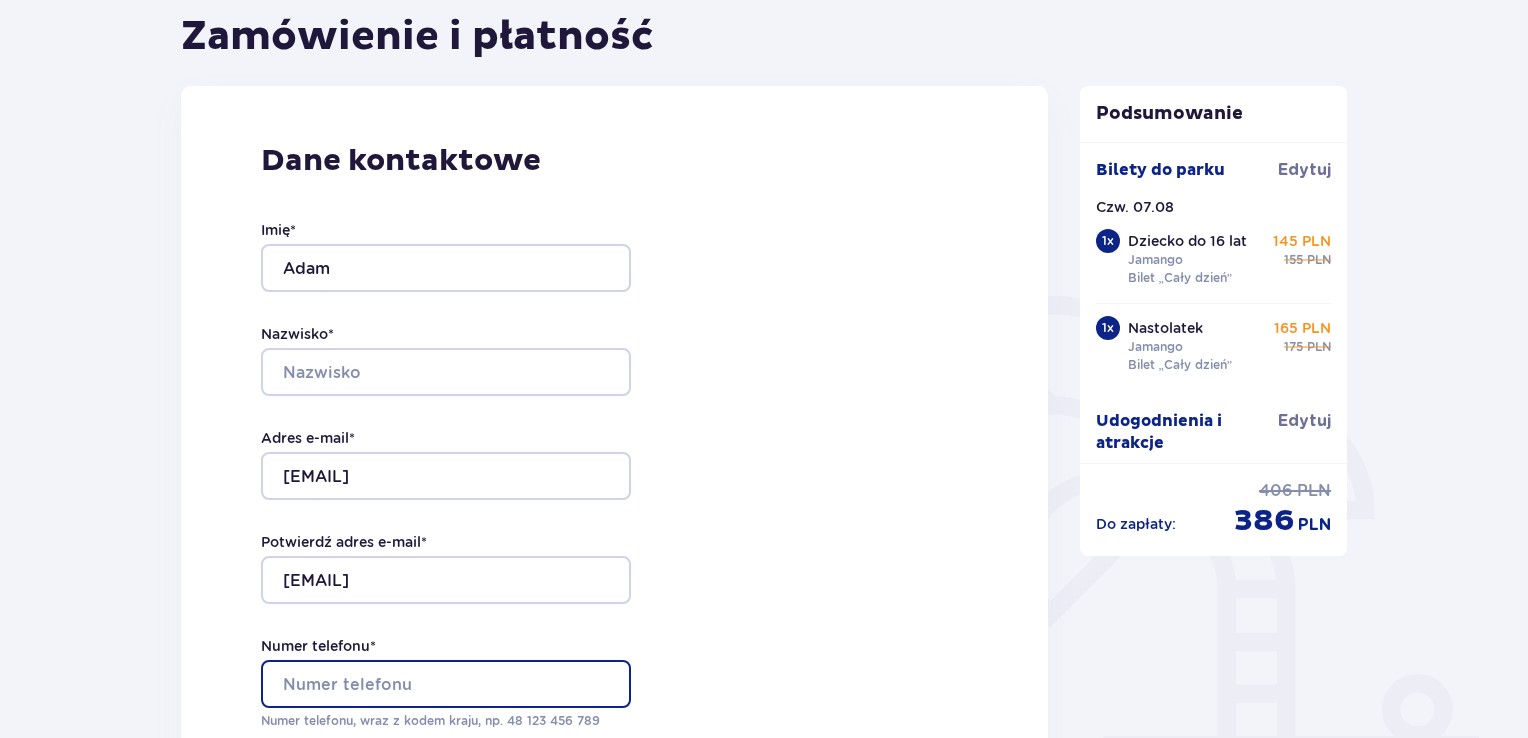 type on "608794499" 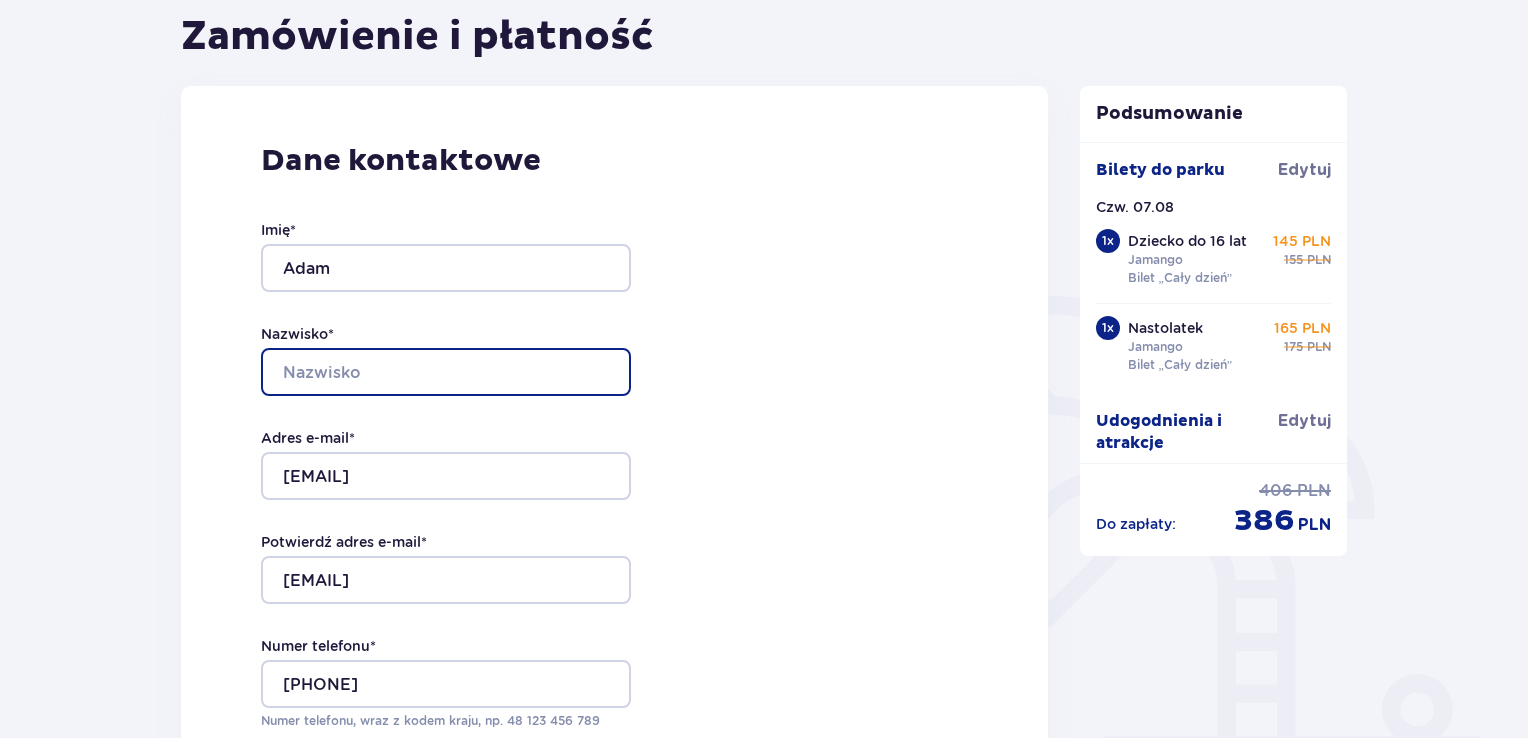 click on "Nazwisko *" at bounding box center [446, 372] 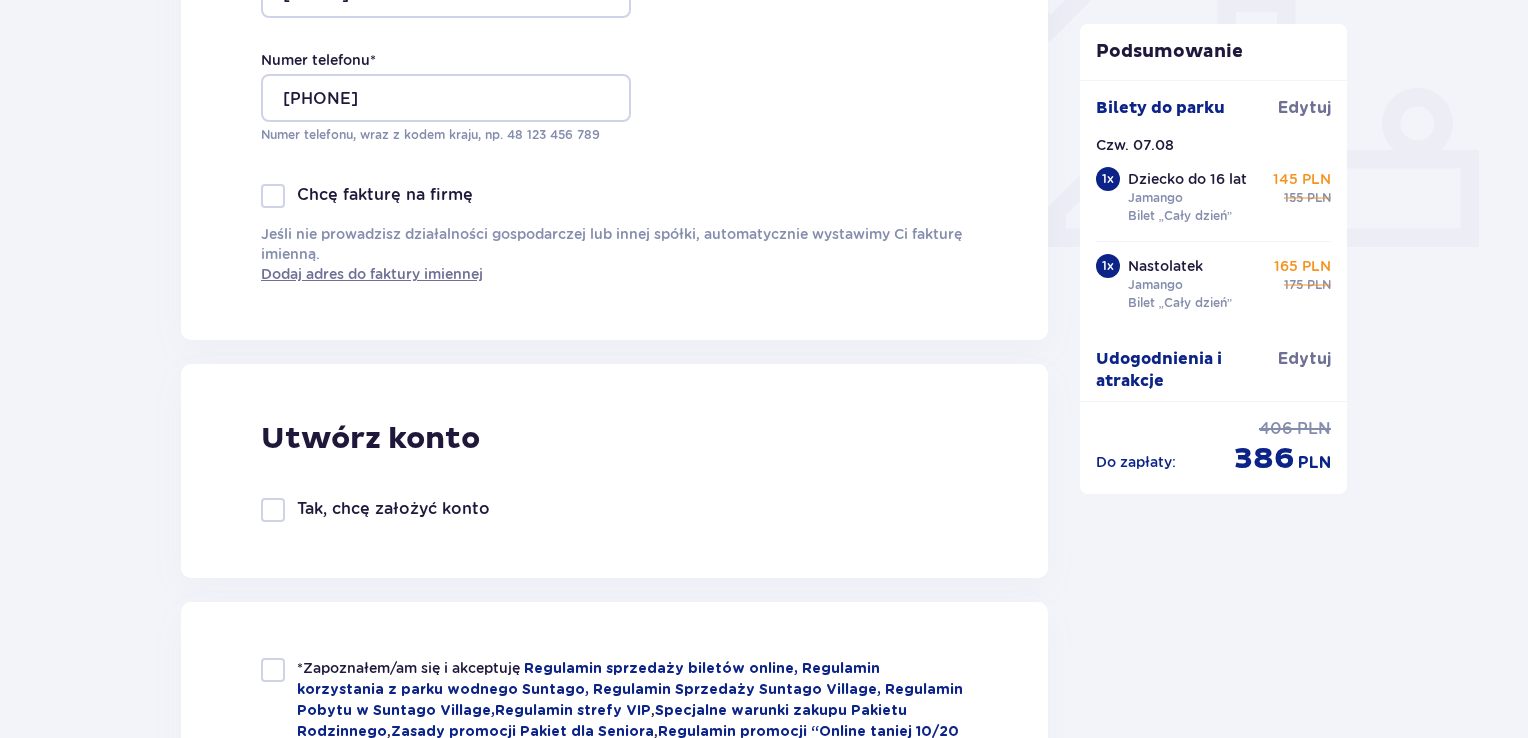 scroll, scrollTop: 900, scrollLeft: 0, axis: vertical 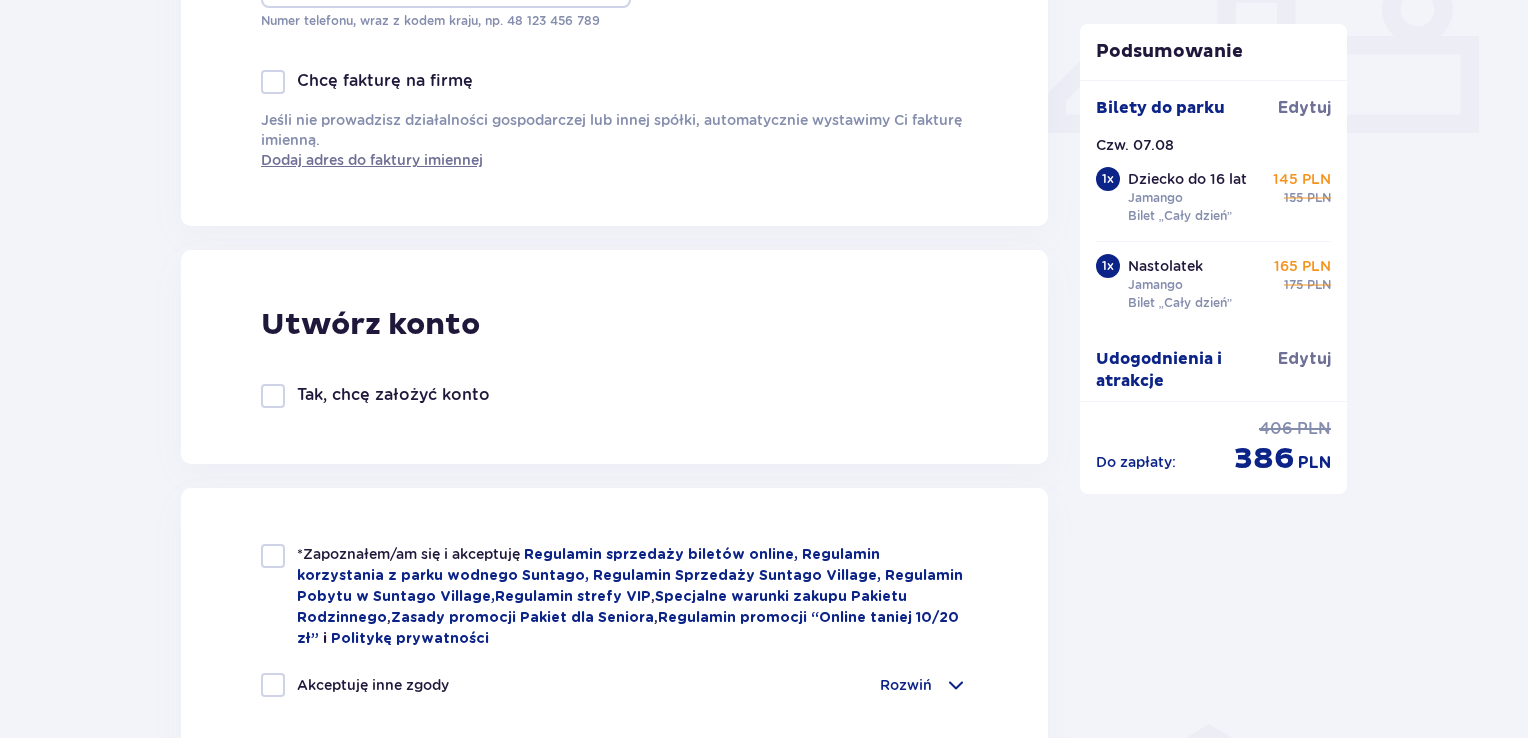 click at bounding box center (273, 396) 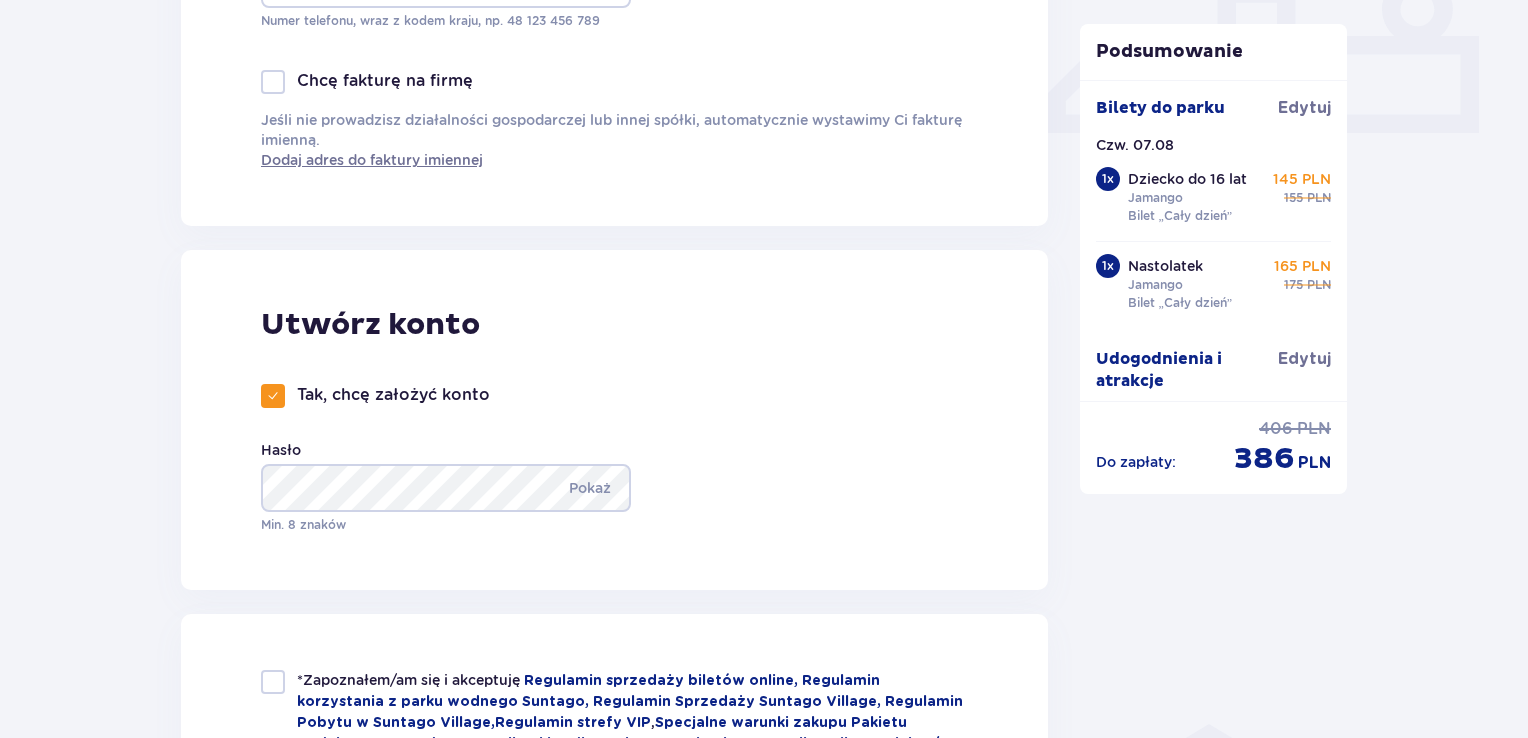 type on "608794499" 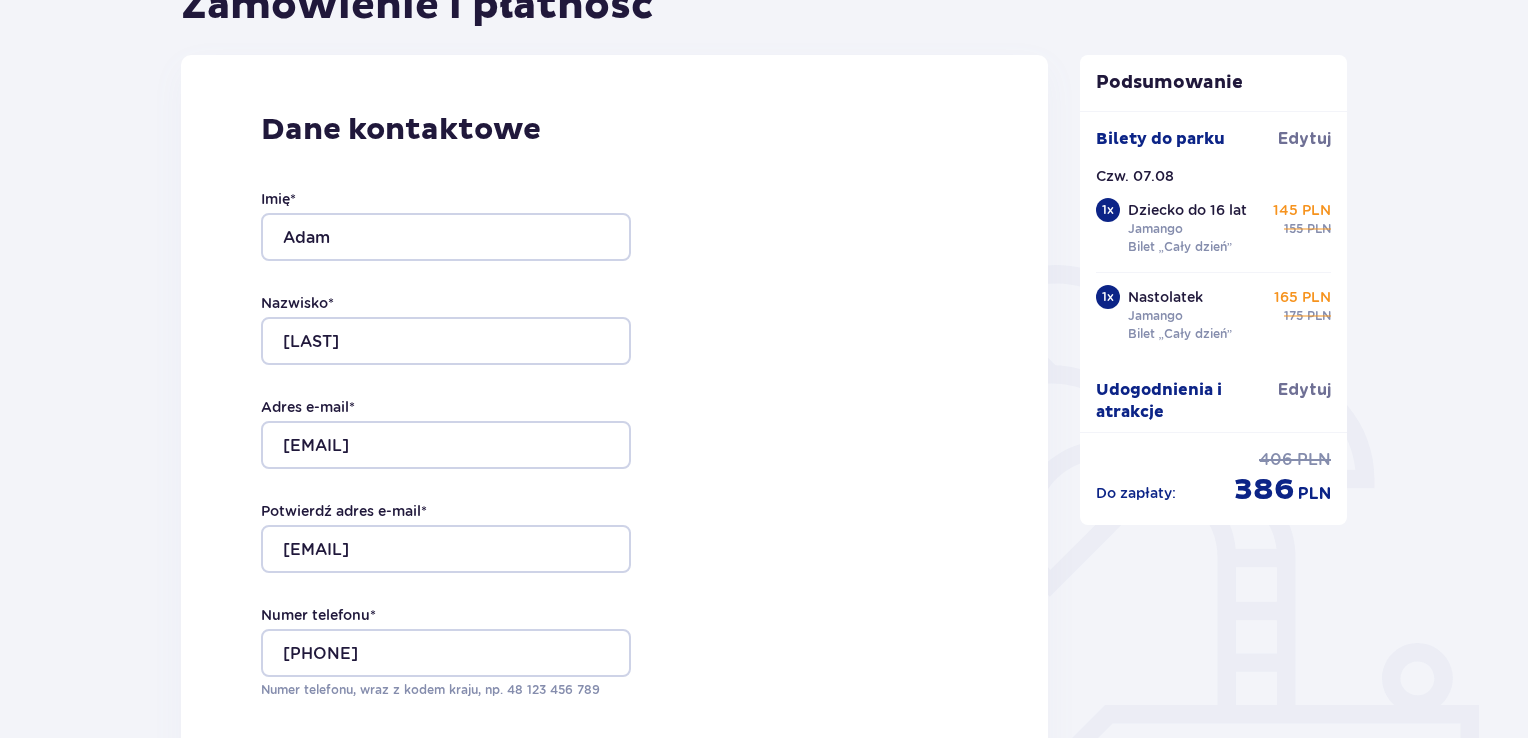 scroll, scrollTop: 200, scrollLeft: 0, axis: vertical 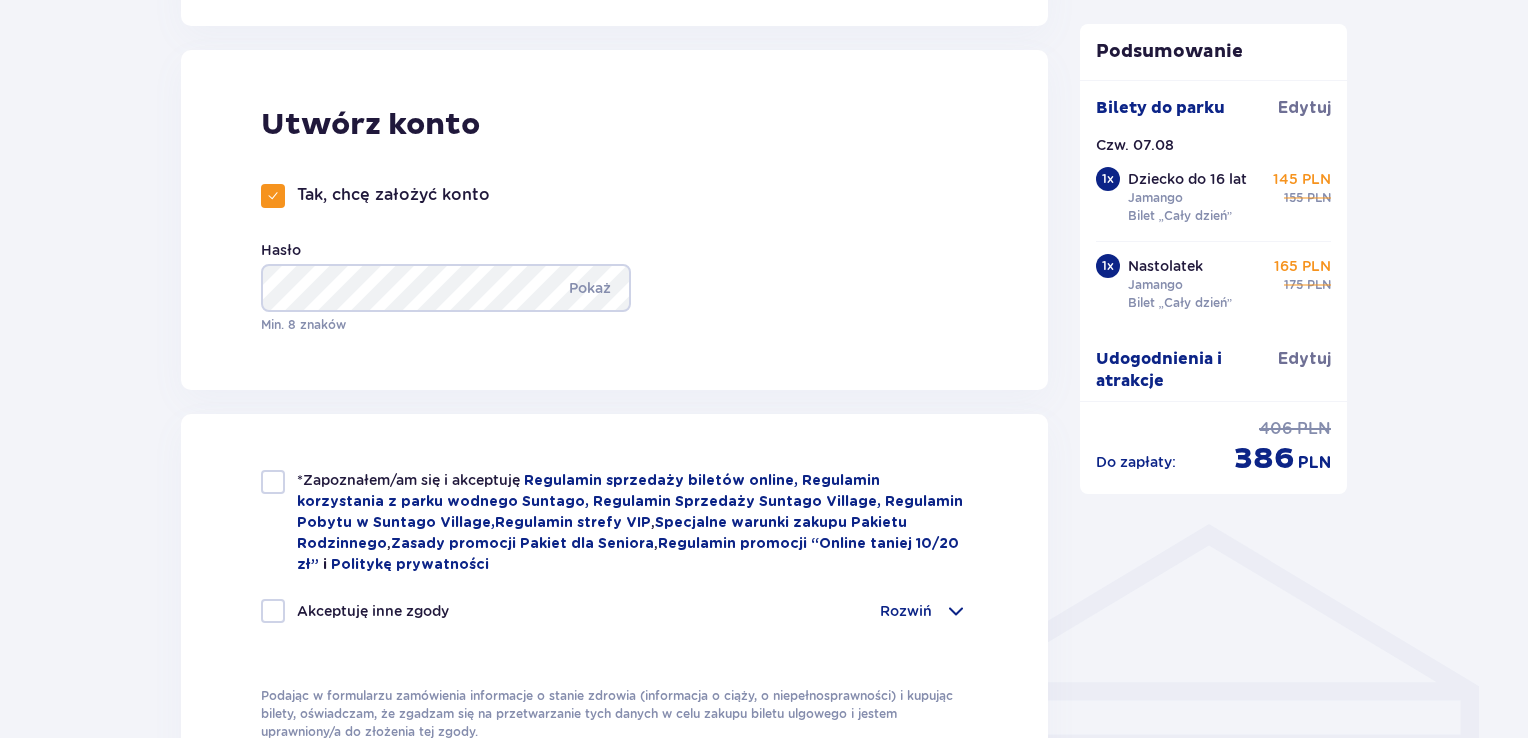 click at bounding box center (273, 482) 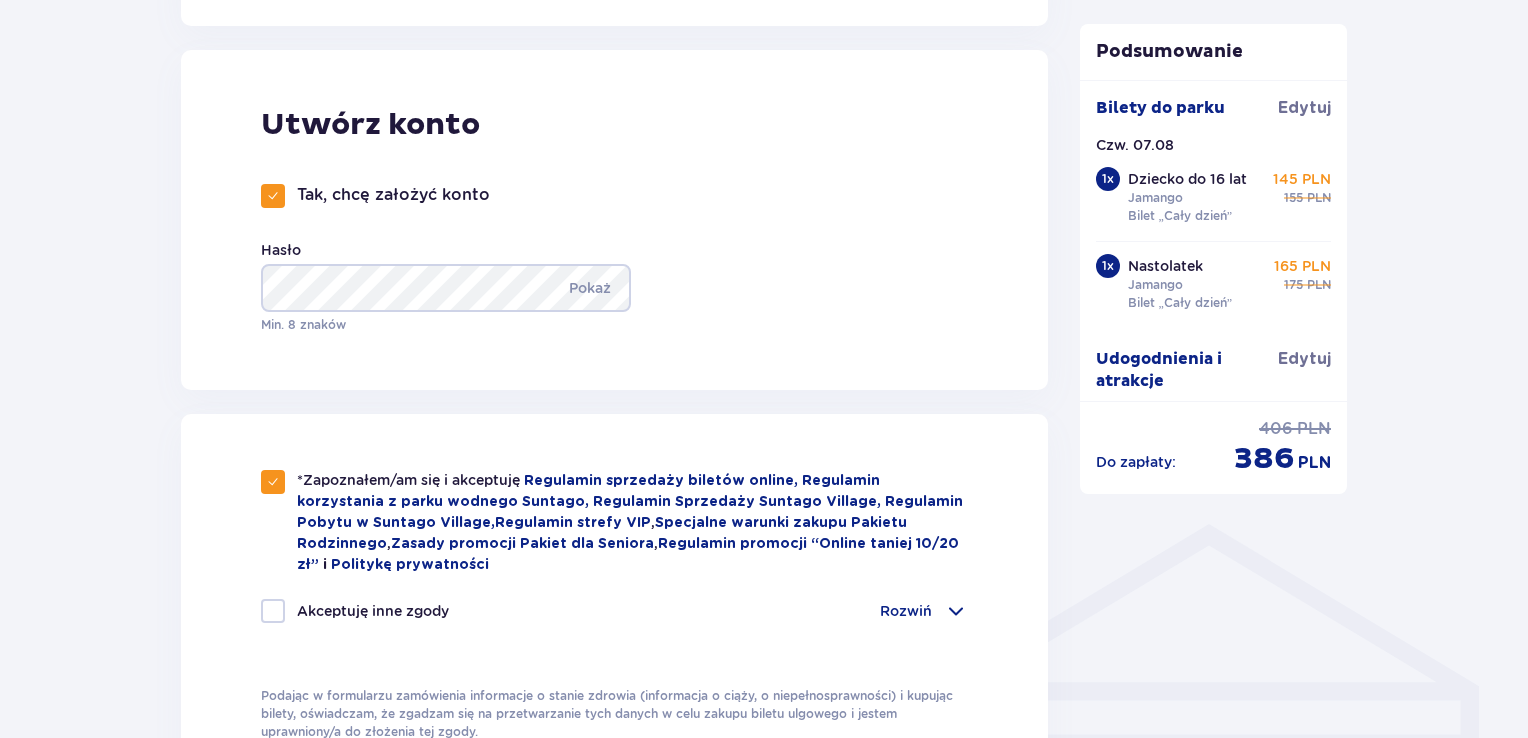 click at bounding box center (273, 611) 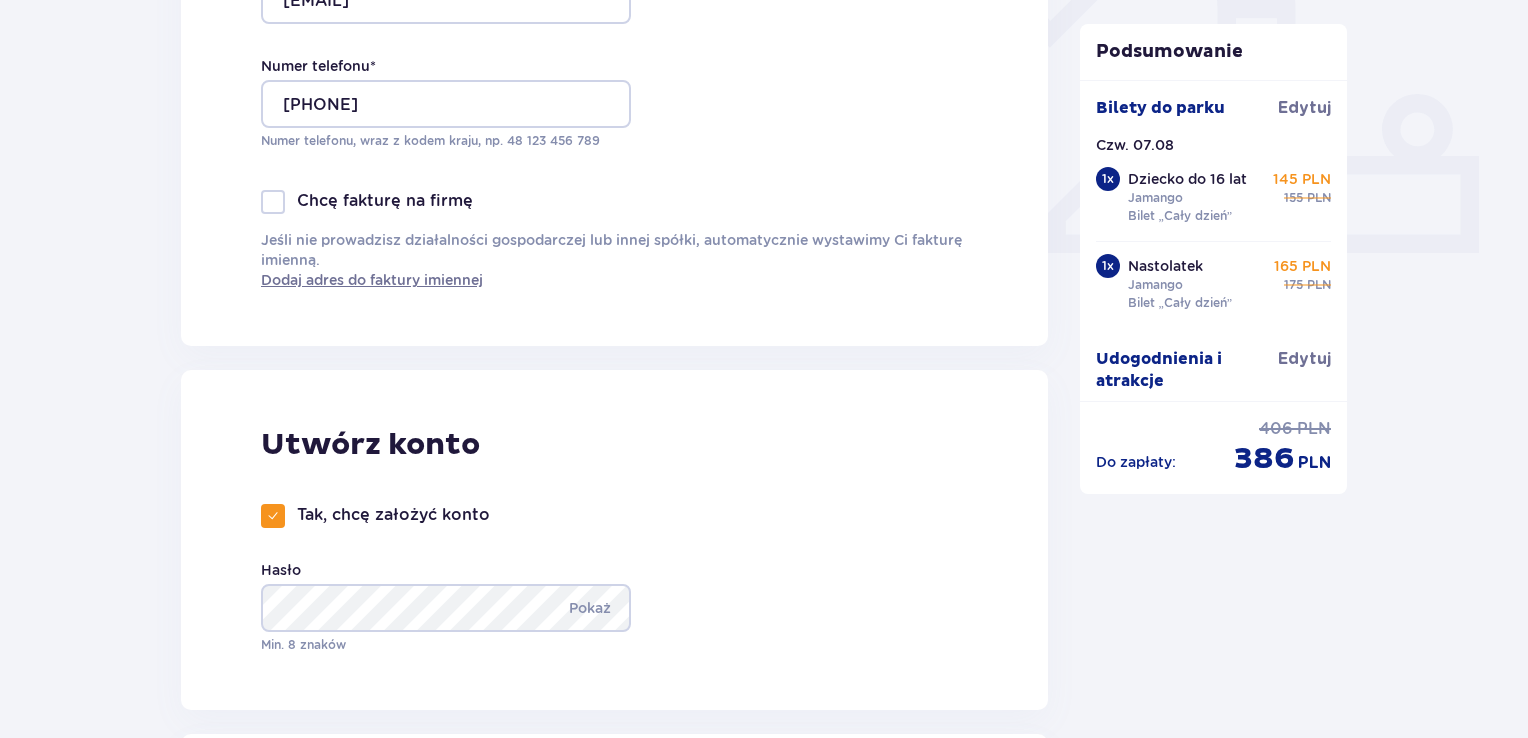 scroll, scrollTop: 1100, scrollLeft: 0, axis: vertical 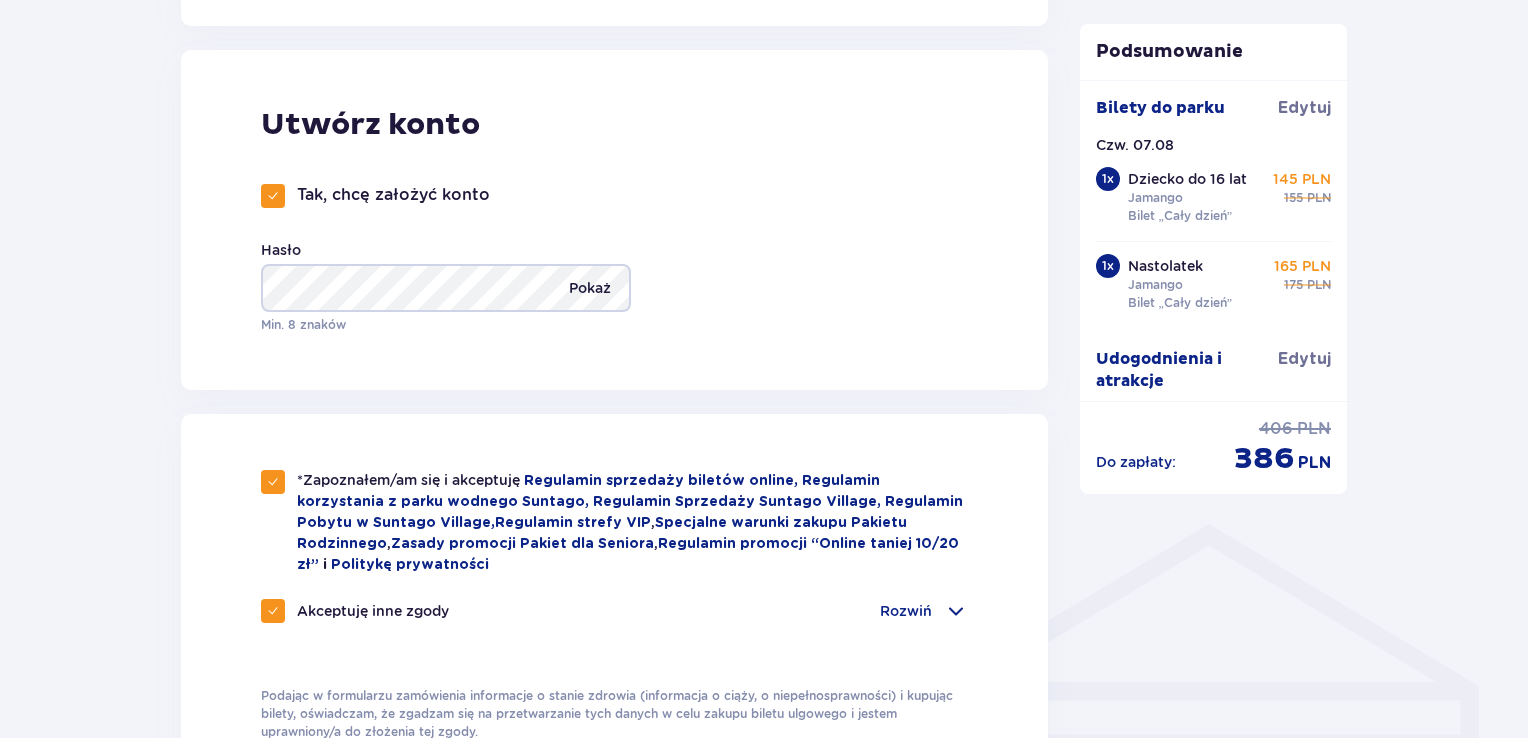 click on "Pokaż" at bounding box center [590, 288] 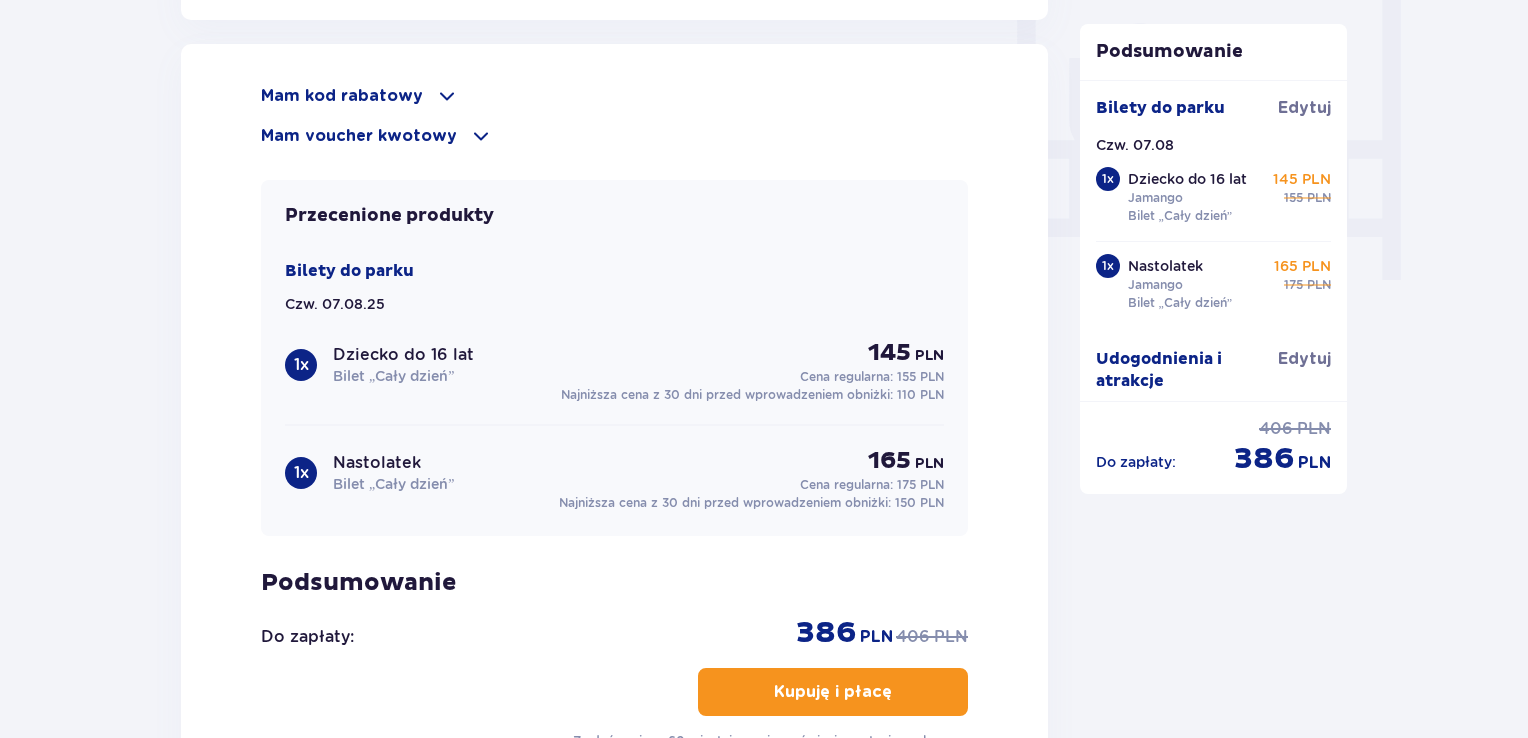 scroll, scrollTop: 2000, scrollLeft: 0, axis: vertical 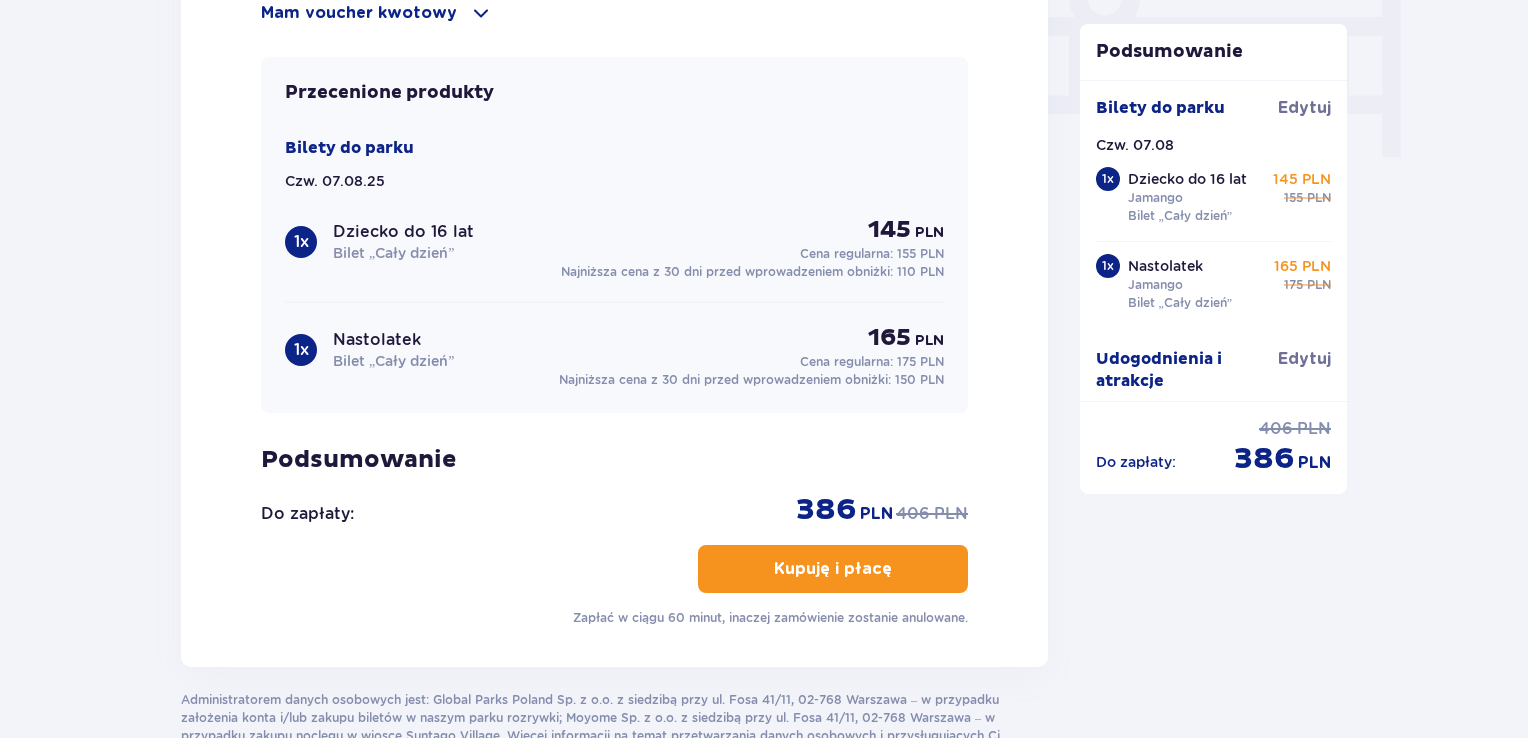 click at bounding box center [896, 569] 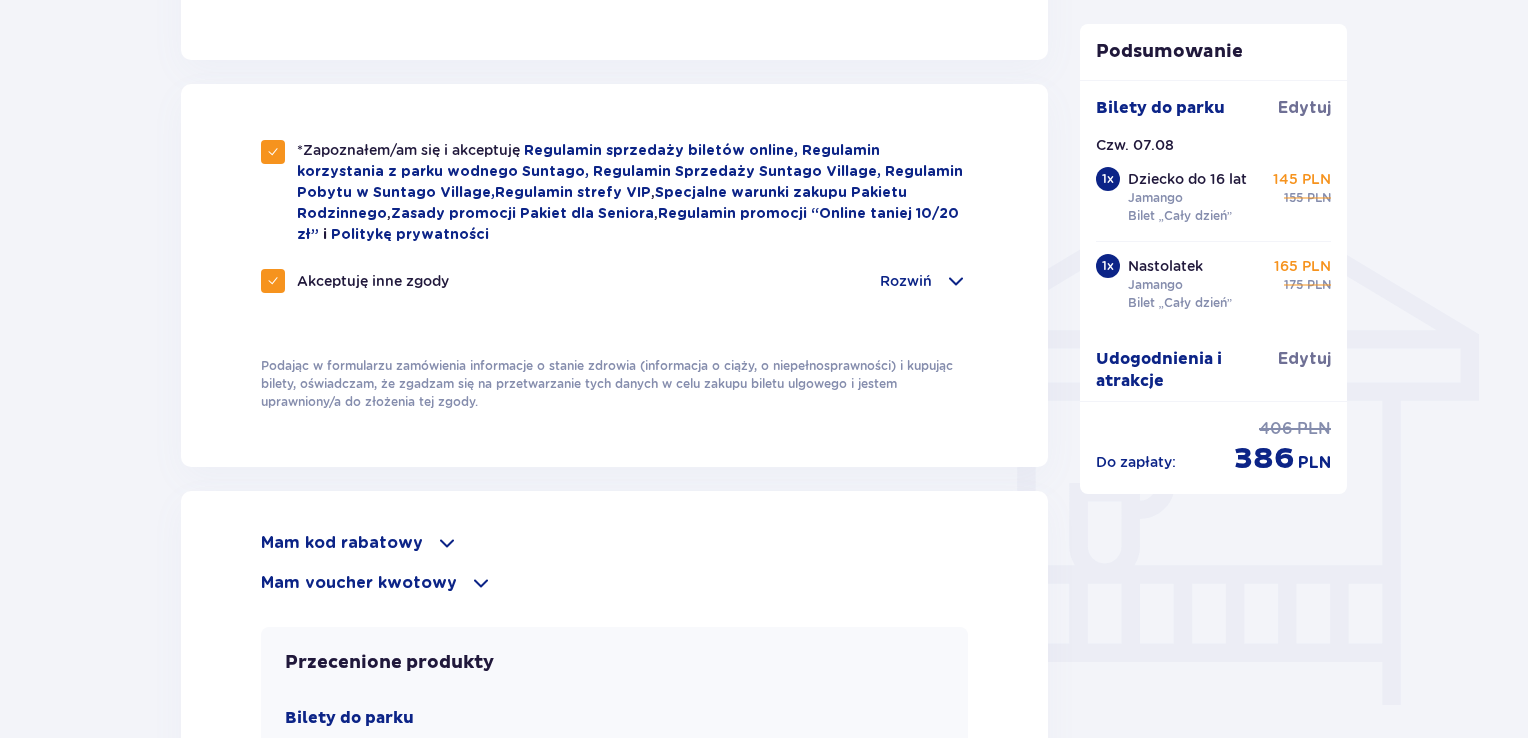 scroll, scrollTop: 952, scrollLeft: 0, axis: vertical 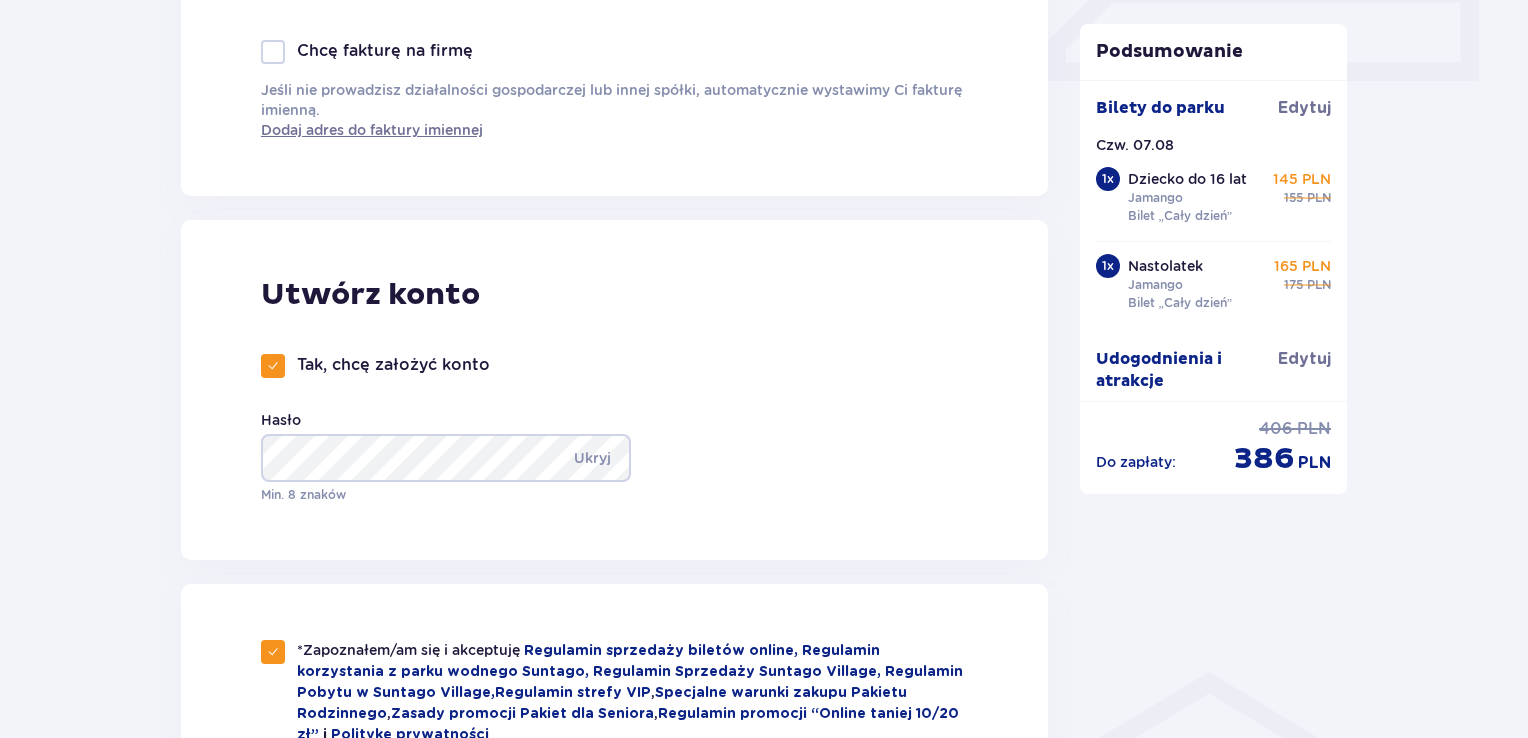 click at bounding box center [273, 366] 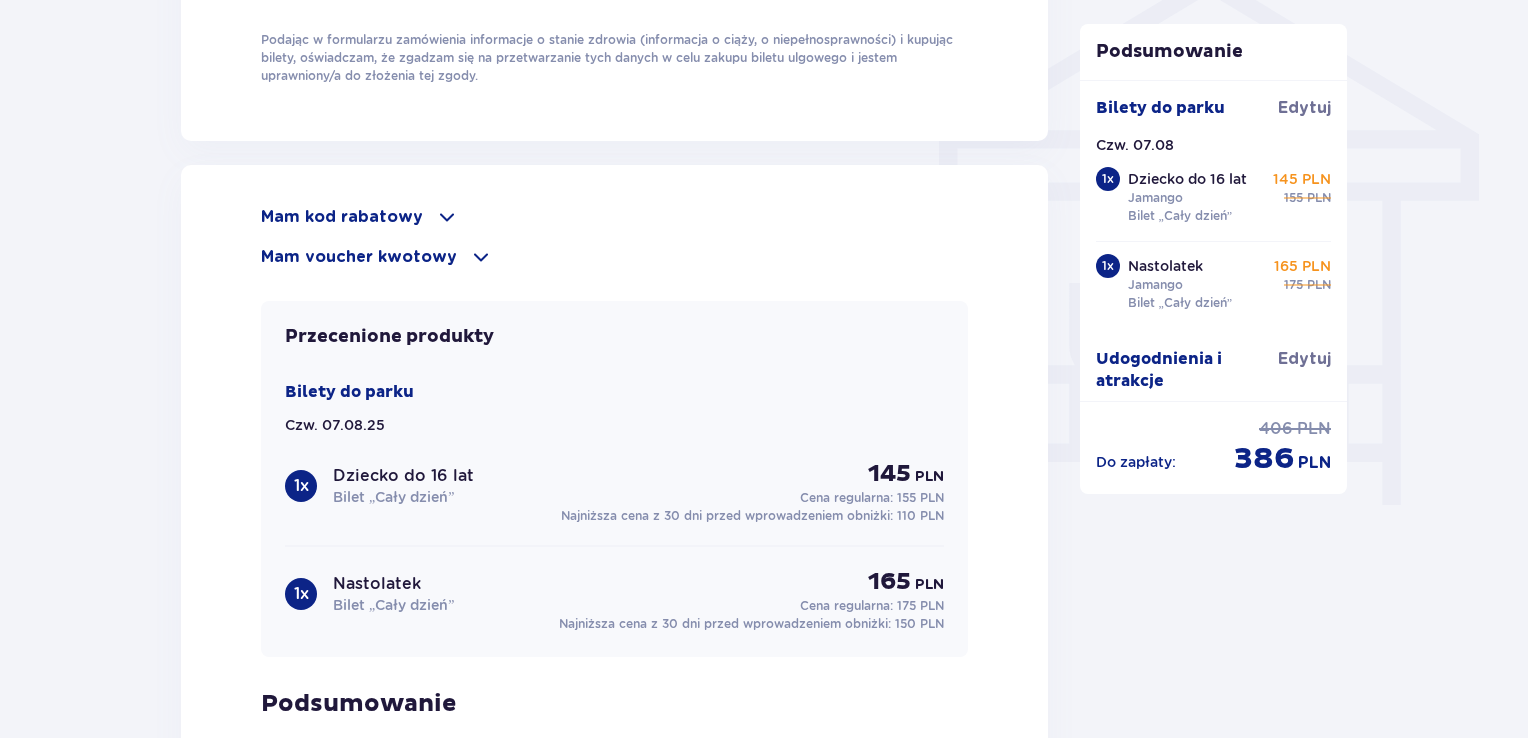 scroll, scrollTop: 2040, scrollLeft: 0, axis: vertical 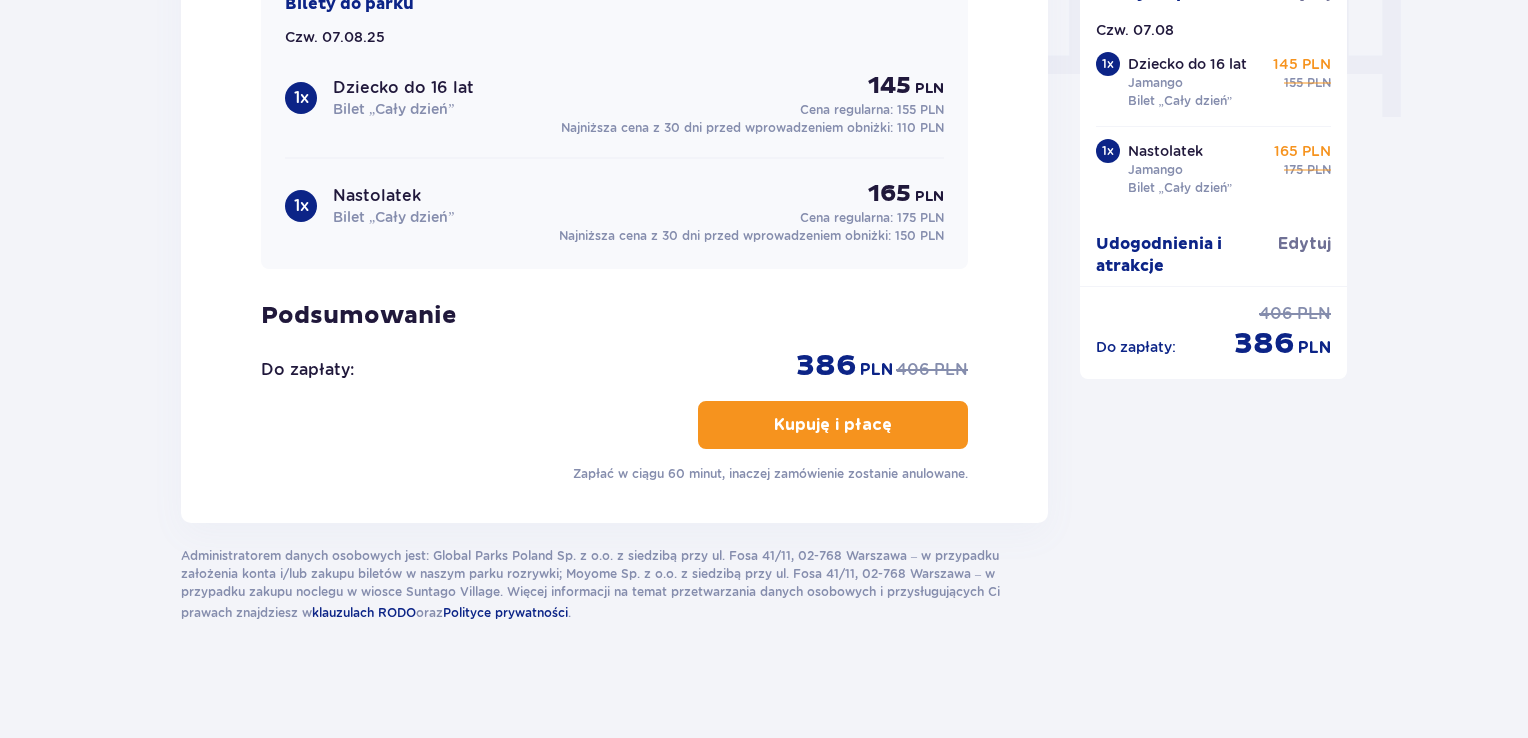 click on "Kupuję i płacę" at bounding box center [833, 425] 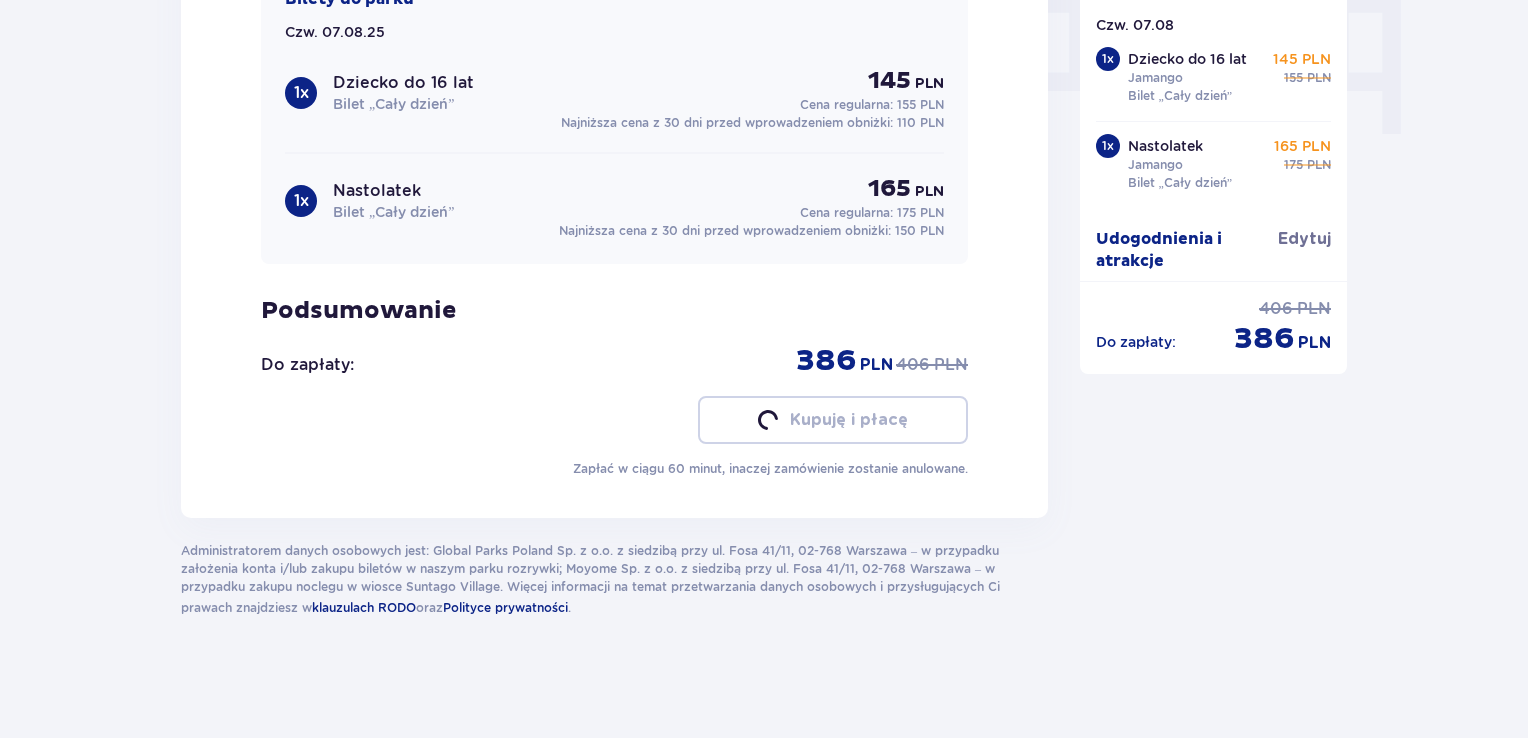 scroll, scrollTop: 2018, scrollLeft: 0, axis: vertical 